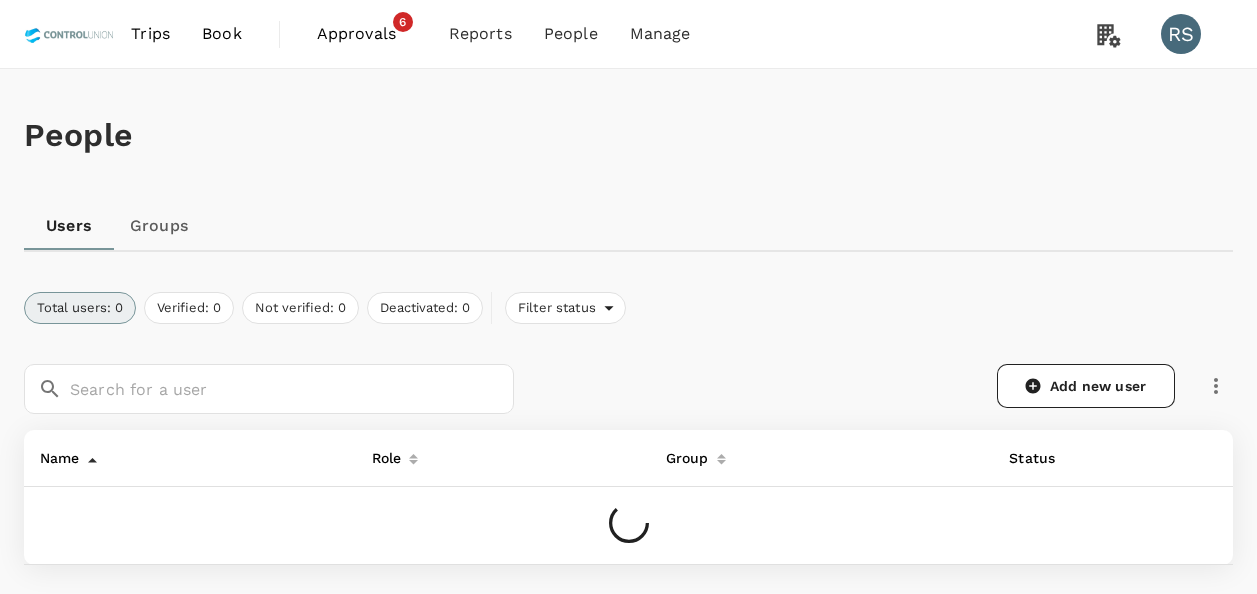scroll, scrollTop: 0, scrollLeft: 0, axis: both 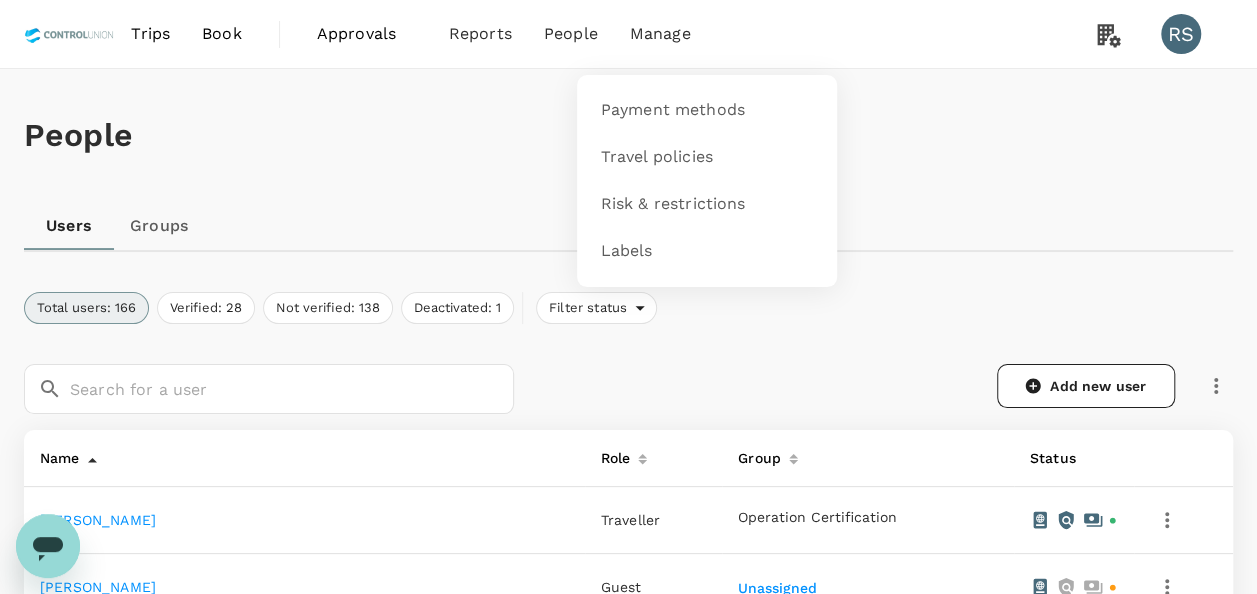 click on "Manage" at bounding box center (660, 34) 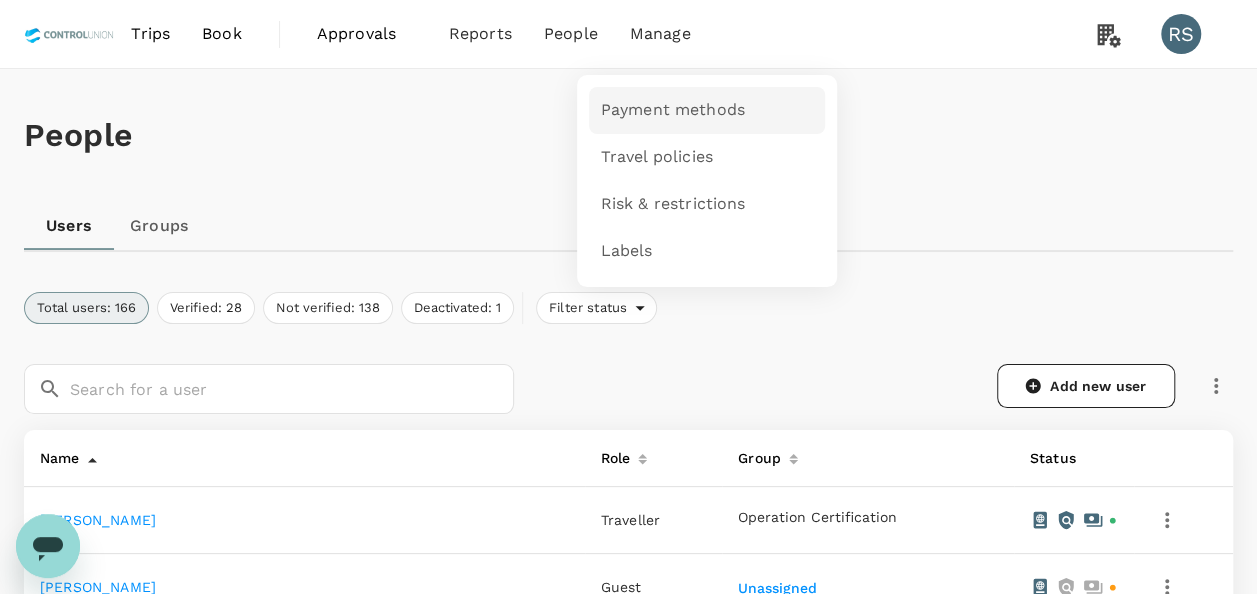 click on "Payment methods" at bounding box center (673, 110) 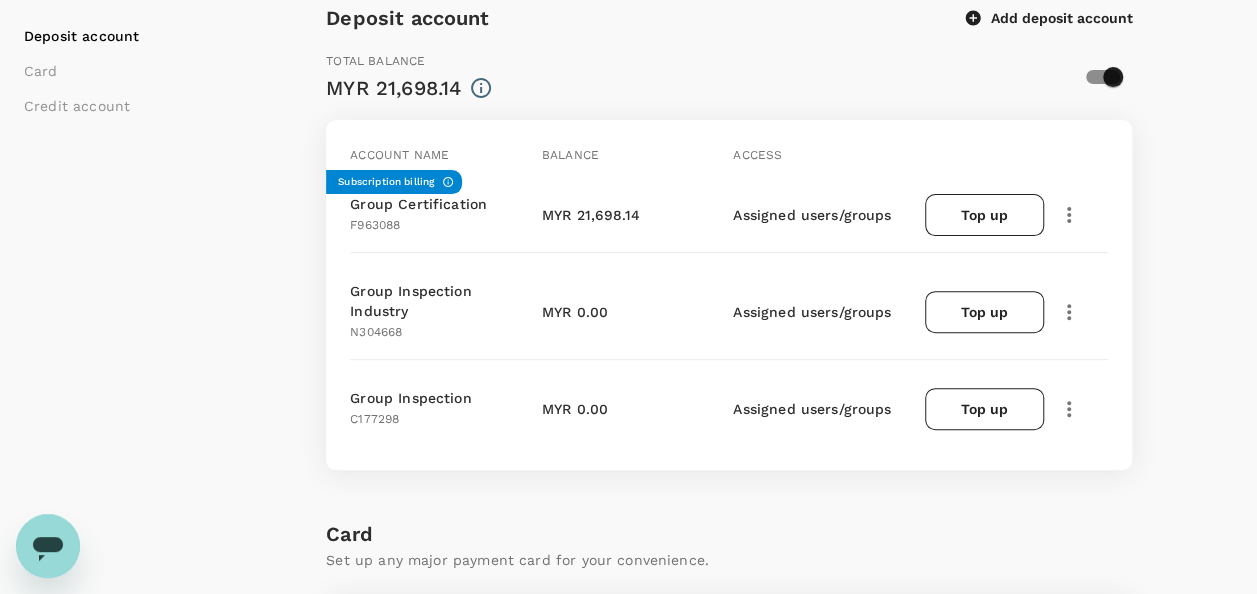 scroll, scrollTop: 0, scrollLeft: 0, axis: both 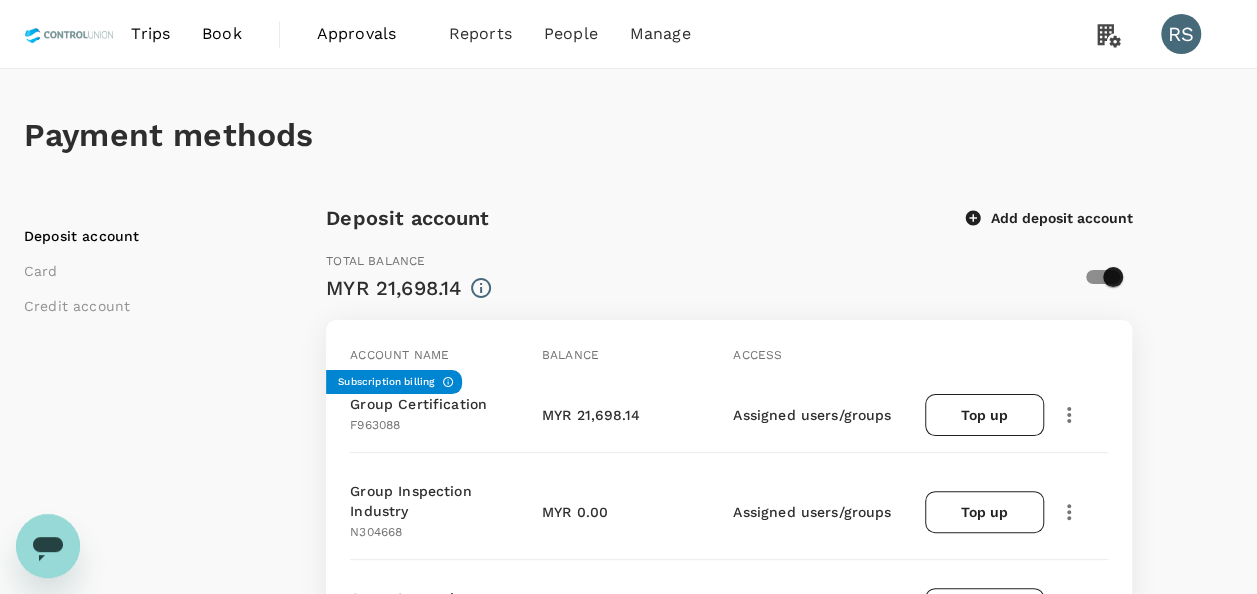 click on "Approvals" at bounding box center [367, 34] 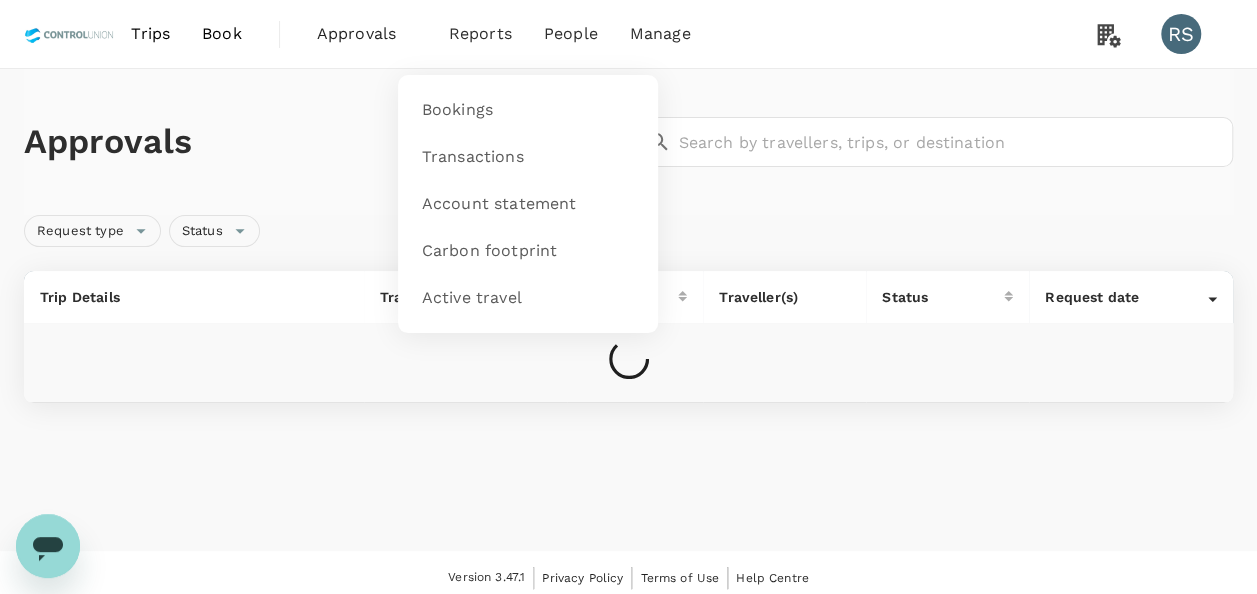 click on "Reports" at bounding box center (480, 34) 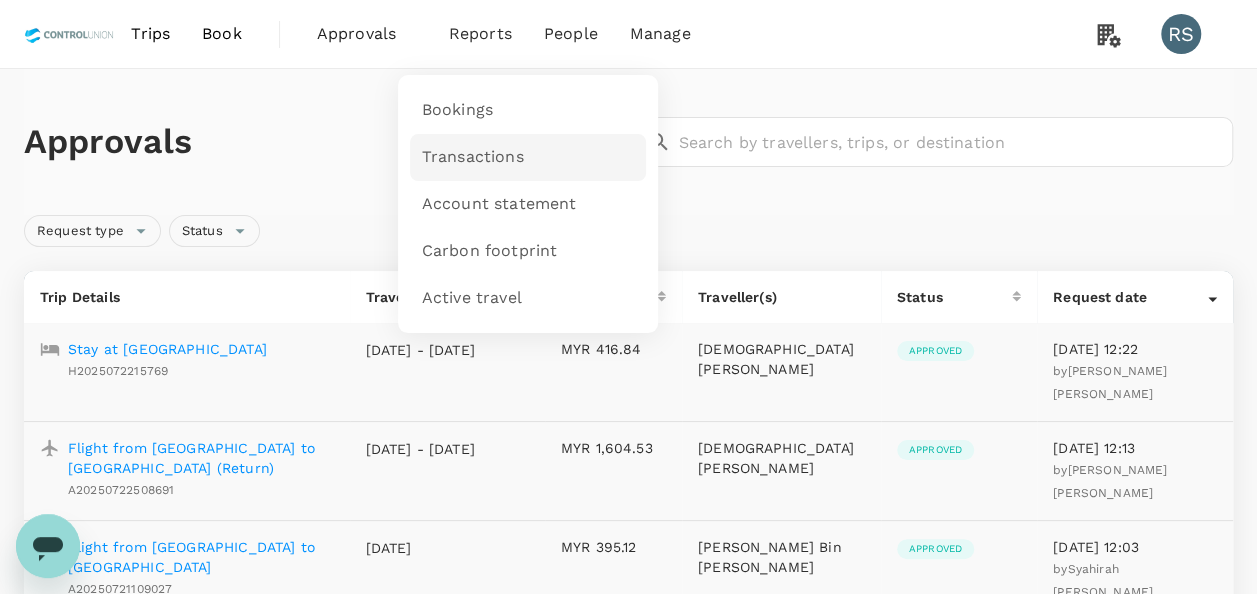 click on "Transactions" at bounding box center [473, 157] 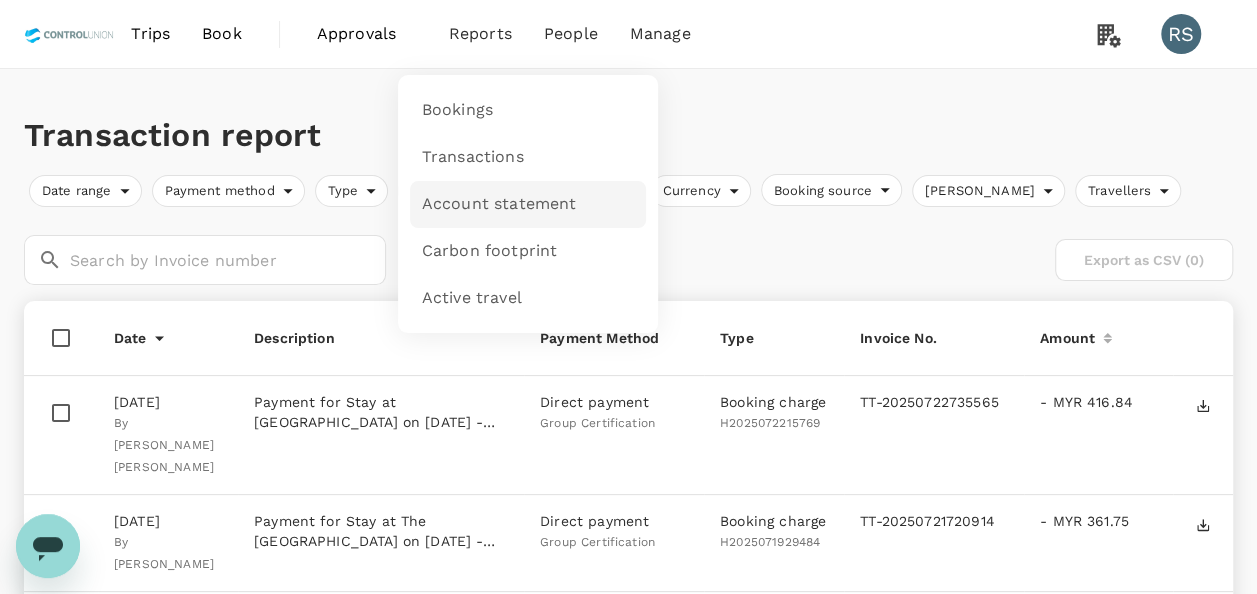 click on "Account statement" at bounding box center [499, 204] 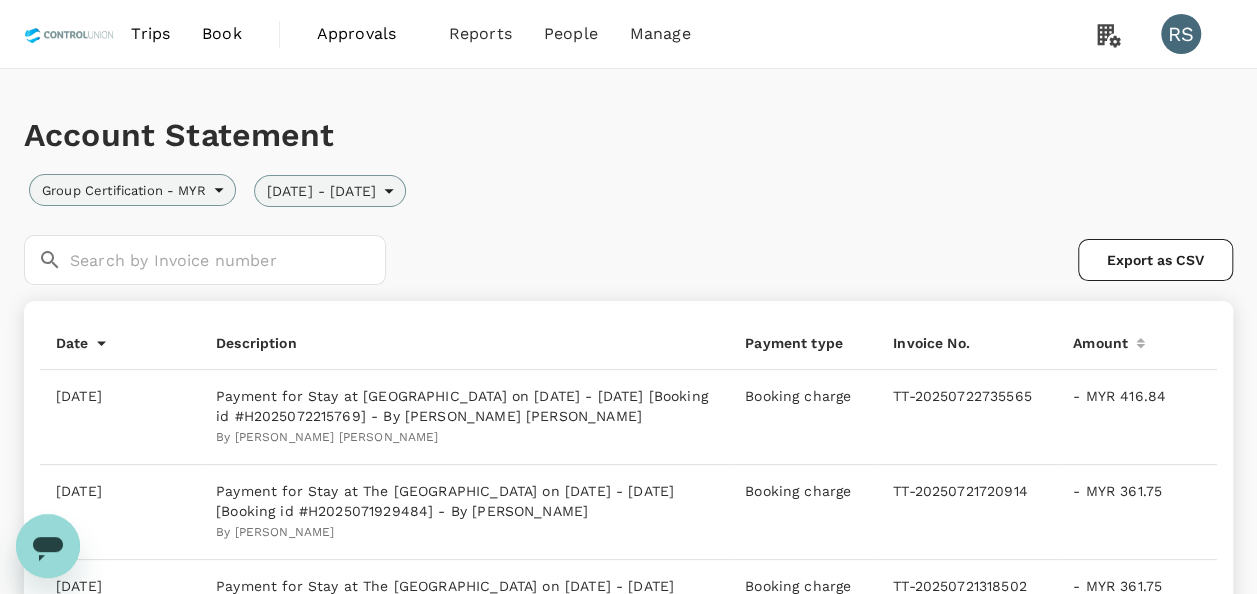 click on "14 Jul 2025 - 20 Jul 2025" at bounding box center (321, 191) 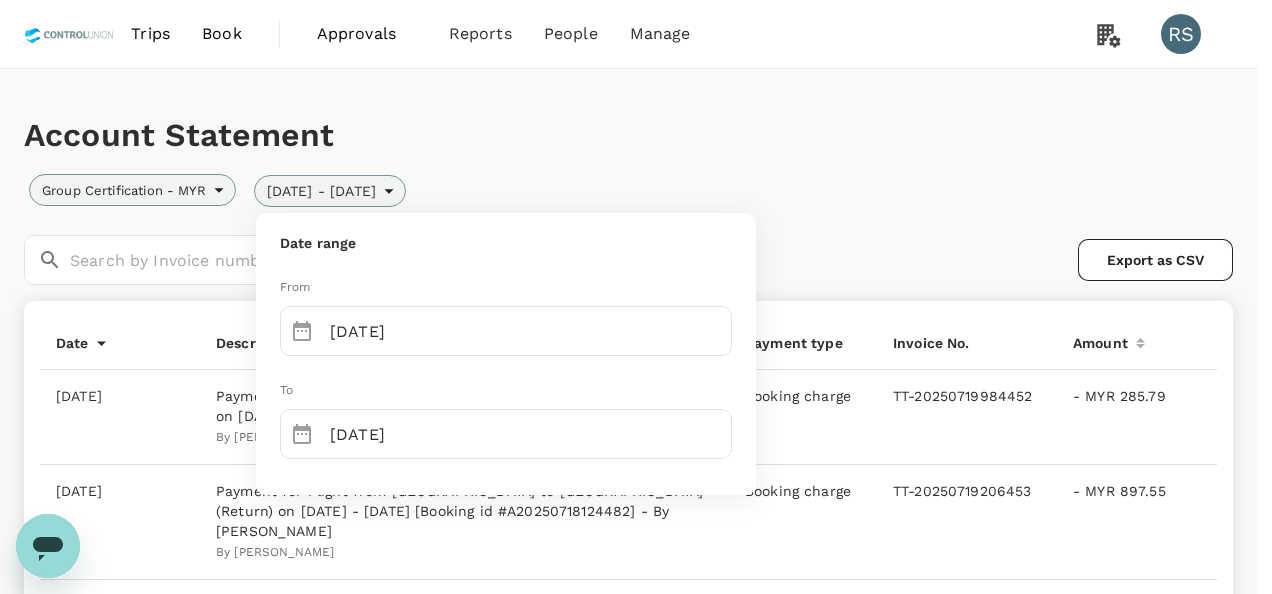 click at bounding box center (636, 297) 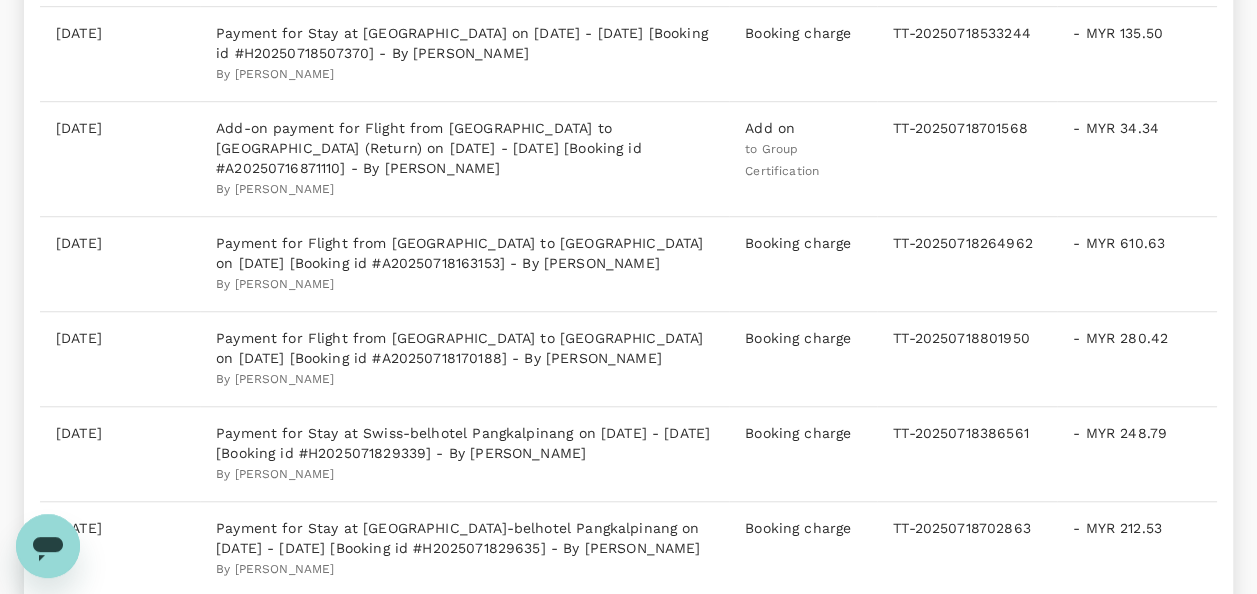 scroll, scrollTop: 700, scrollLeft: 0, axis: vertical 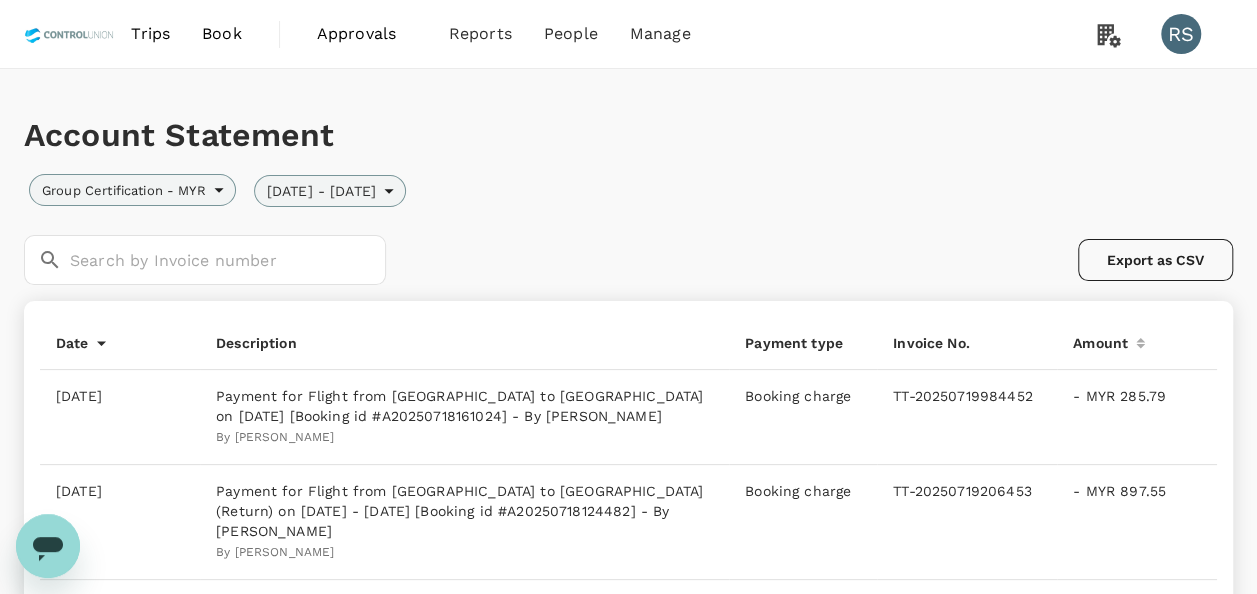click on "Export as CSV" at bounding box center [1155, 260] 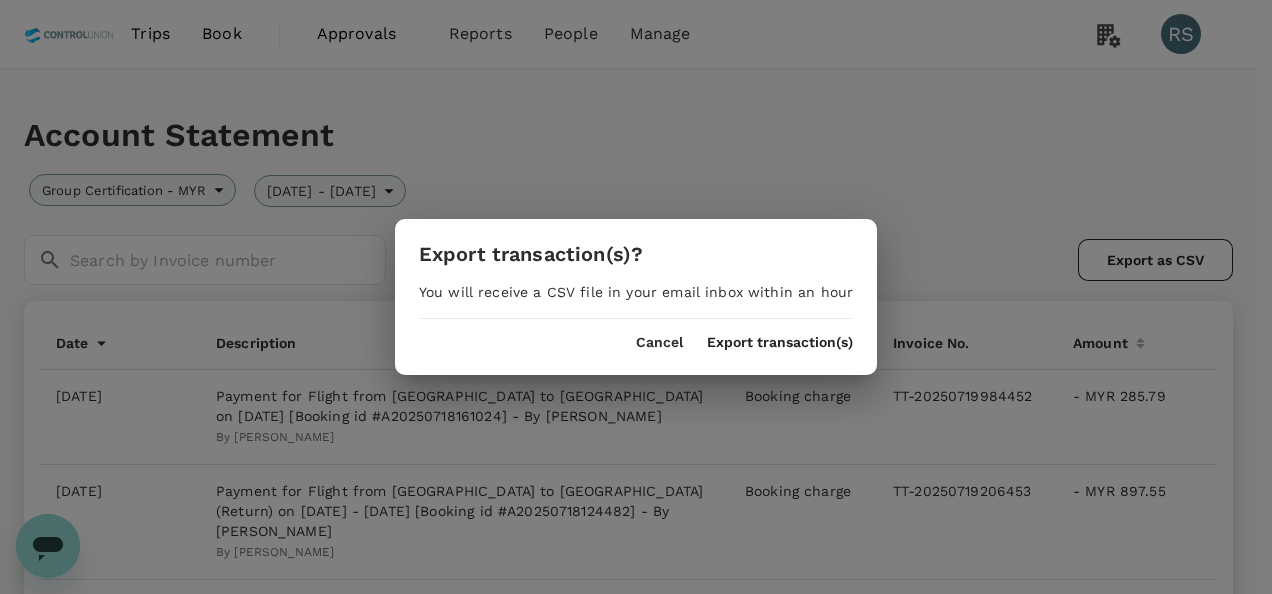 click on "Export transaction(s)" at bounding box center [780, 343] 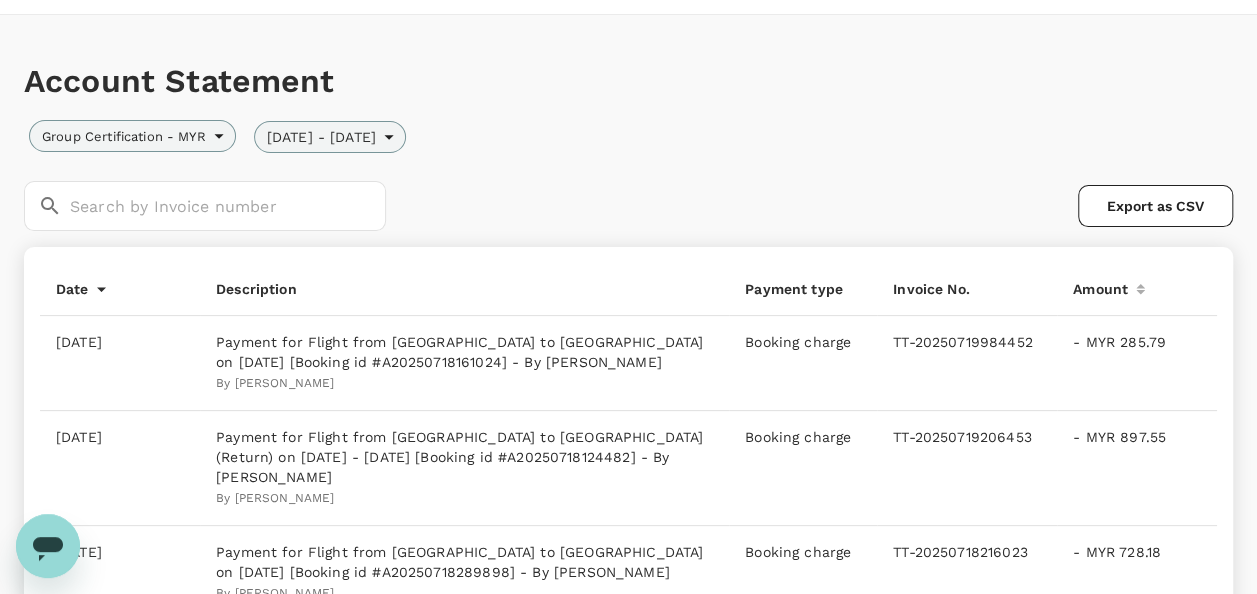scroll, scrollTop: 0, scrollLeft: 0, axis: both 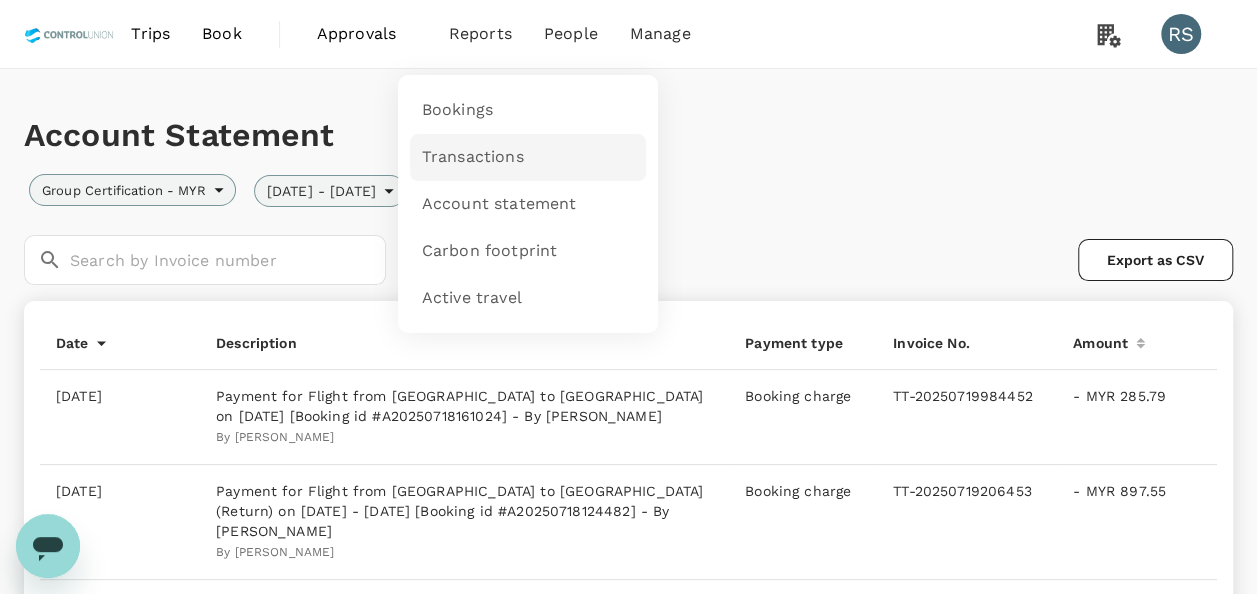 click on "Transactions" at bounding box center (473, 157) 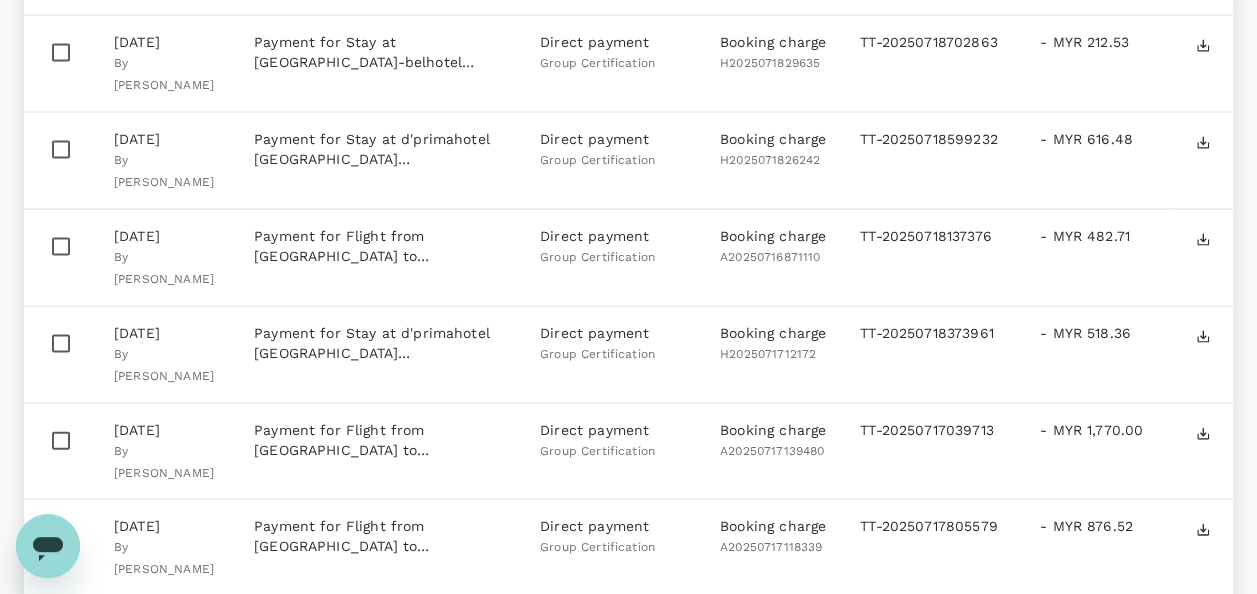 scroll, scrollTop: 2245, scrollLeft: 0, axis: vertical 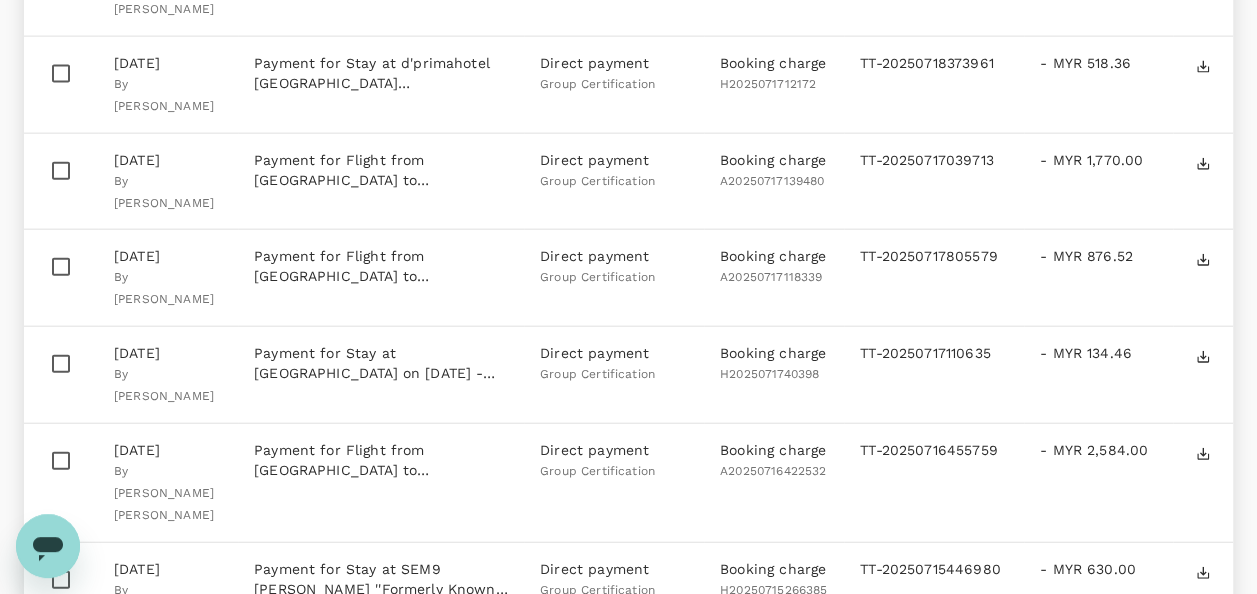 click 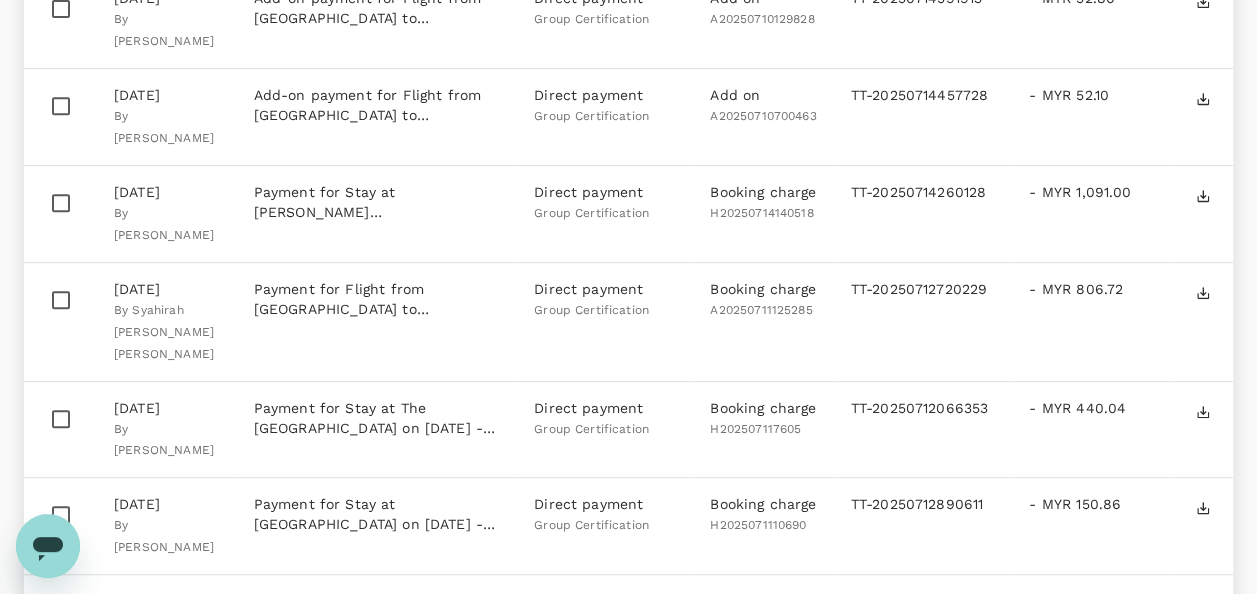 scroll, scrollTop: 300, scrollLeft: 0, axis: vertical 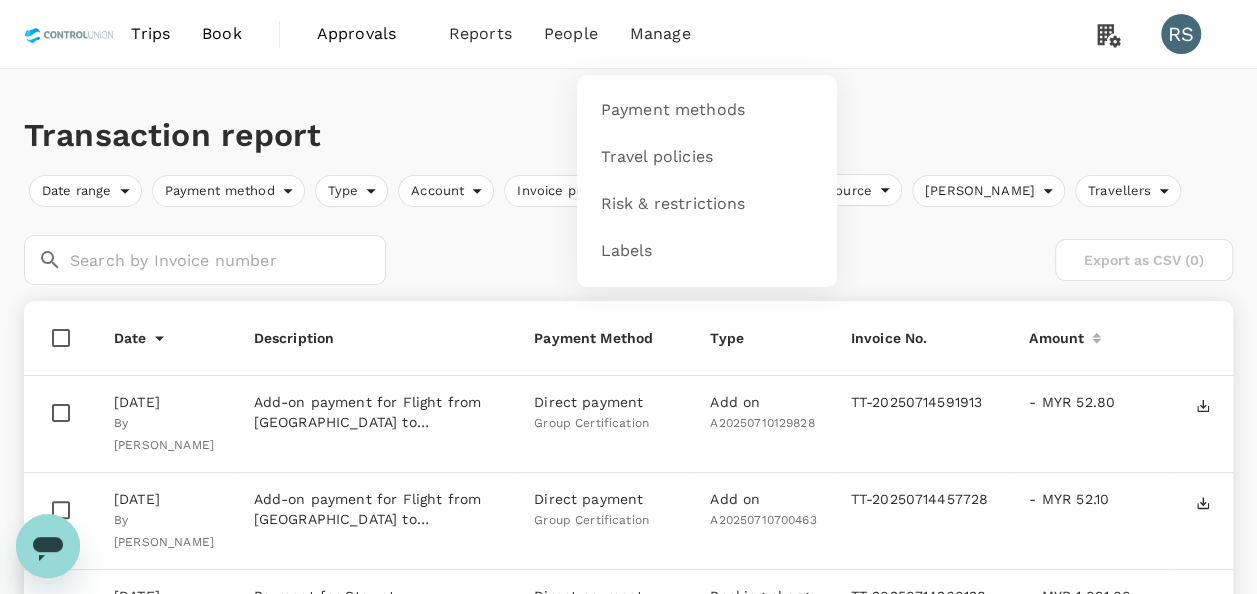 click on "Manage" at bounding box center [660, 34] 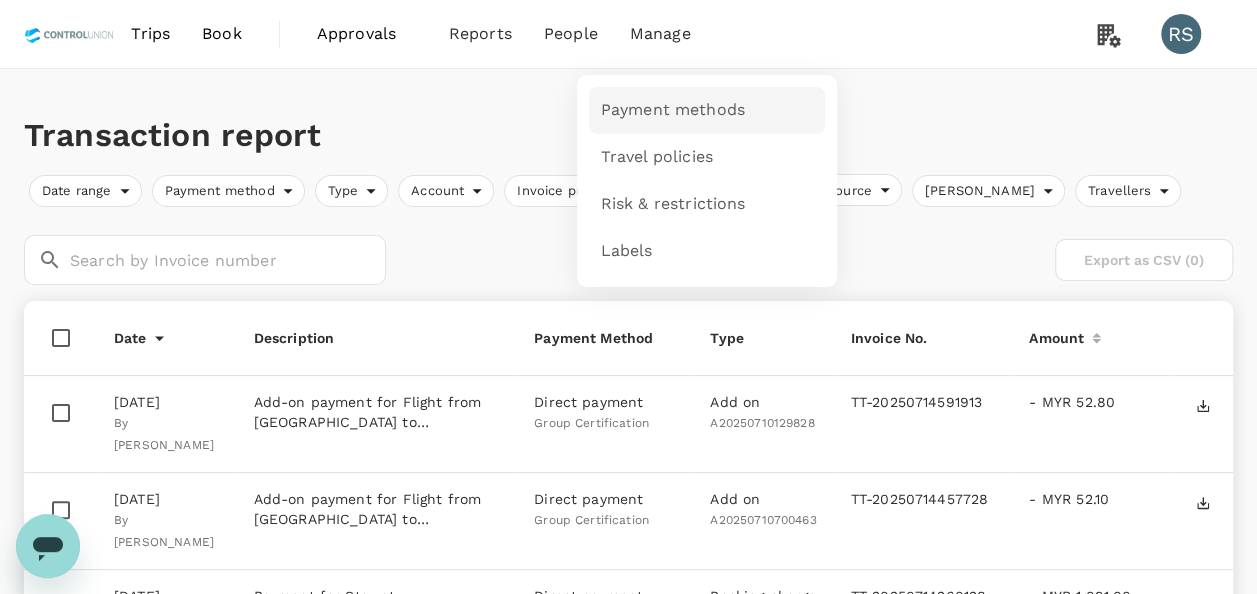 click on "Payment methods" at bounding box center (673, 110) 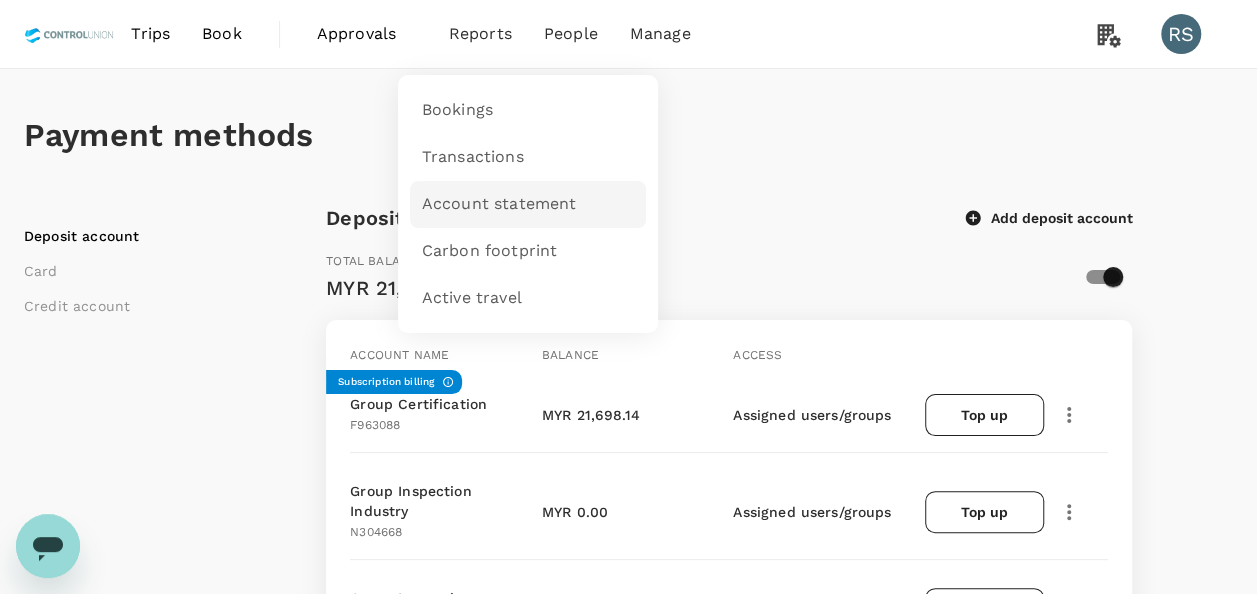 click on "Account statement" at bounding box center (528, 204) 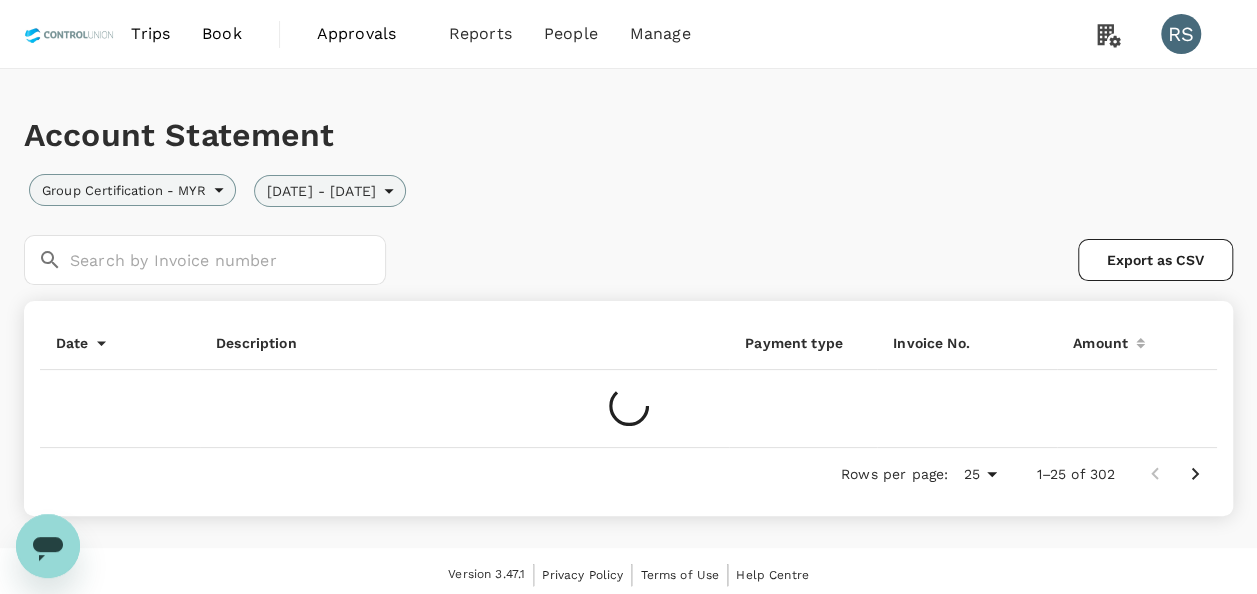 click on "14 Jul 2025 - 20 Jul 2025" at bounding box center (321, 191) 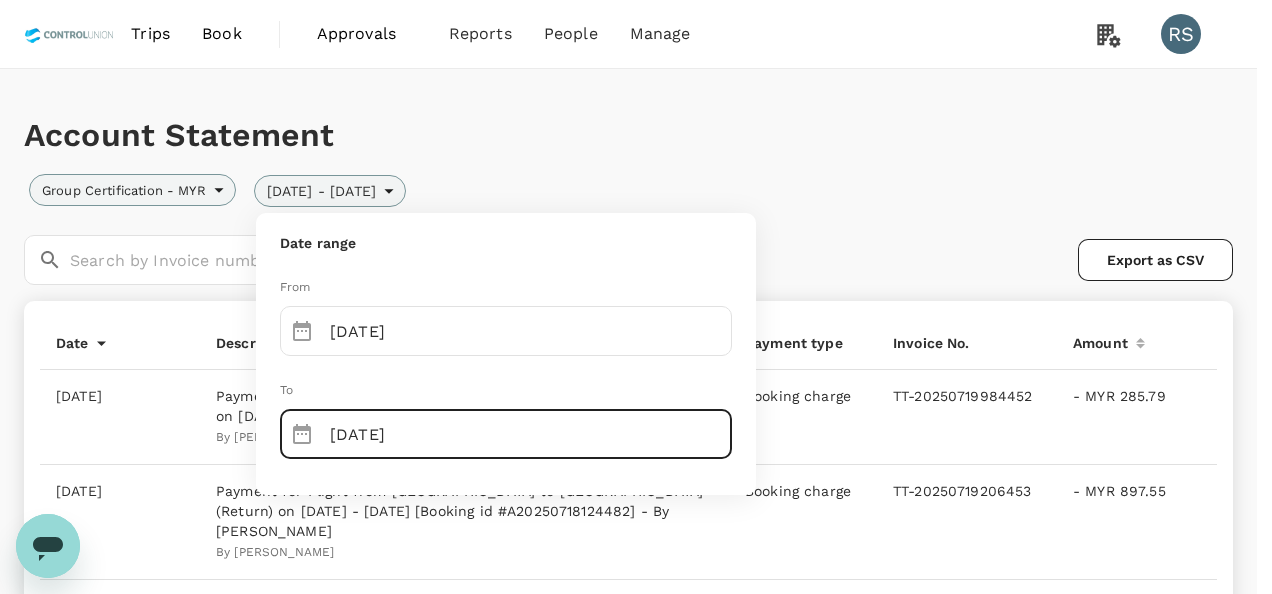 click on "20/07/2025" at bounding box center (531, 434) 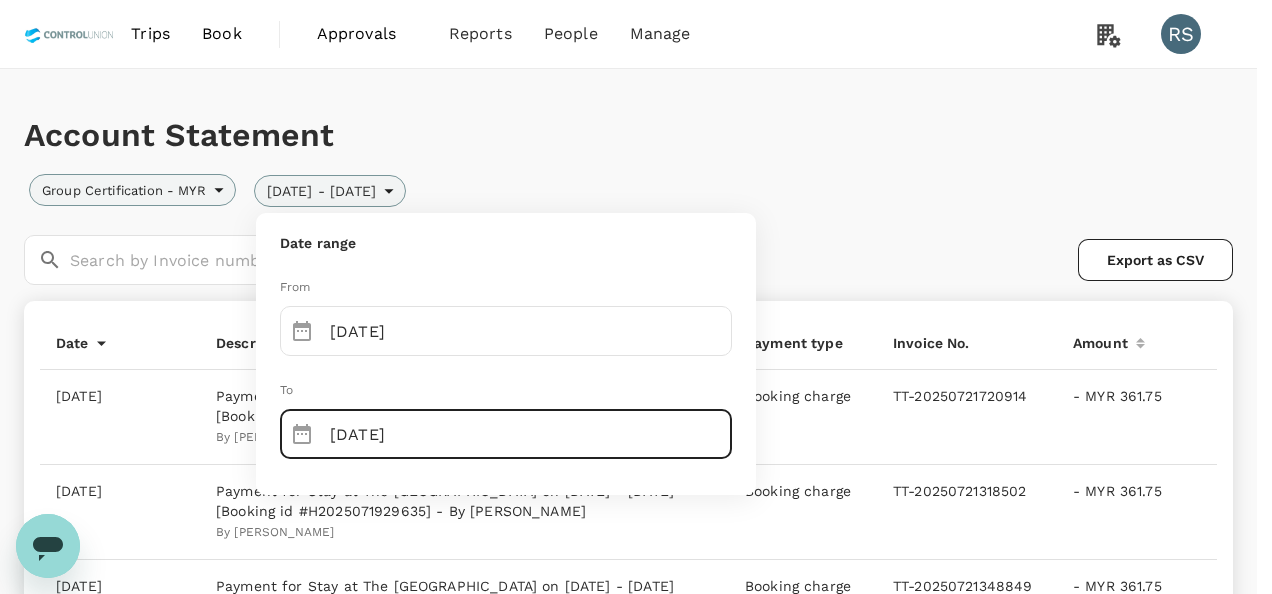 type on "21/07/2025" 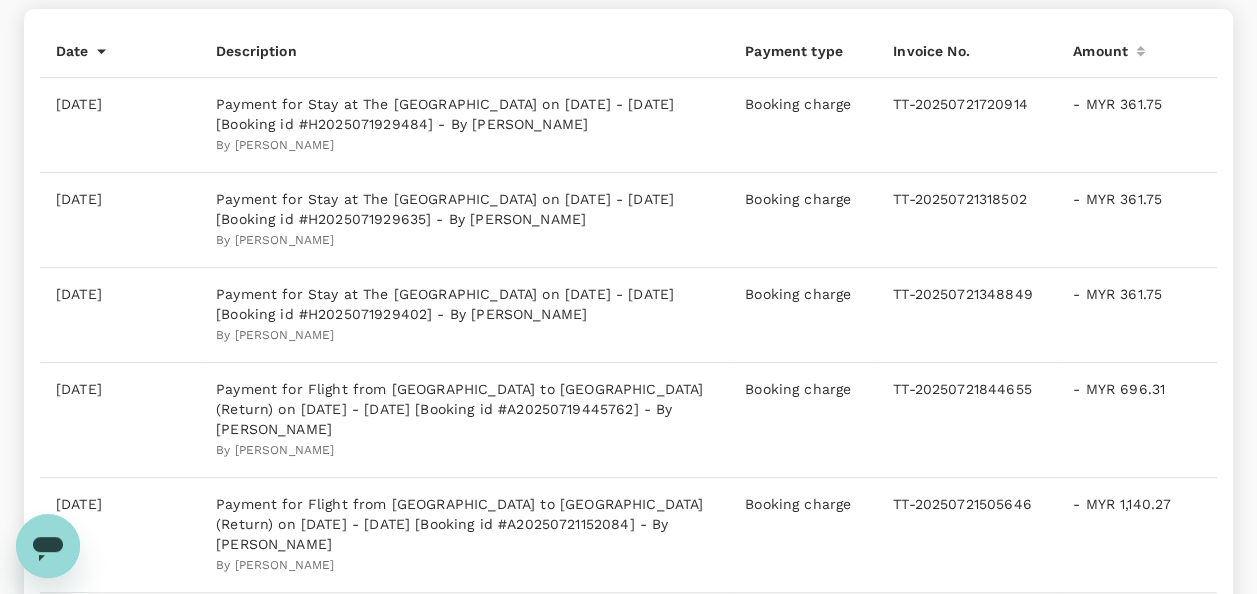 scroll, scrollTop: 200, scrollLeft: 0, axis: vertical 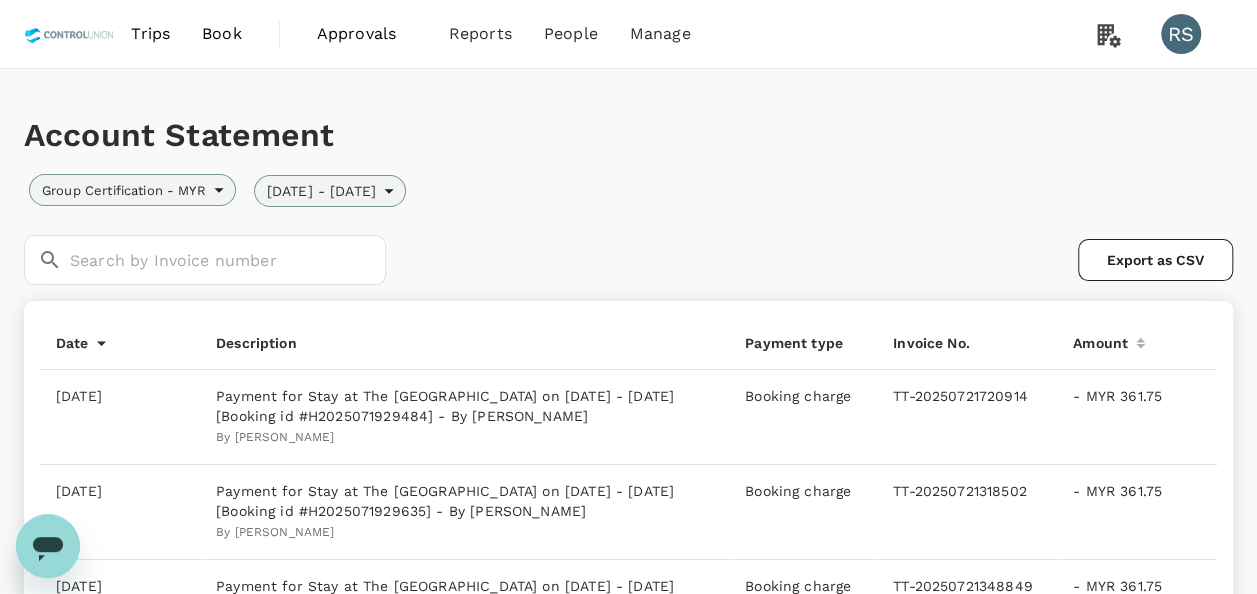 click on "14 Jul 2025 - 21 Jul 2025" at bounding box center (321, 191) 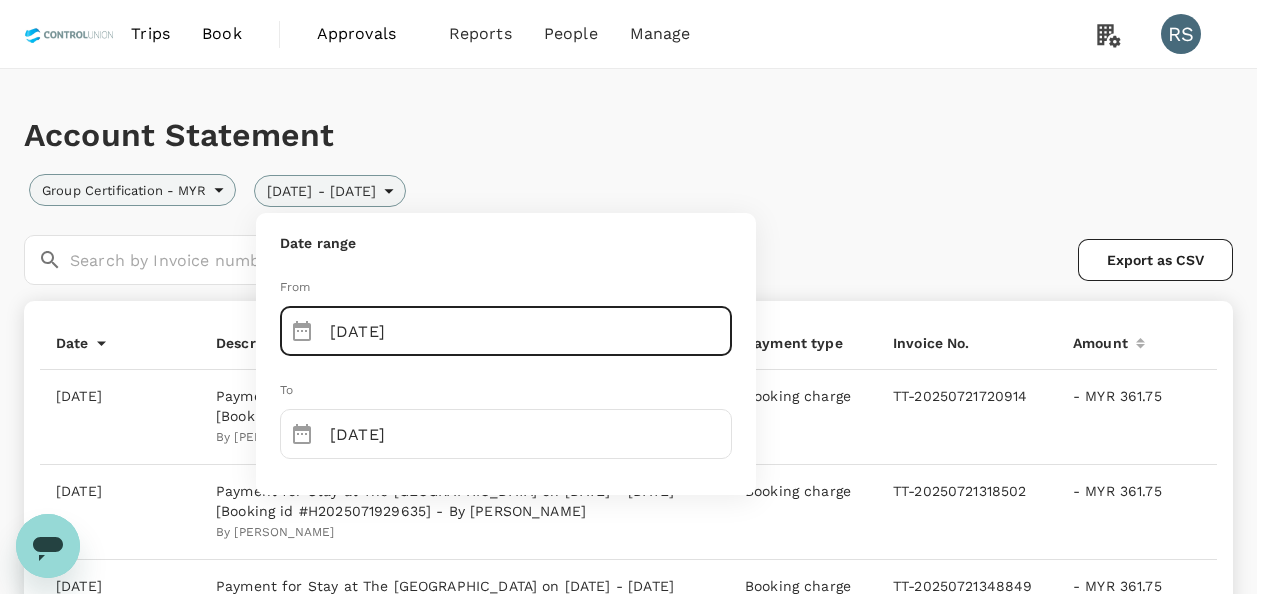 click on "14/07/2025" at bounding box center [531, 331] 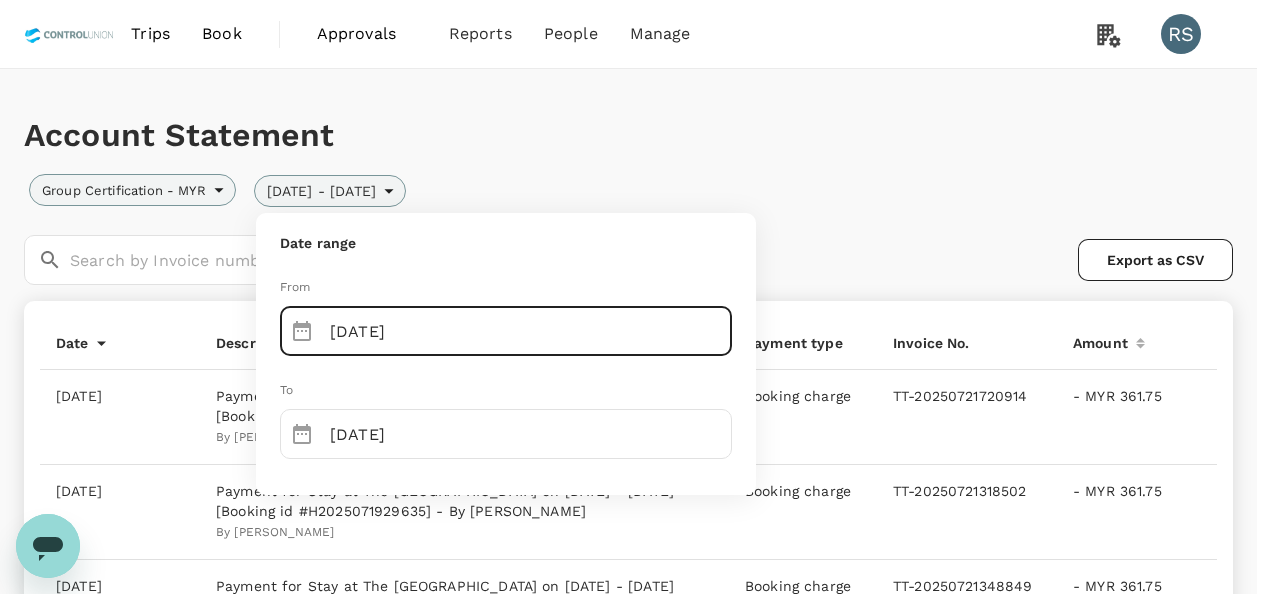 type on "21/07/2025" 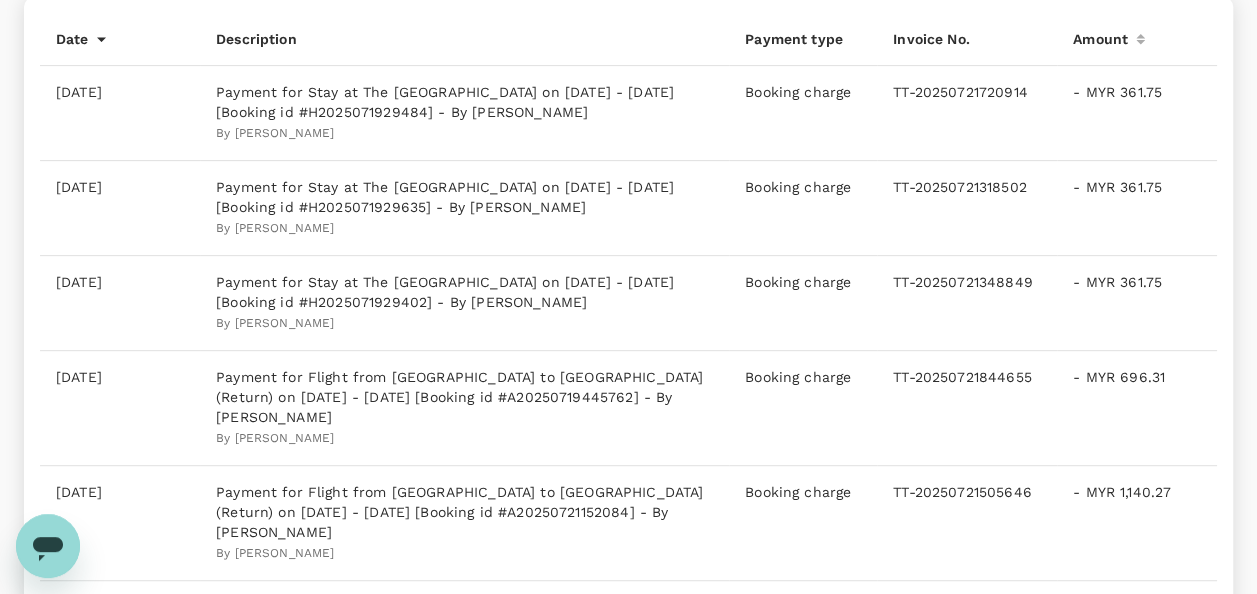 scroll, scrollTop: 21, scrollLeft: 0, axis: vertical 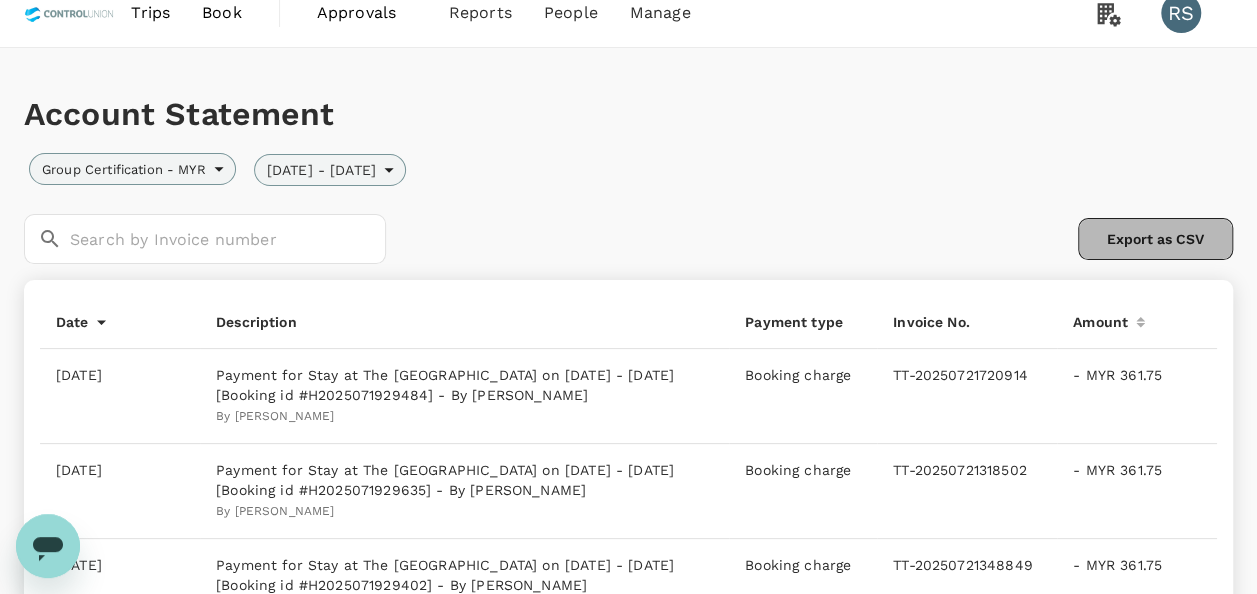 click on "Export as CSV" at bounding box center [1155, 239] 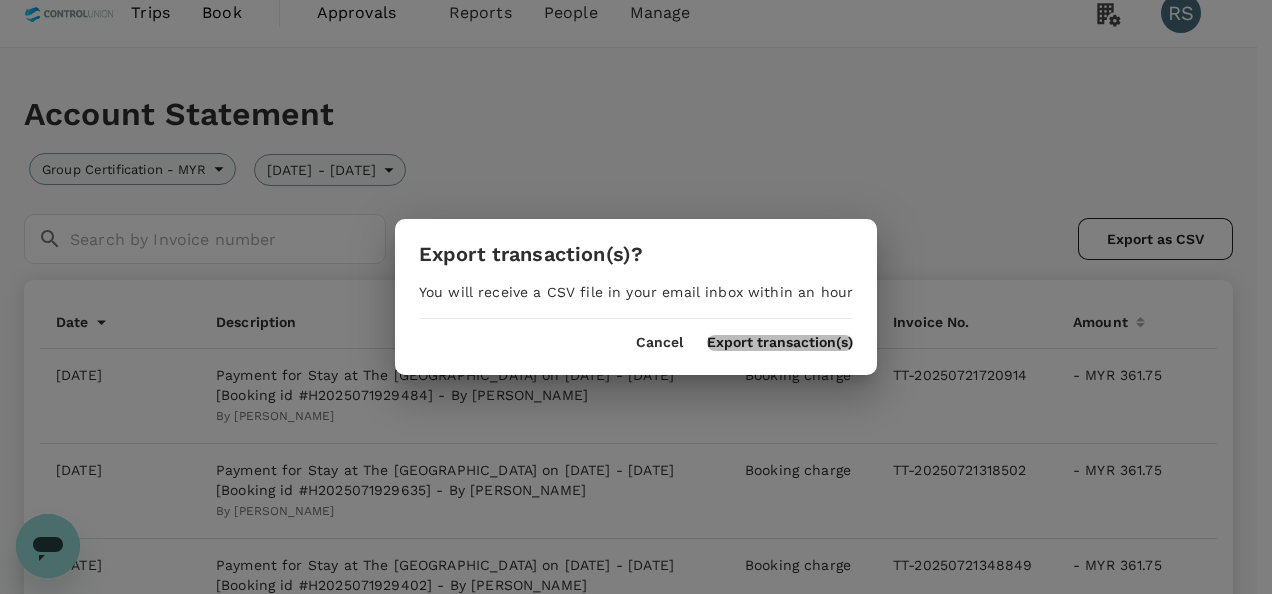 click on "Export transaction(s)" at bounding box center (780, 343) 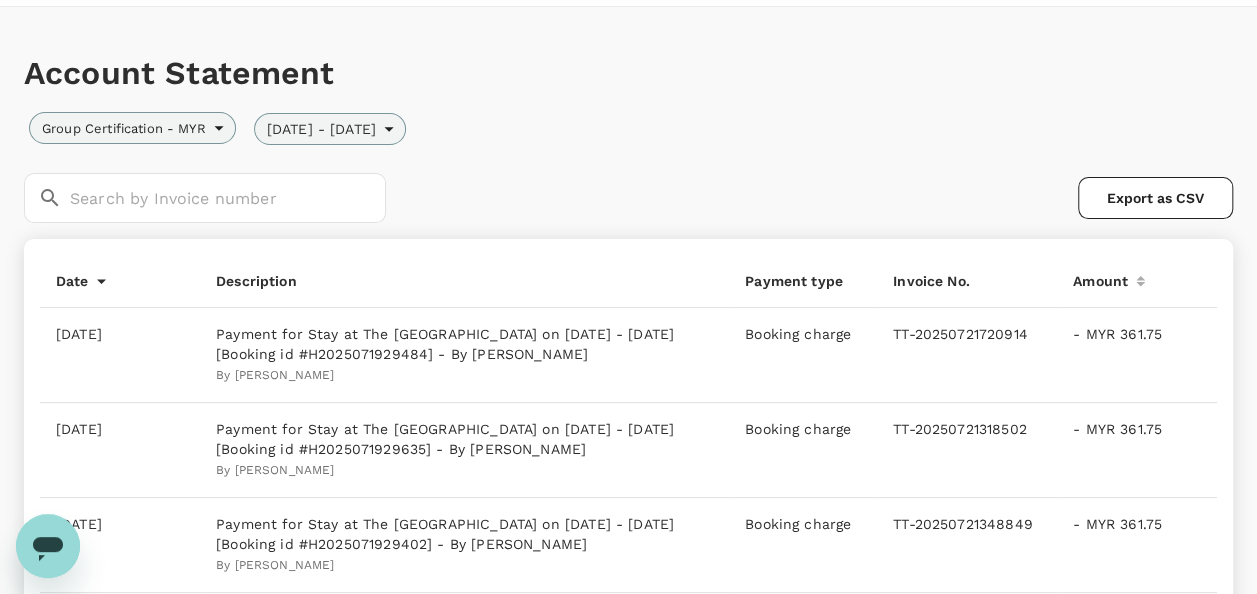 scroll, scrollTop: 0, scrollLeft: 0, axis: both 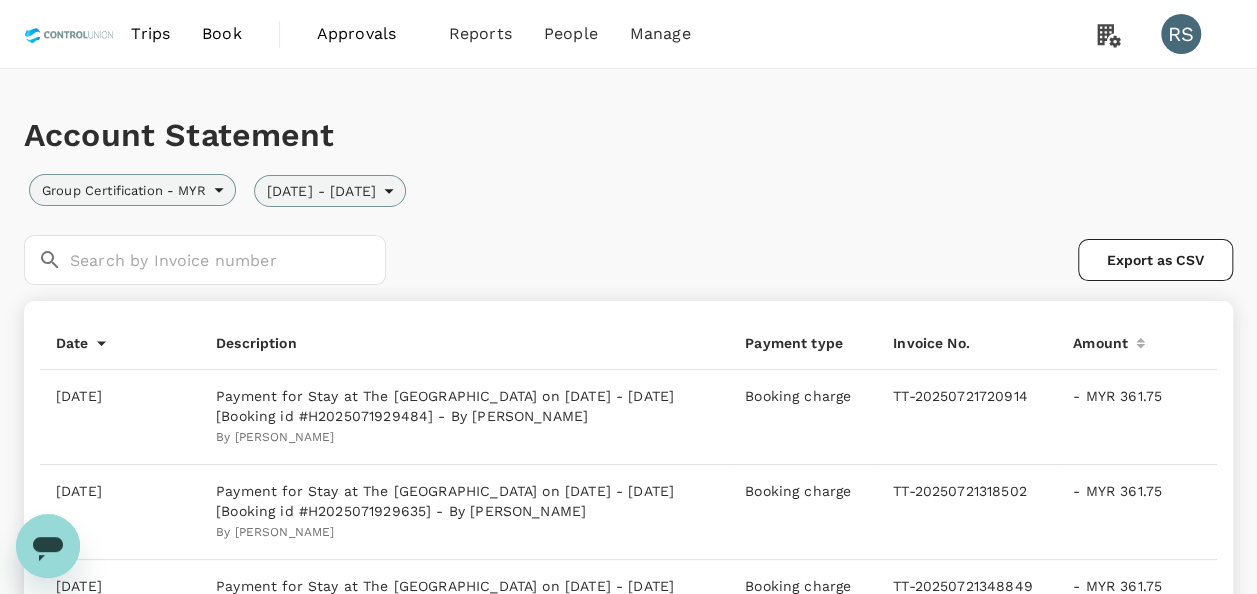 click on "21 Jul 2025 - 21 Jul 2025" at bounding box center [321, 191] 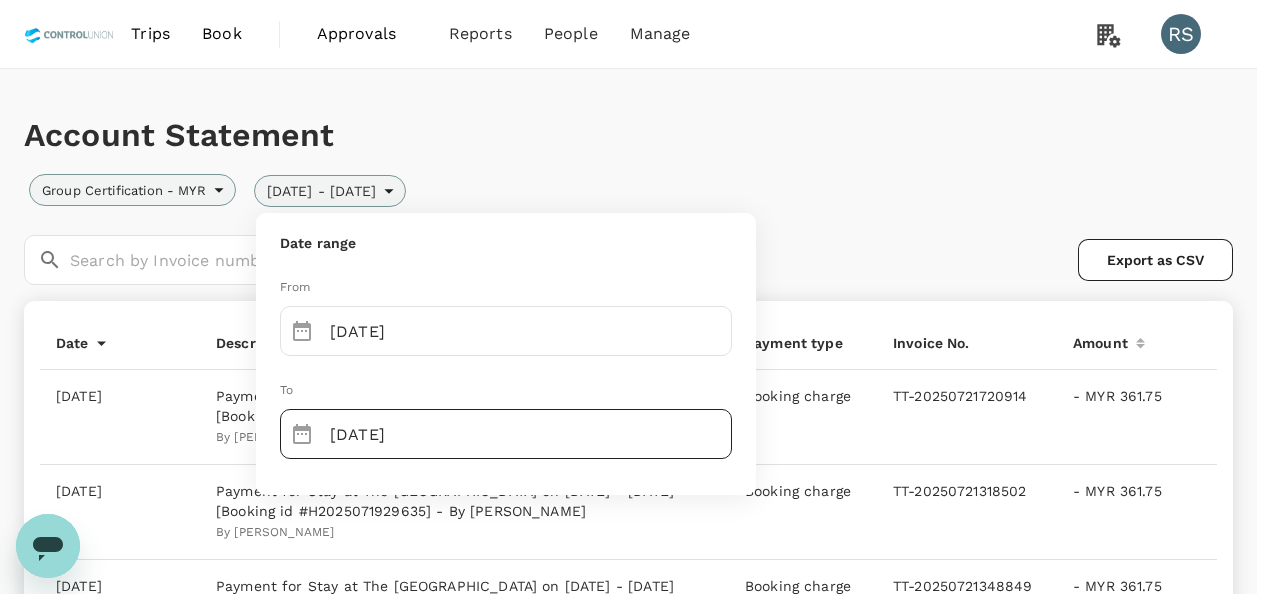 click on "21/07/2025" at bounding box center (531, 434) 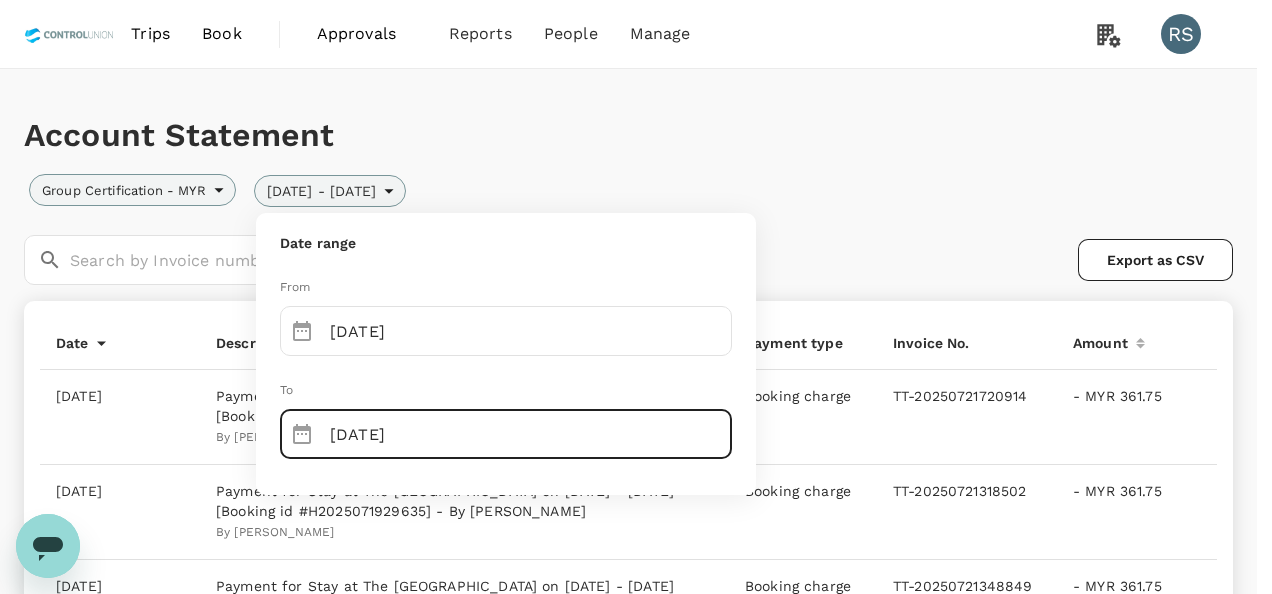 click at bounding box center (636, 297) 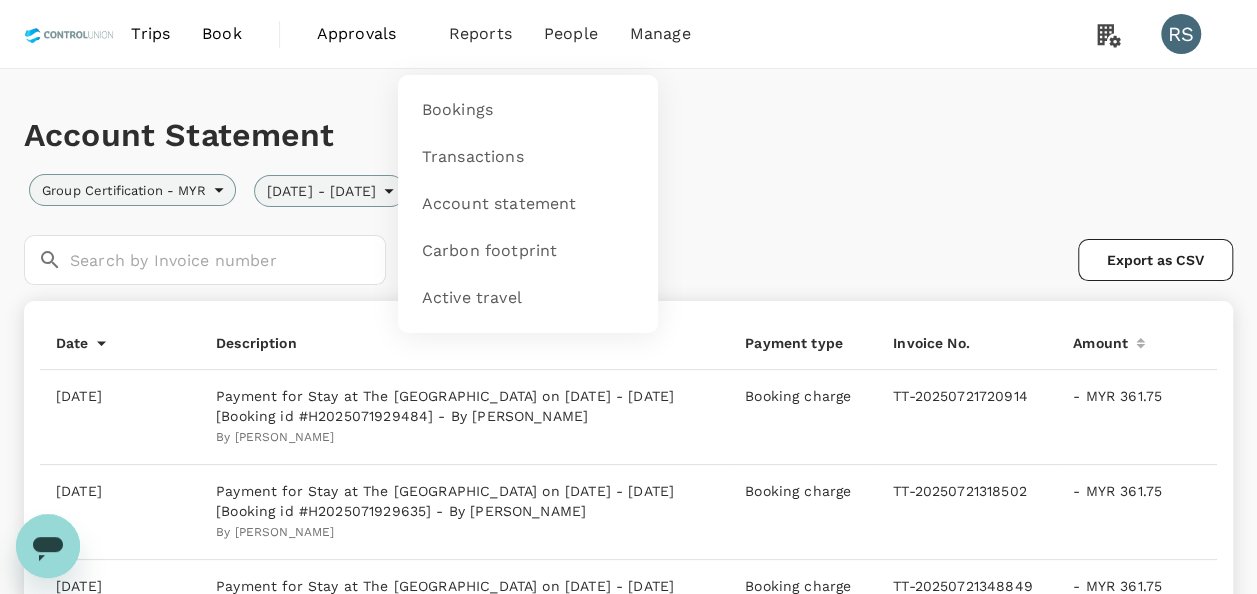 click on "Reports" at bounding box center (480, 34) 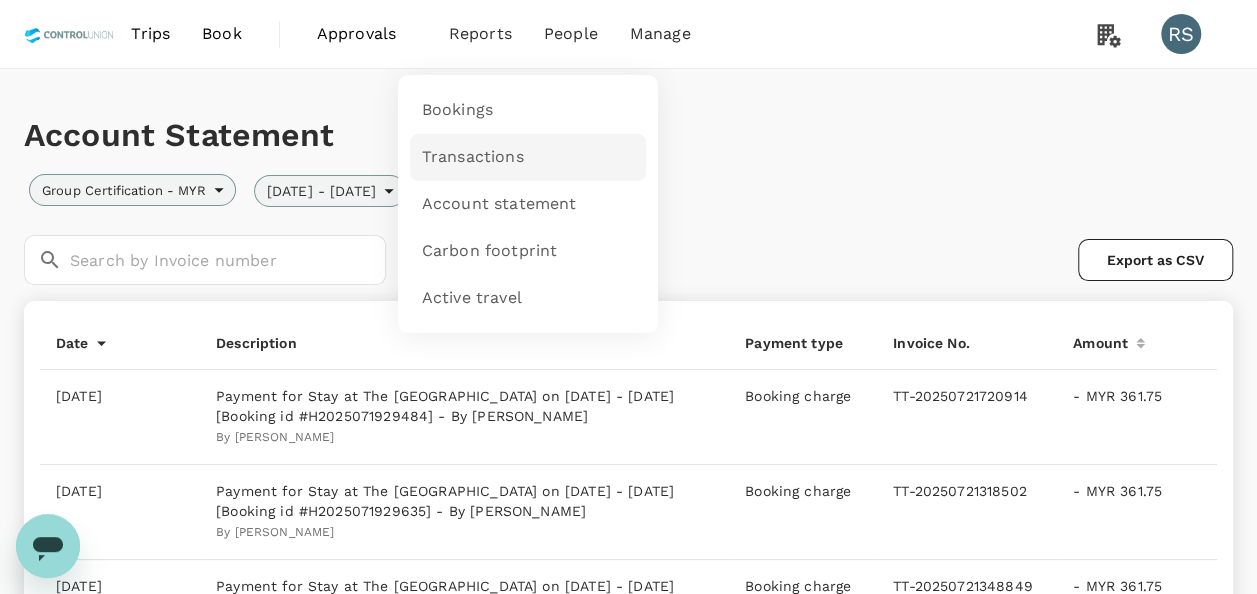 click on "Transactions" at bounding box center (473, 157) 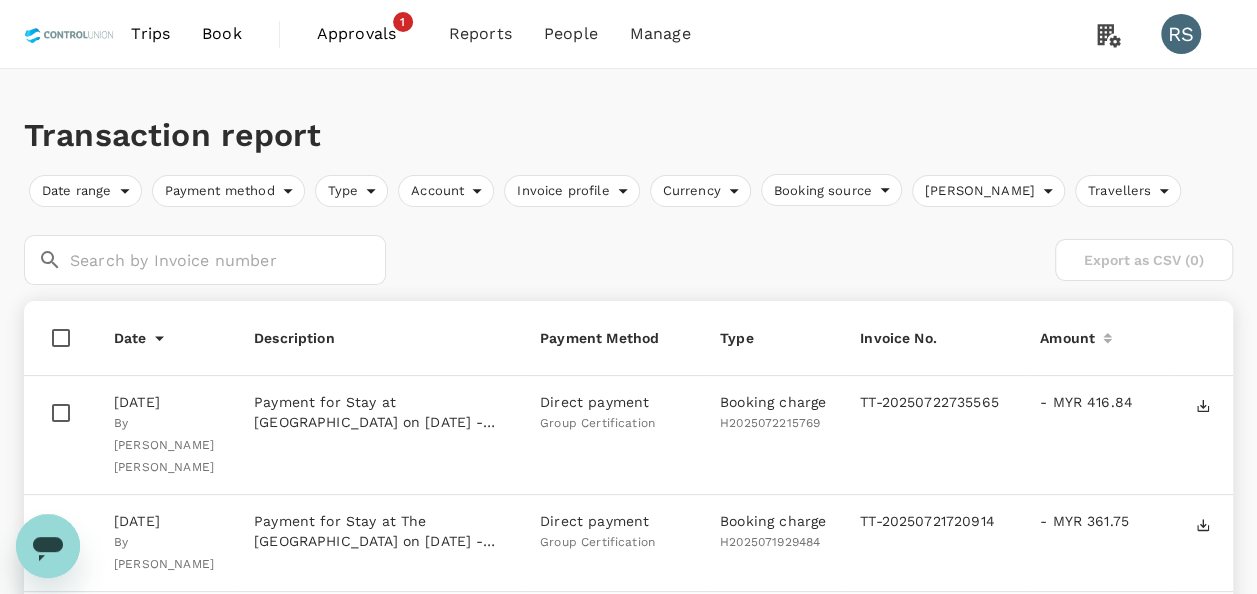 click on "​ ​ Export as CSV   (0)" at bounding box center (628, 260) 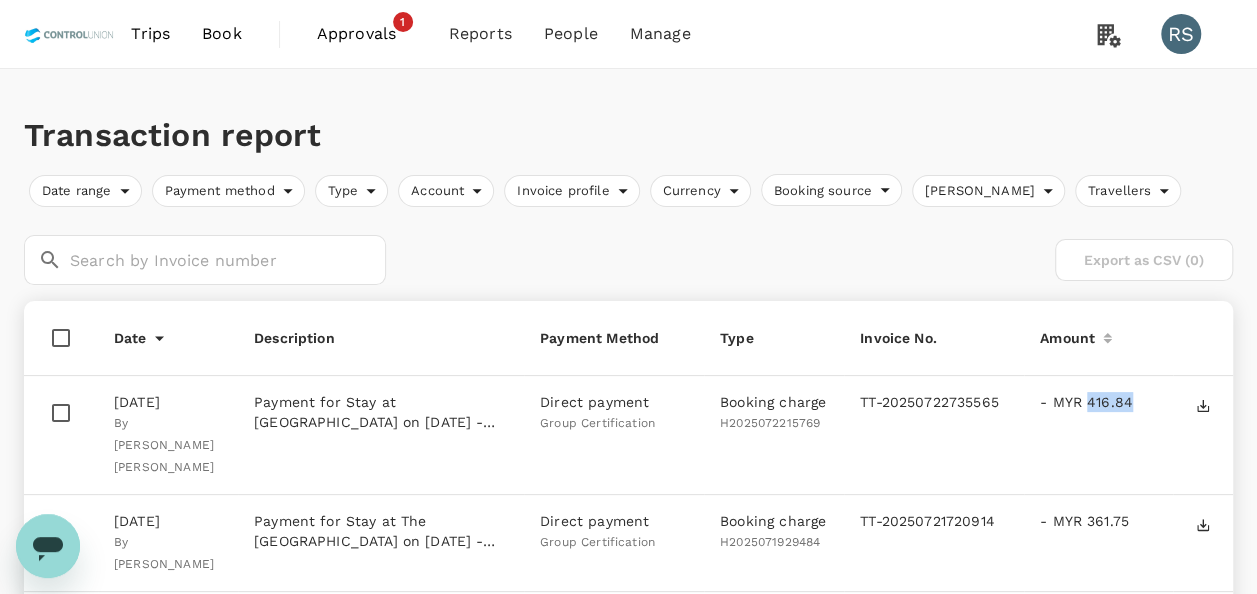 drag, startPoint x: 1085, startPoint y: 399, endPoint x: 1136, endPoint y: 399, distance: 51 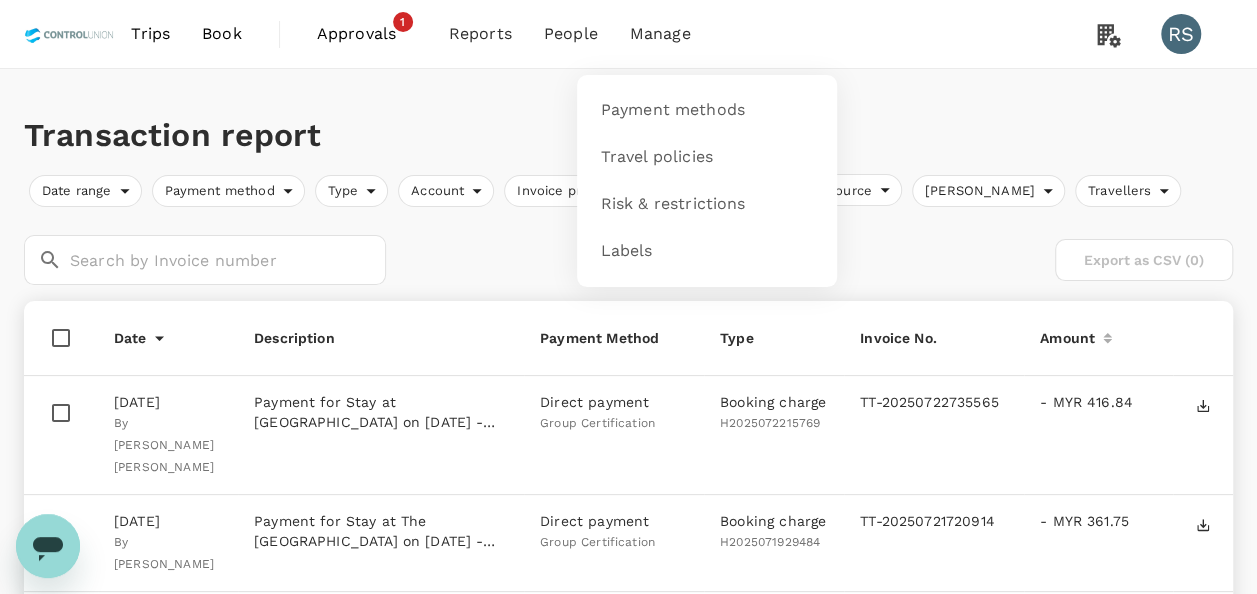 click on "Manage" at bounding box center (660, 34) 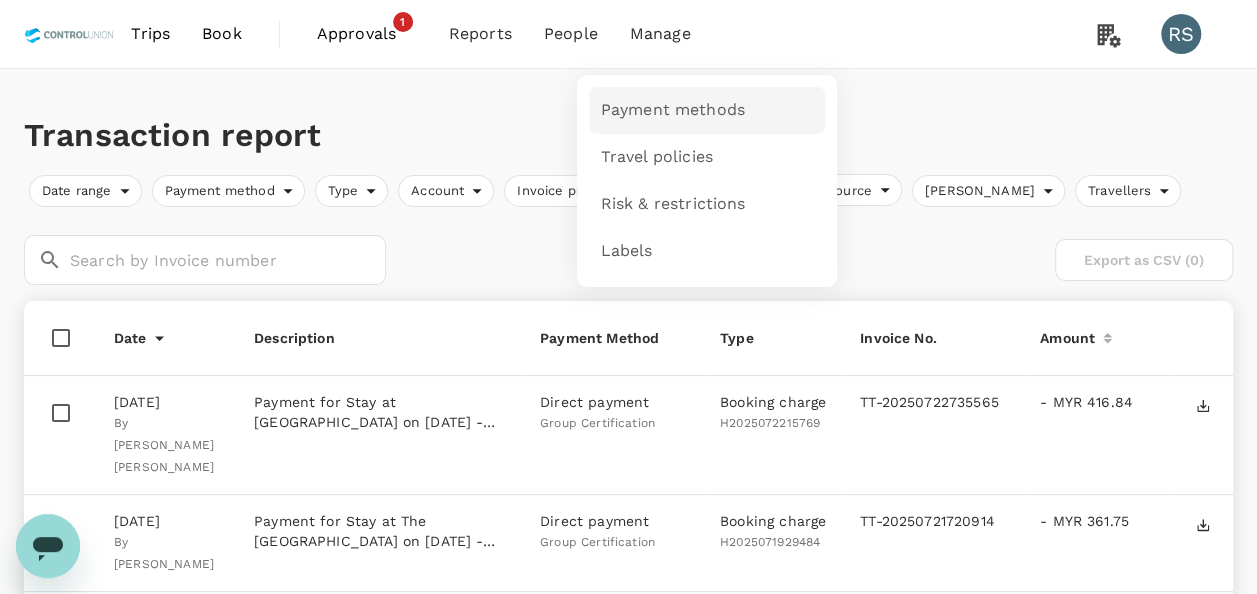 click on "Payment methods" at bounding box center [673, 110] 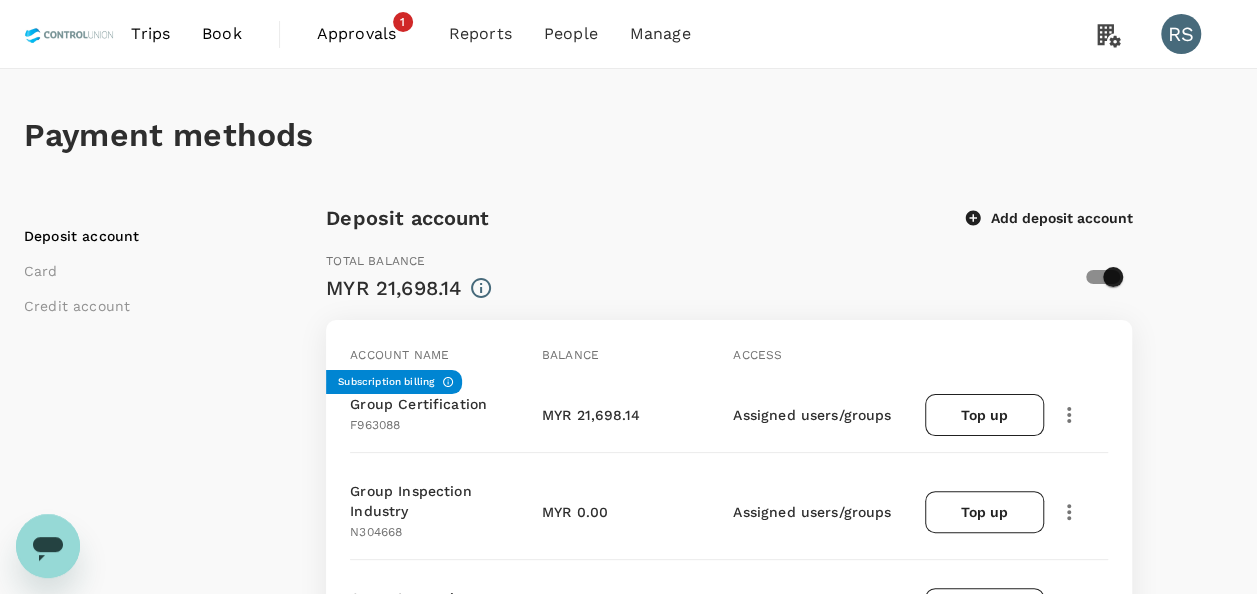 click on "Reports" at bounding box center (480, 34) 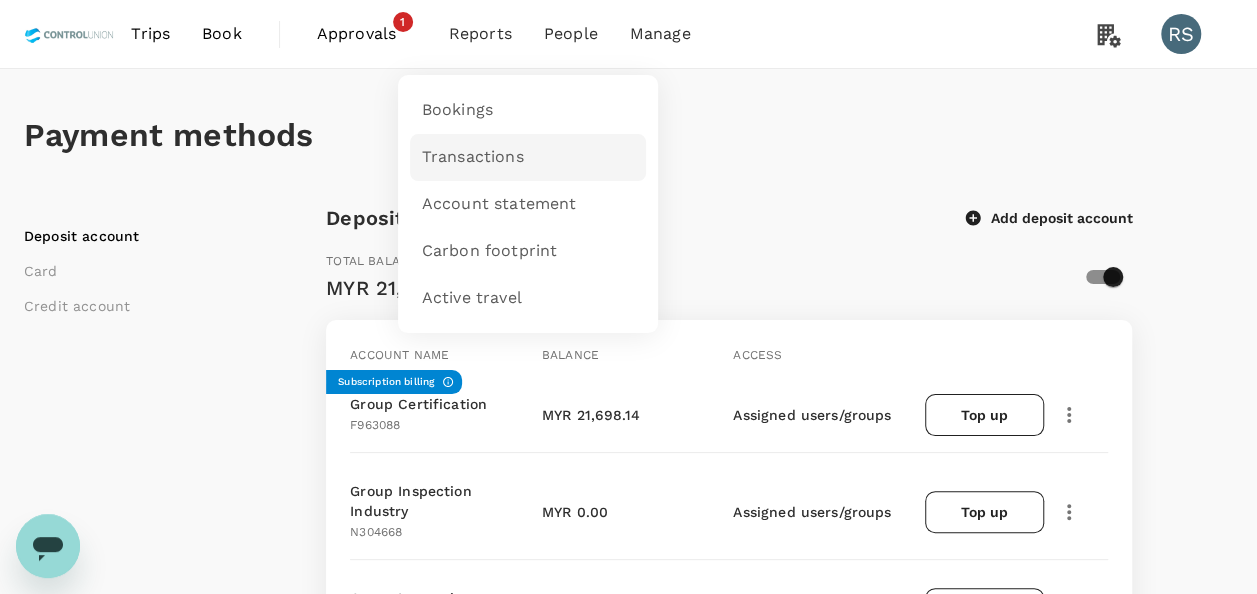 click on "Transactions" at bounding box center (473, 157) 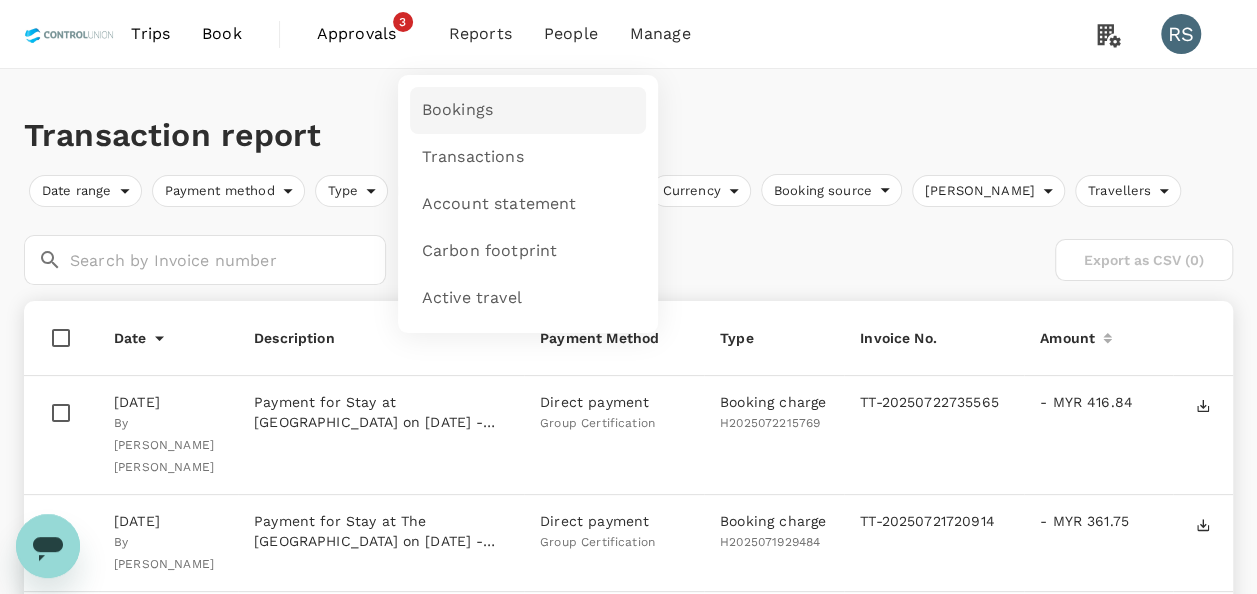 click on "Bookings" at bounding box center (457, 110) 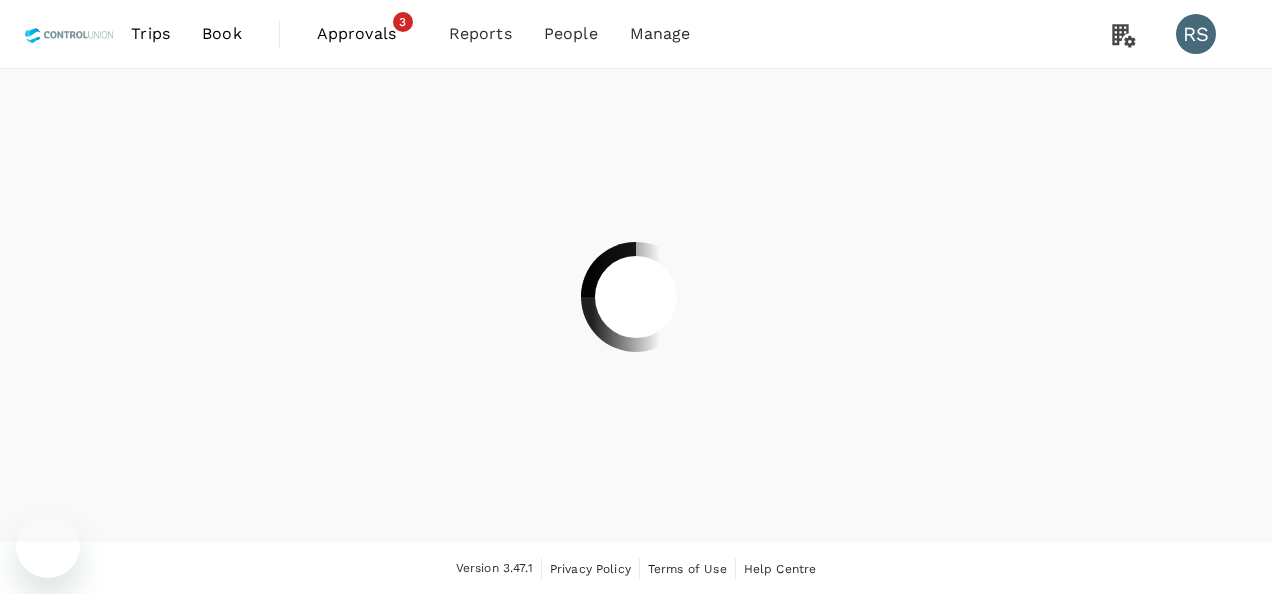 scroll, scrollTop: 0, scrollLeft: 0, axis: both 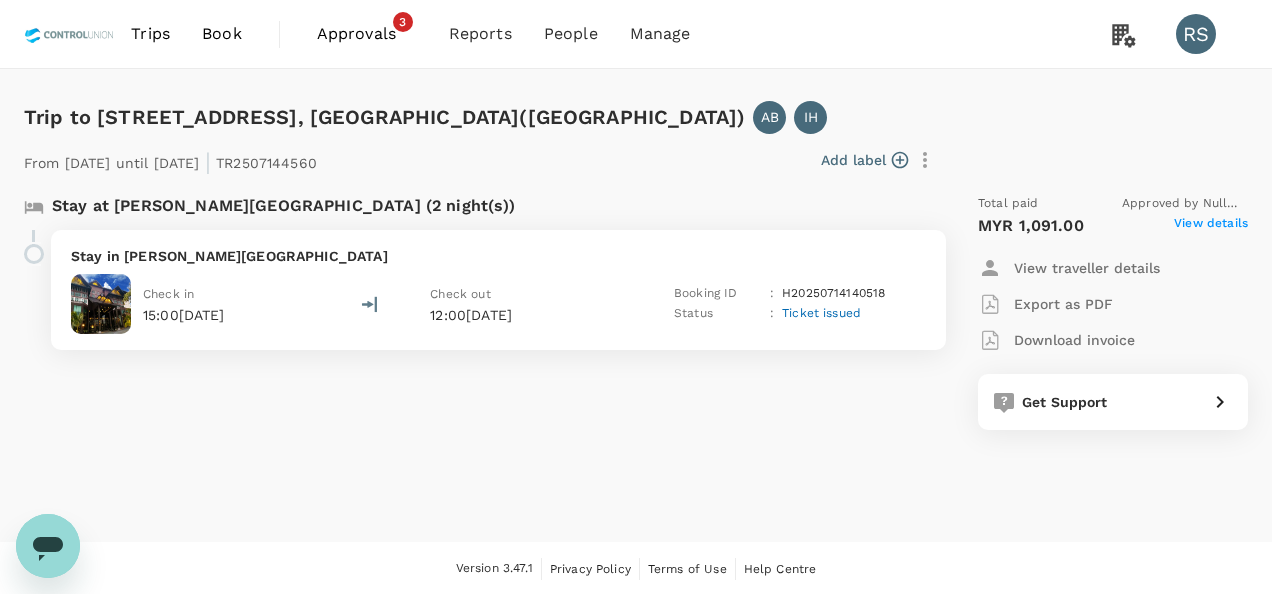 click on "View details" at bounding box center (1211, 226) 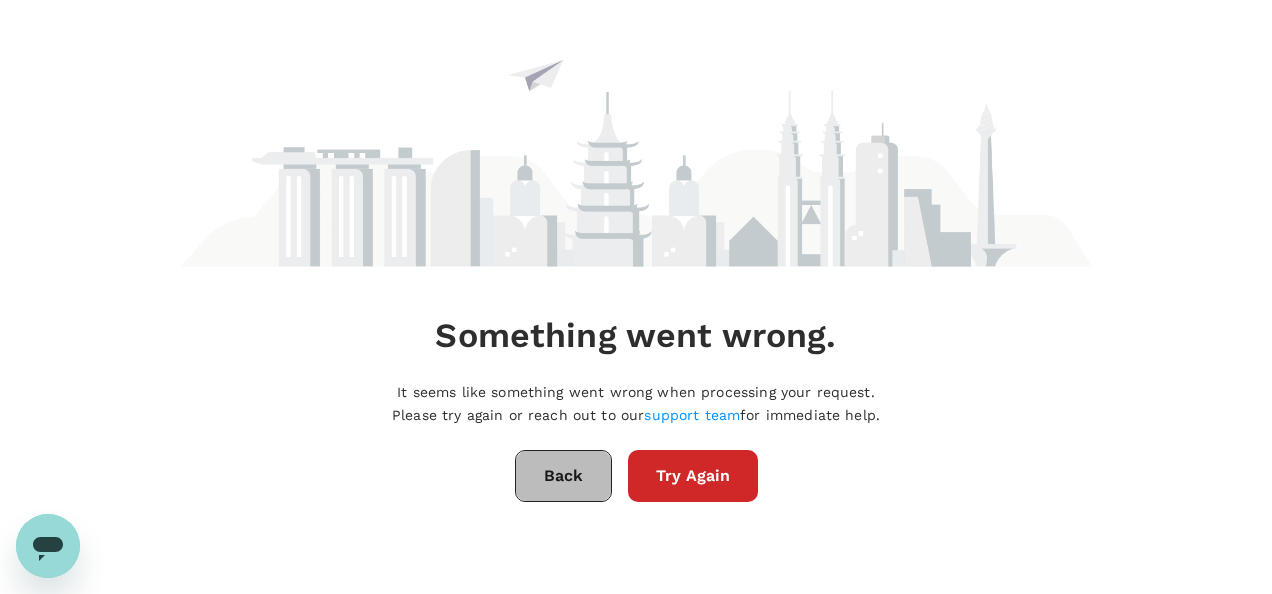click on "Back" at bounding box center (563, 476) 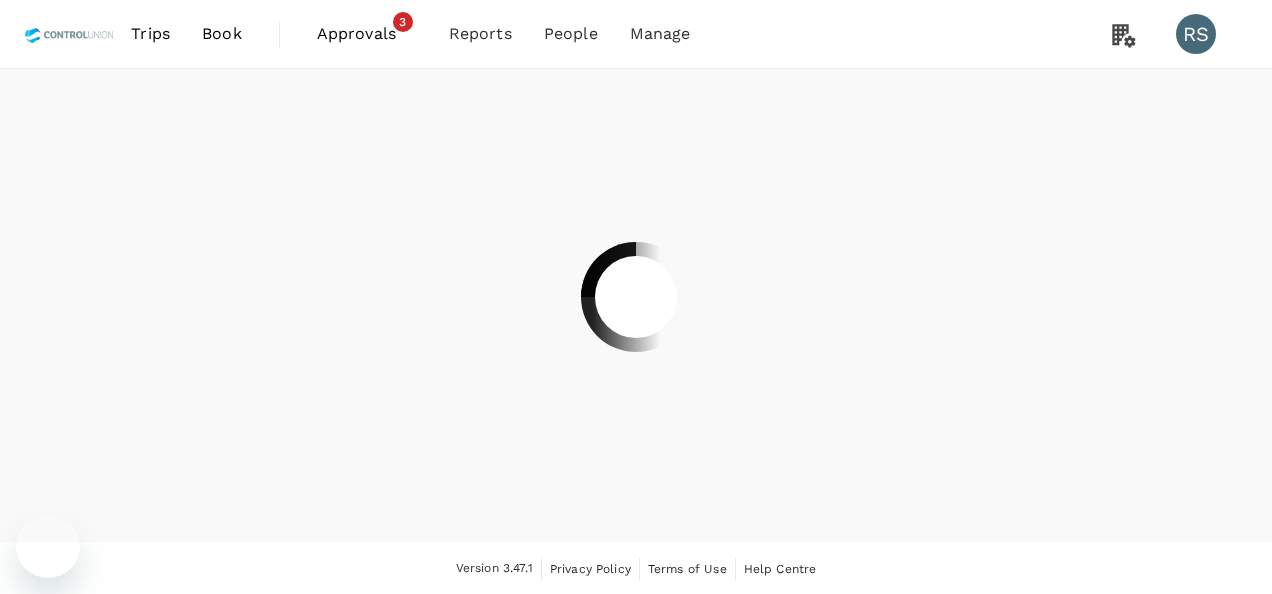 scroll, scrollTop: 0, scrollLeft: 0, axis: both 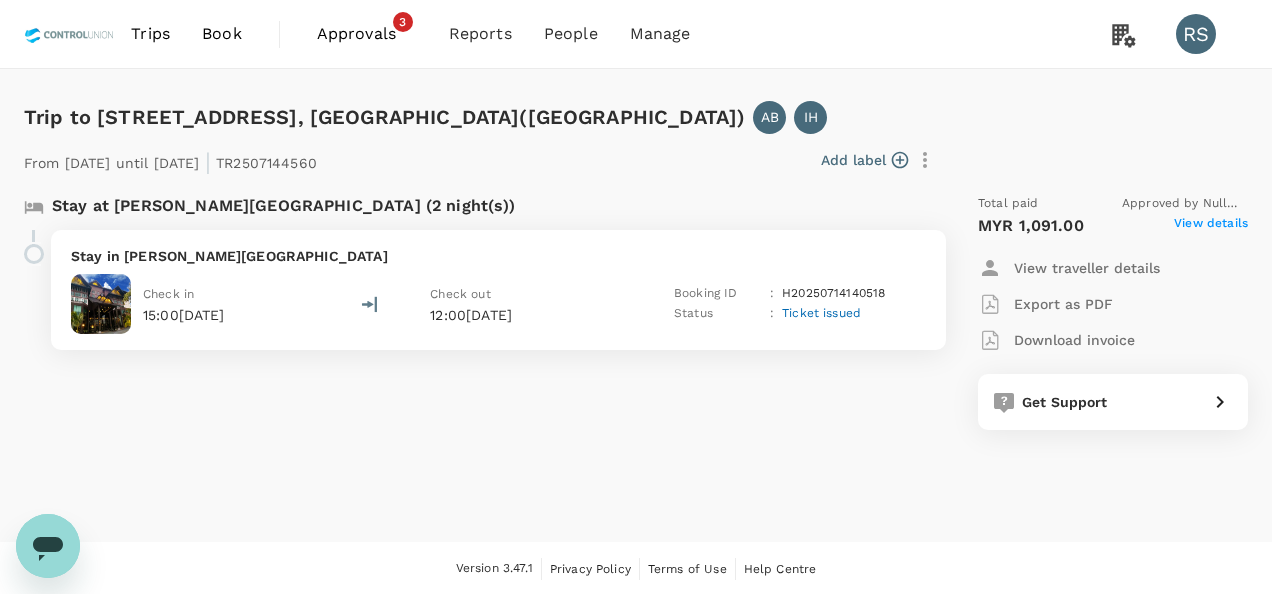 click on "View details" at bounding box center [1211, 226] 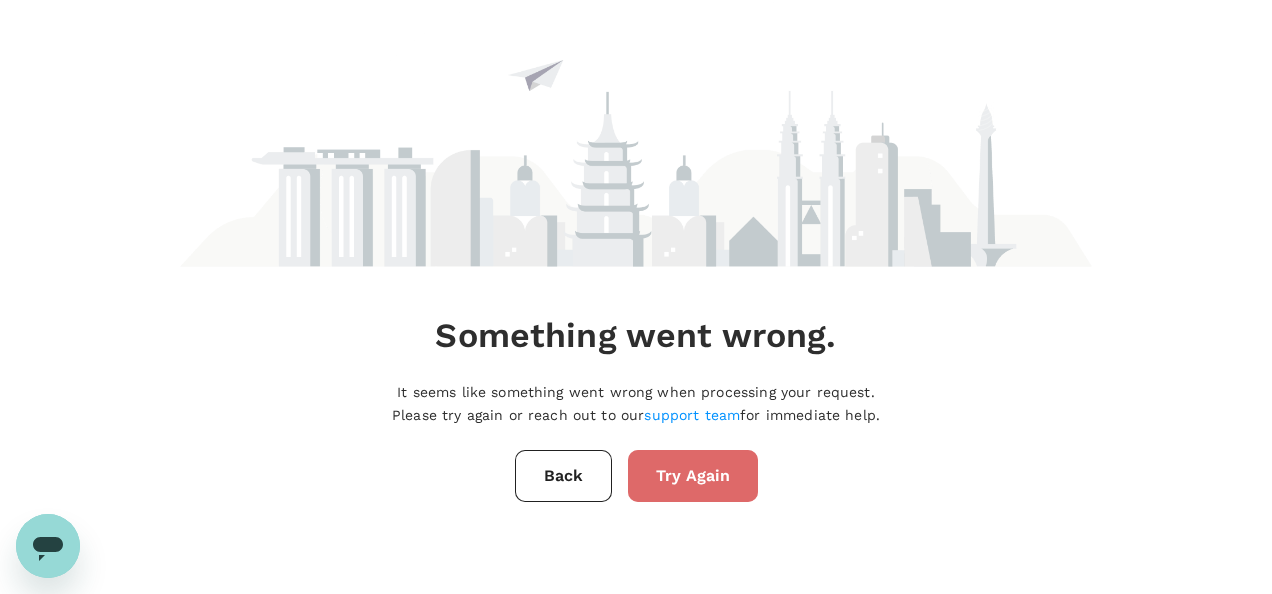 click on "Try Again" at bounding box center [693, 476] 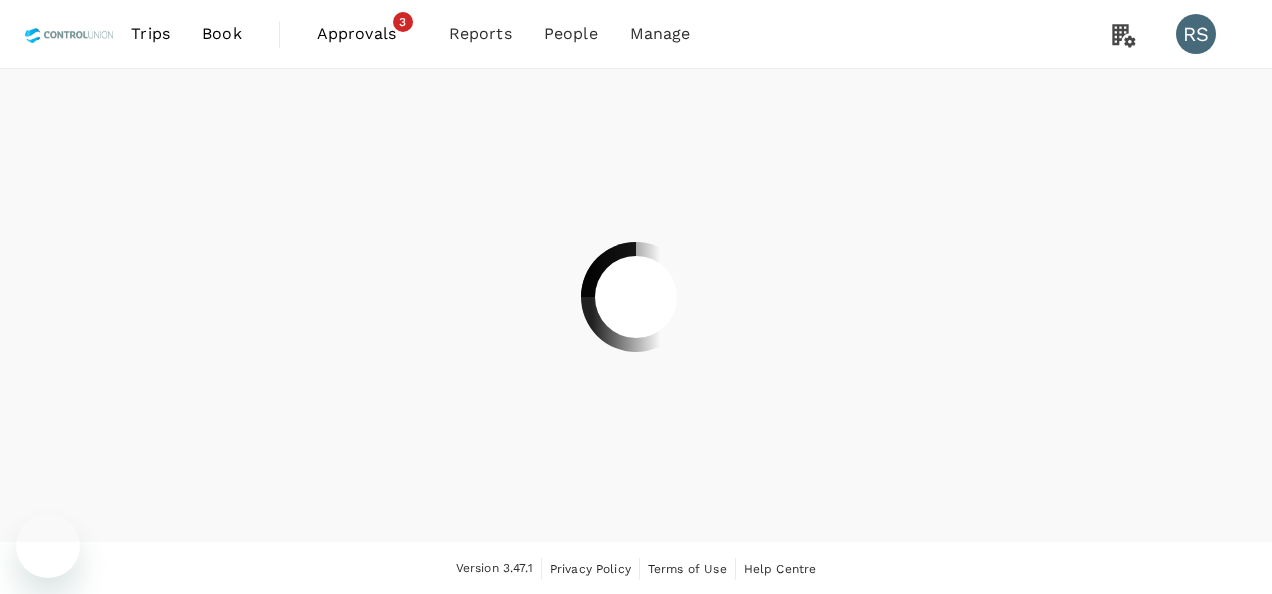 scroll, scrollTop: 0, scrollLeft: 0, axis: both 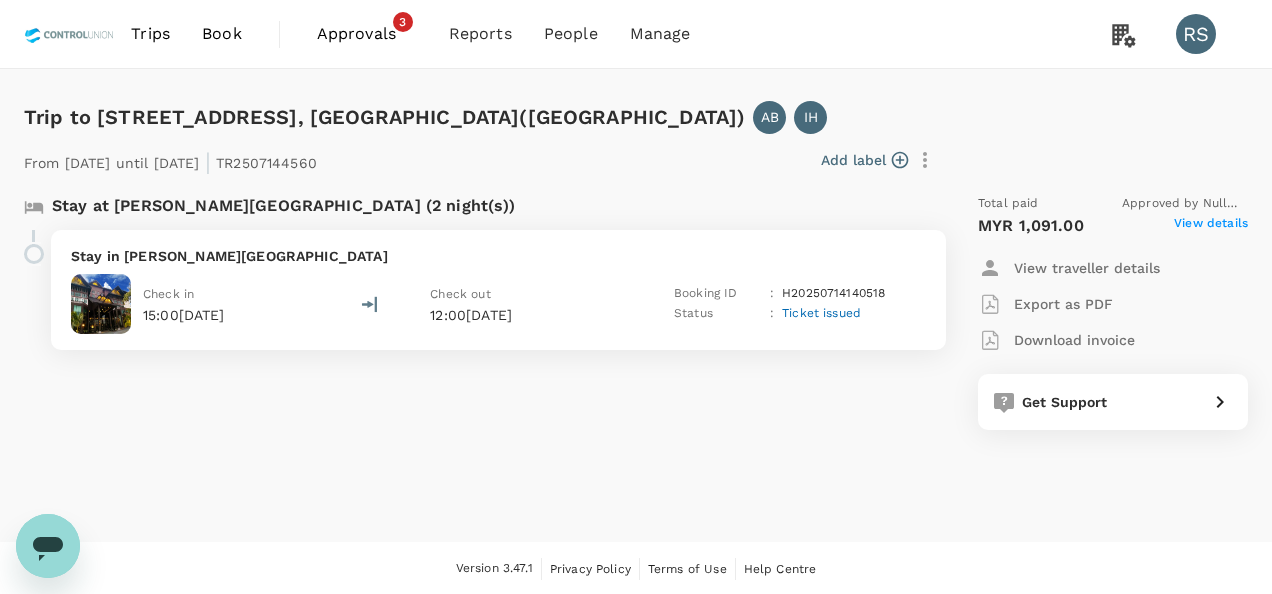 click on "View details" at bounding box center (1211, 226) 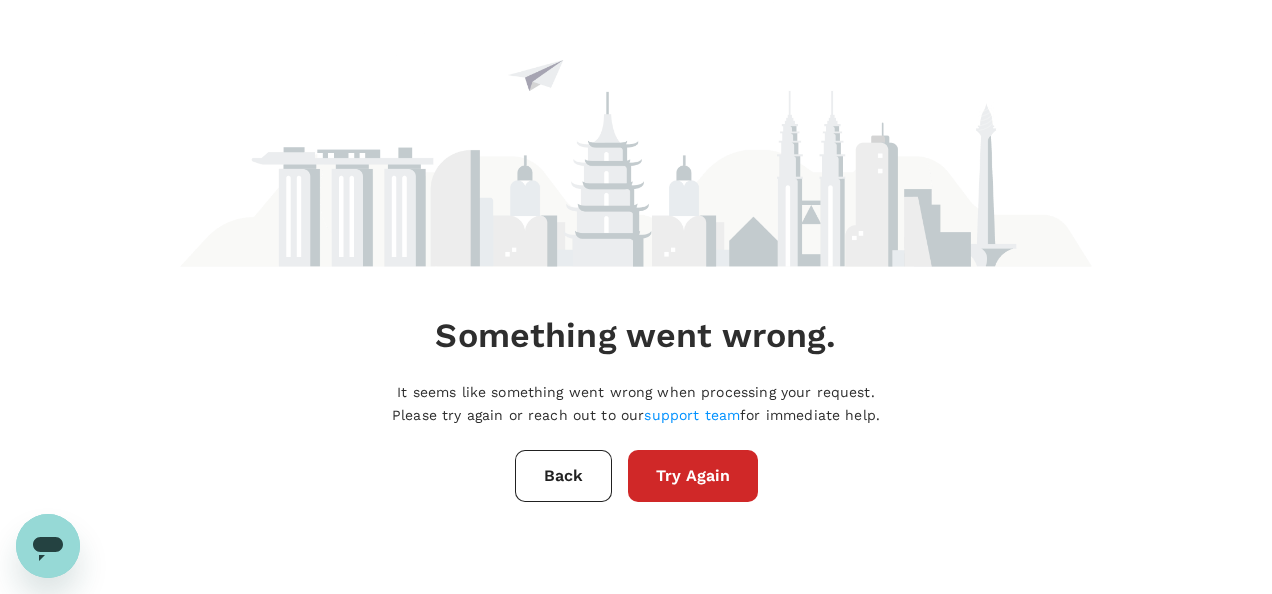 click on "Try Again" at bounding box center (693, 476) 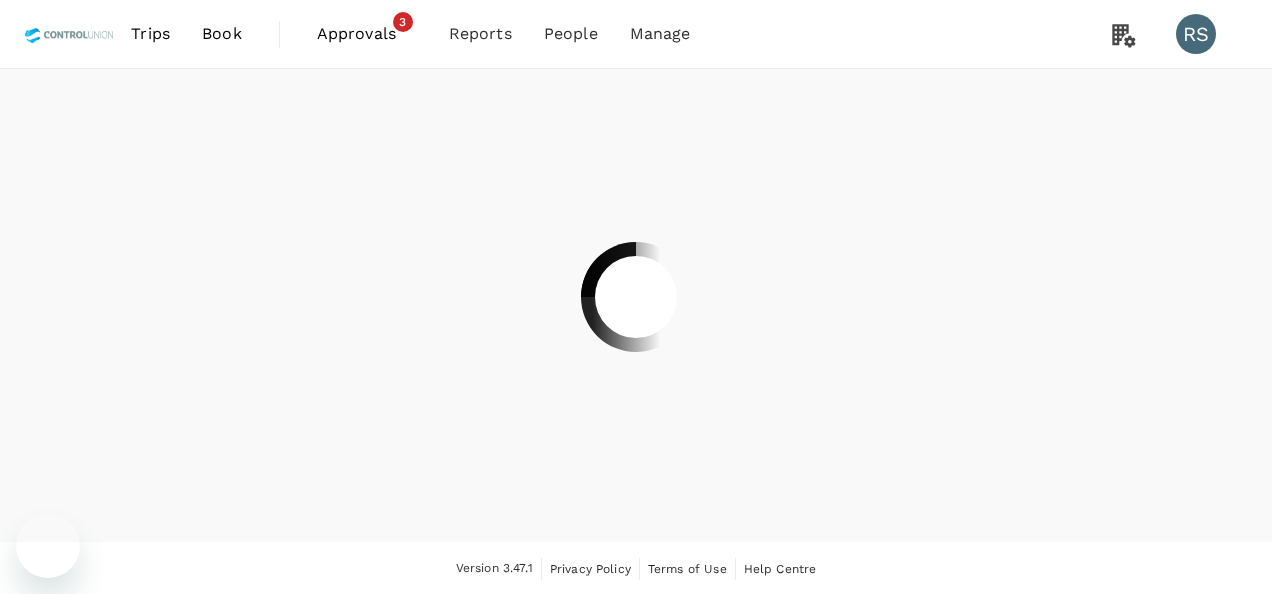scroll, scrollTop: 0, scrollLeft: 0, axis: both 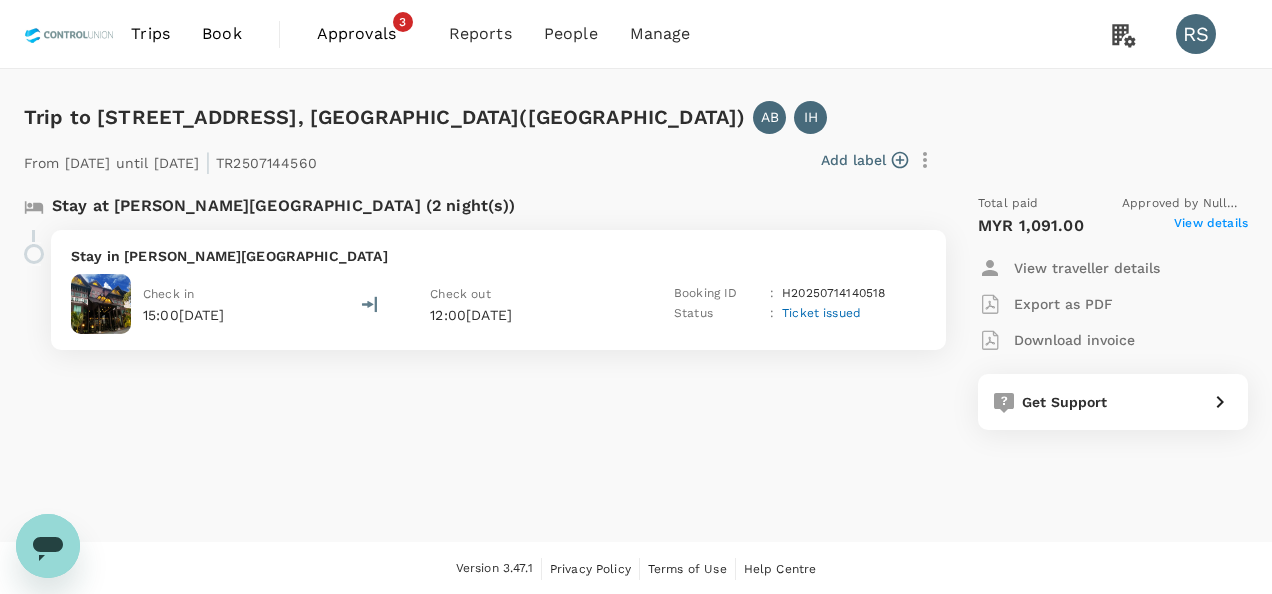 click on "Download invoice" at bounding box center (1074, 340) 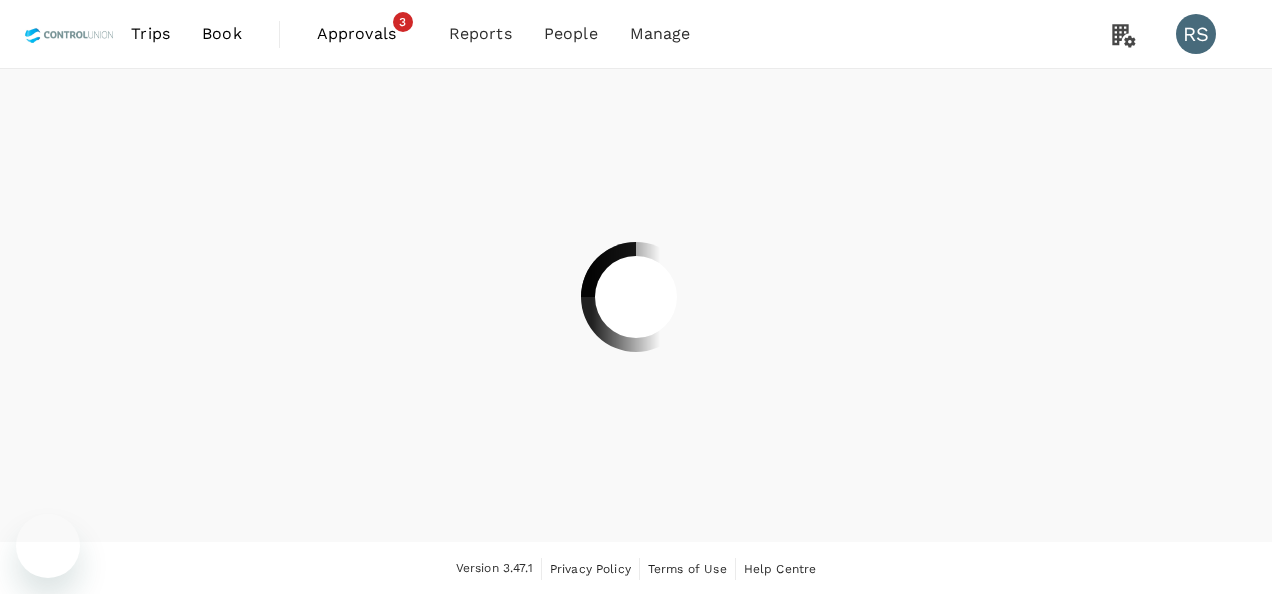 scroll, scrollTop: 0, scrollLeft: 0, axis: both 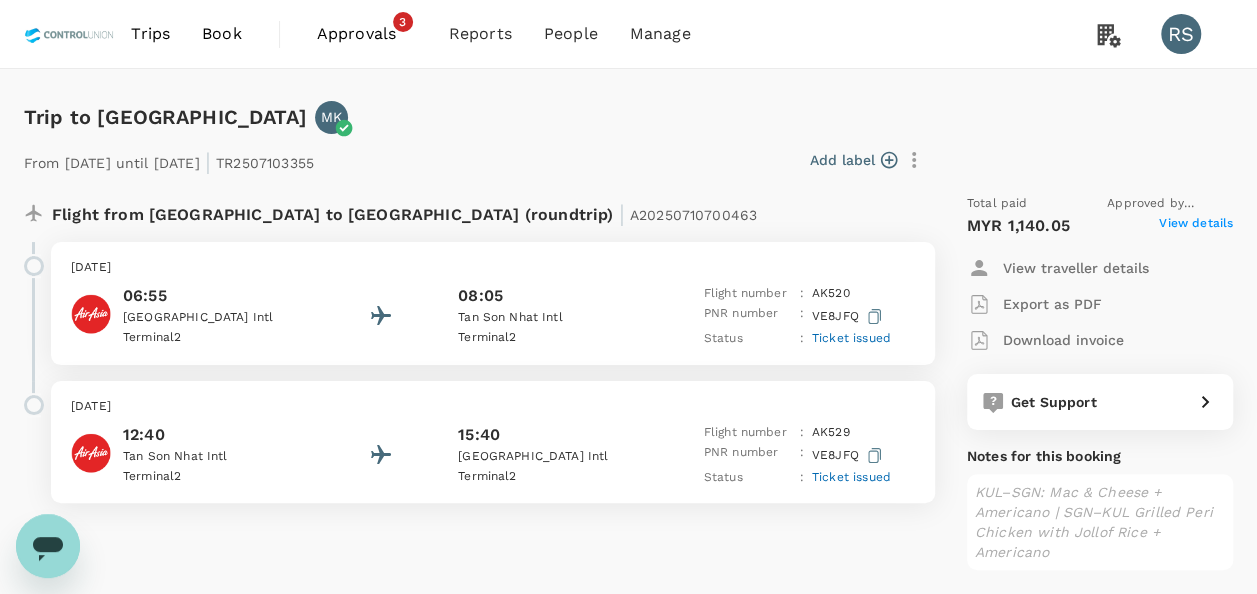 click on "View details" at bounding box center [1196, 226] 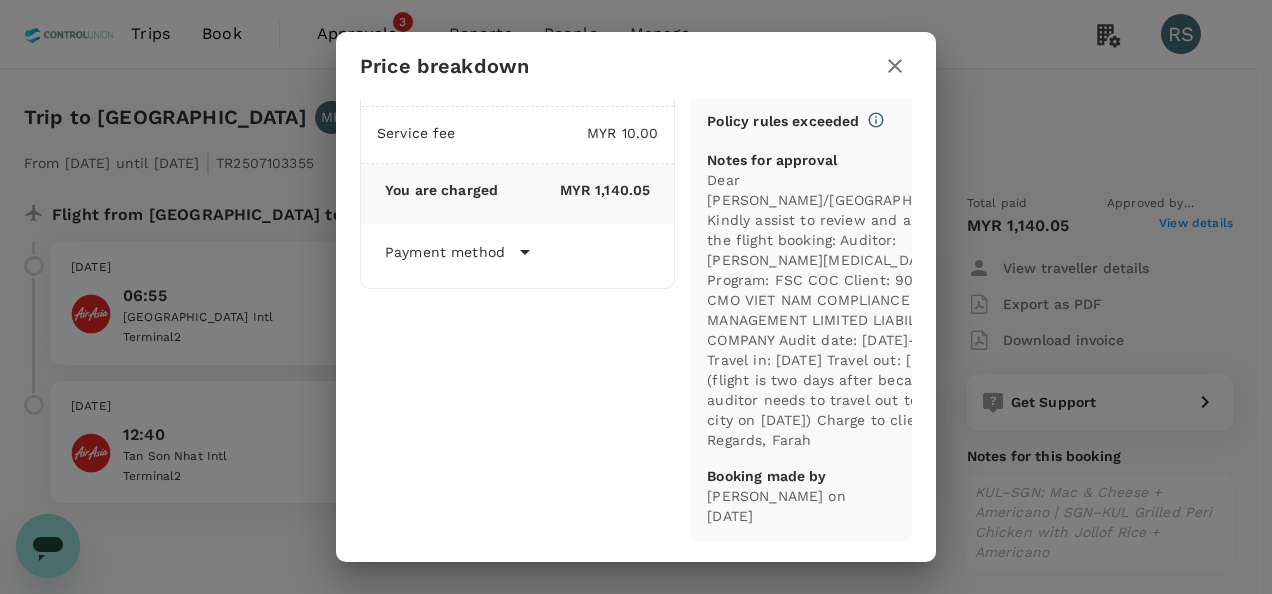 scroll, scrollTop: 0, scrollLeft: 0, axis: both 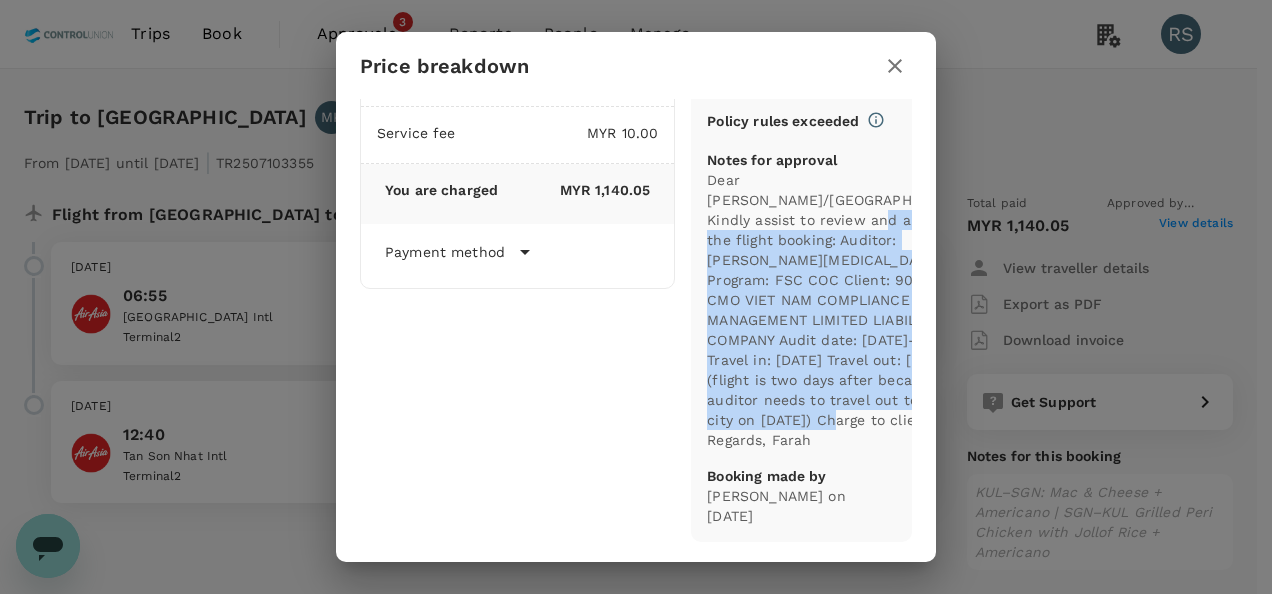 drag, startPoint x: 819, startPoint y: 244, endPoint x: 888, endPoint y: 419, distance: 188.11166 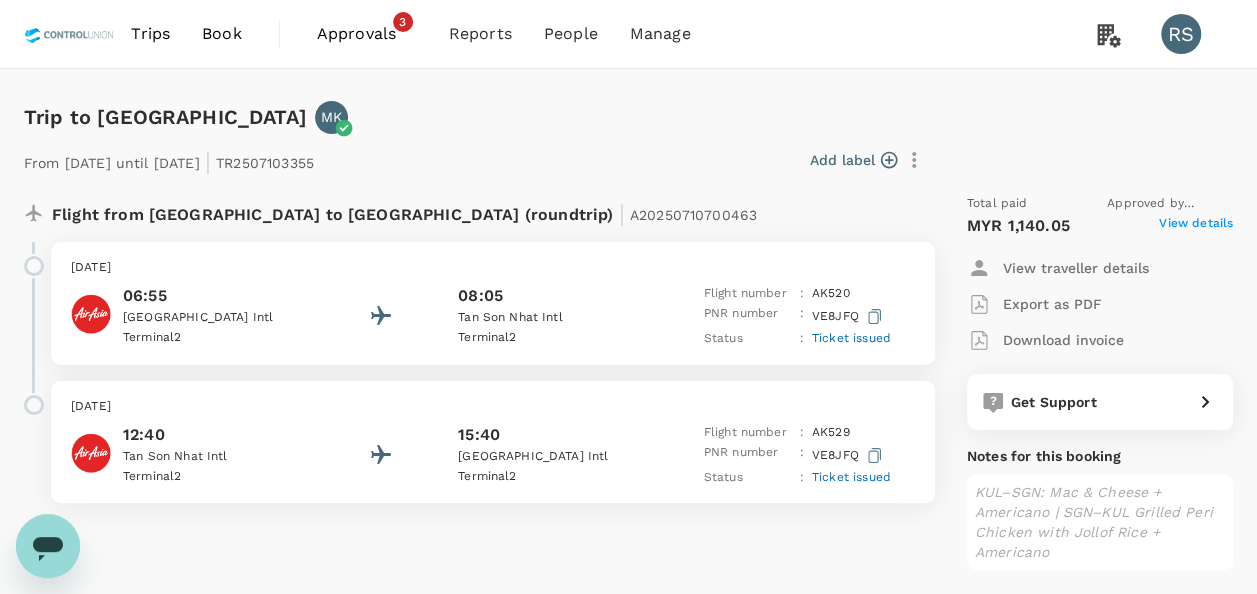 click on "Download invoice" at bounding box center (1063, 340) 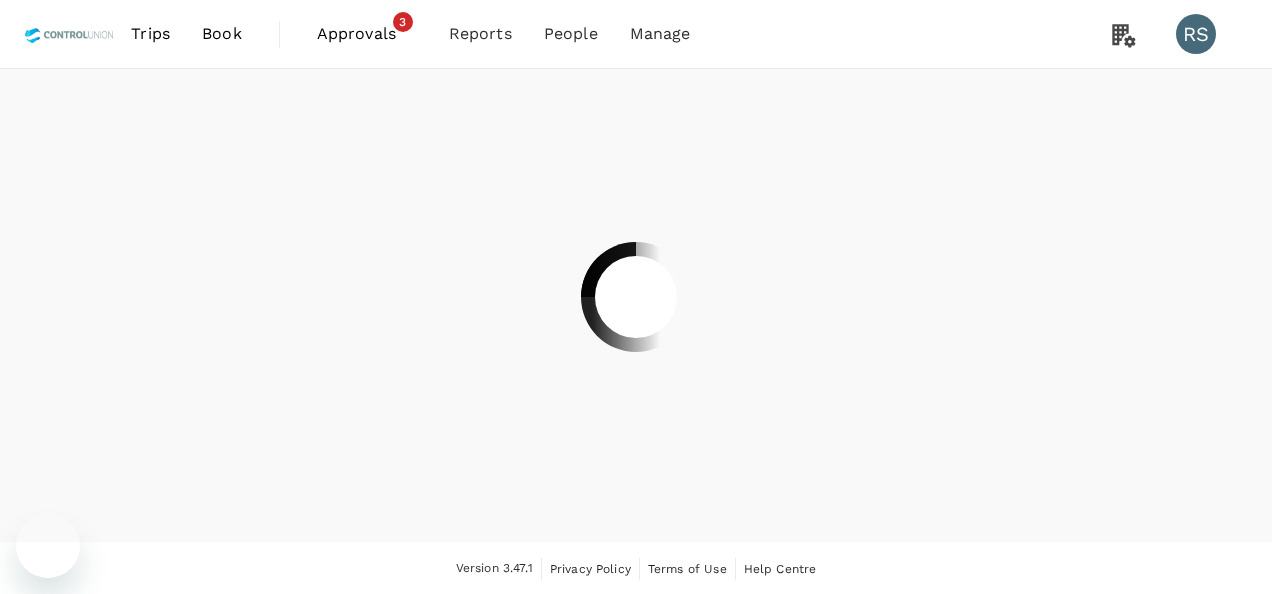 scroll, scrollTop: 0, scrollLeft: 0, axis: both 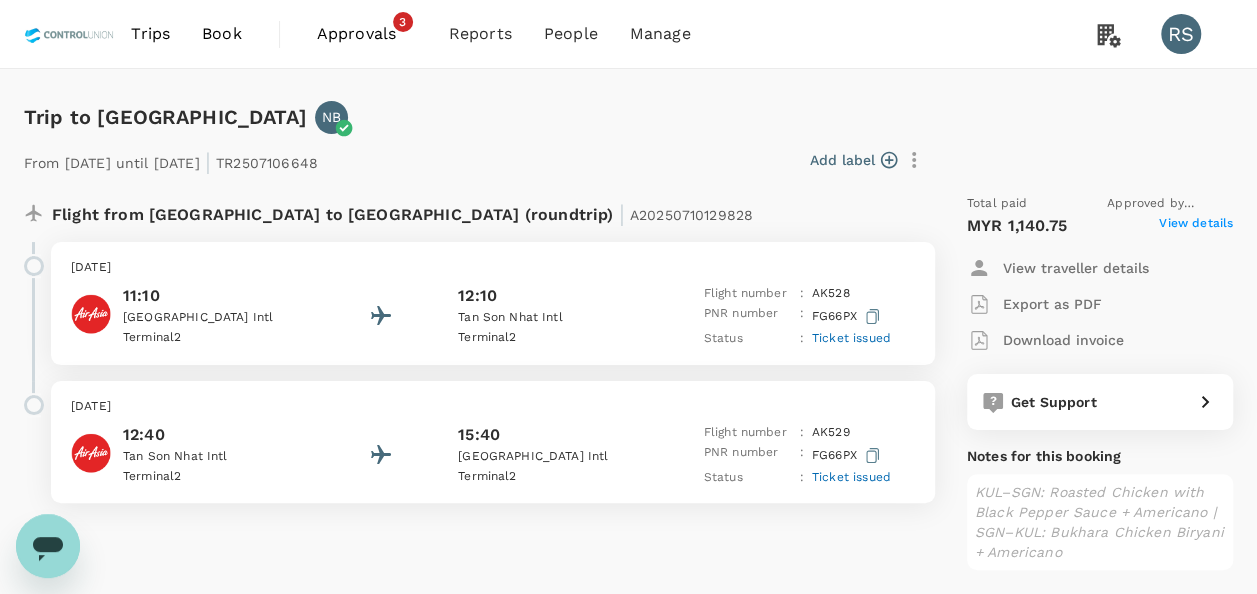 click on "View details" at bounding box center [1196, 226] 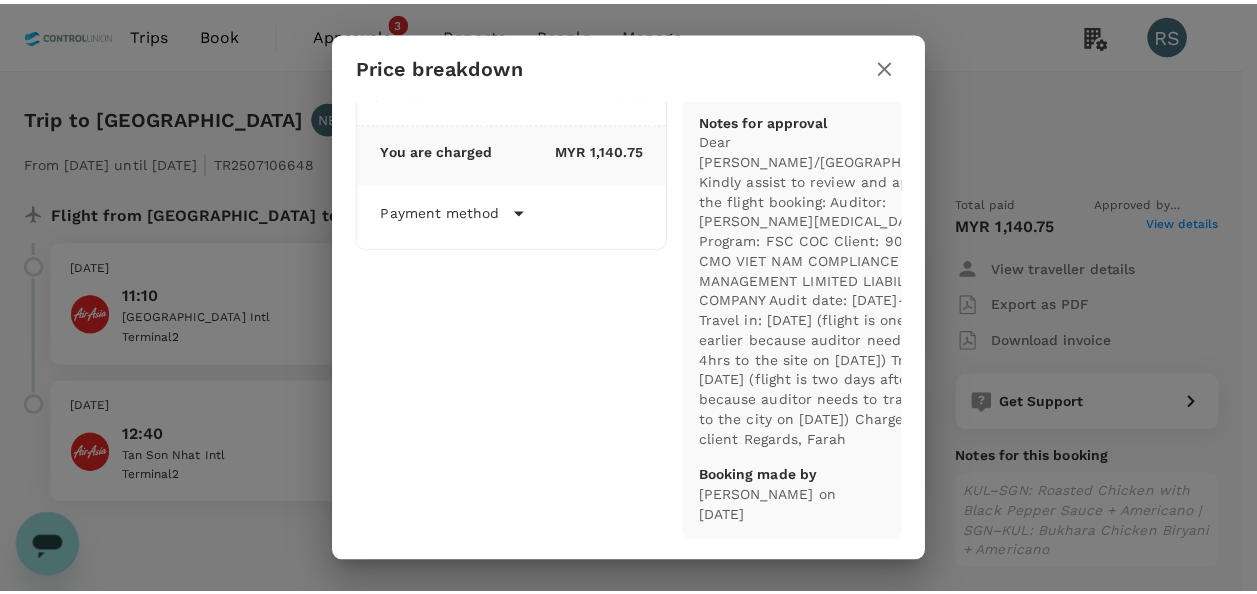 scroll, scrollTop: 0, scrollLeft: 0, axis: both 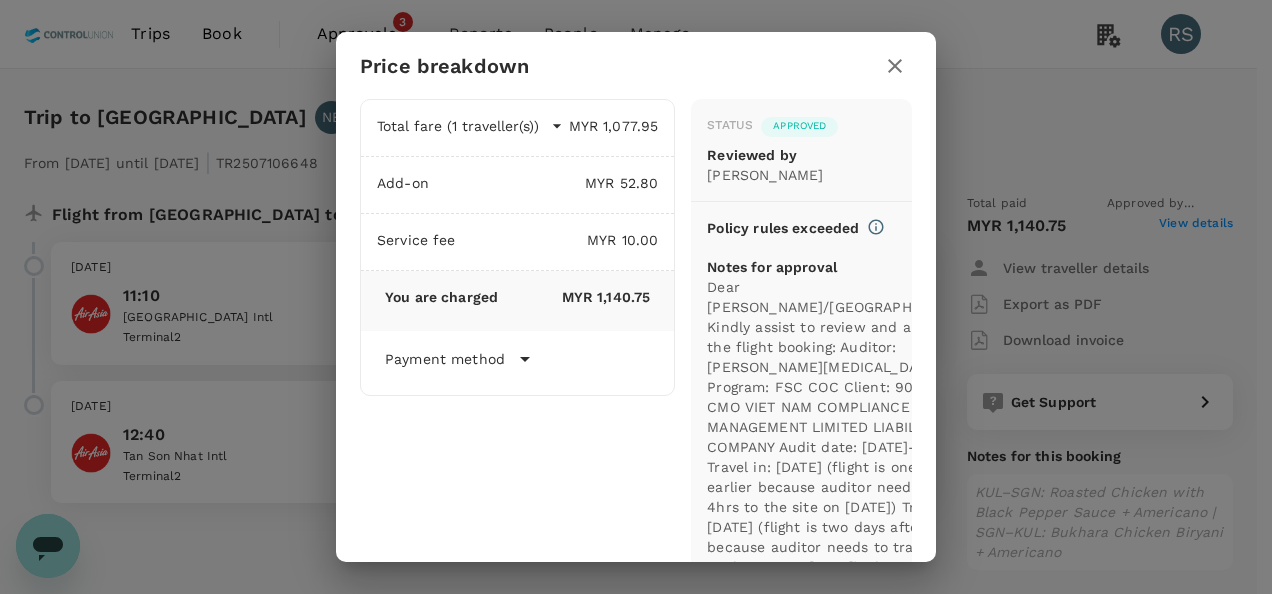 click 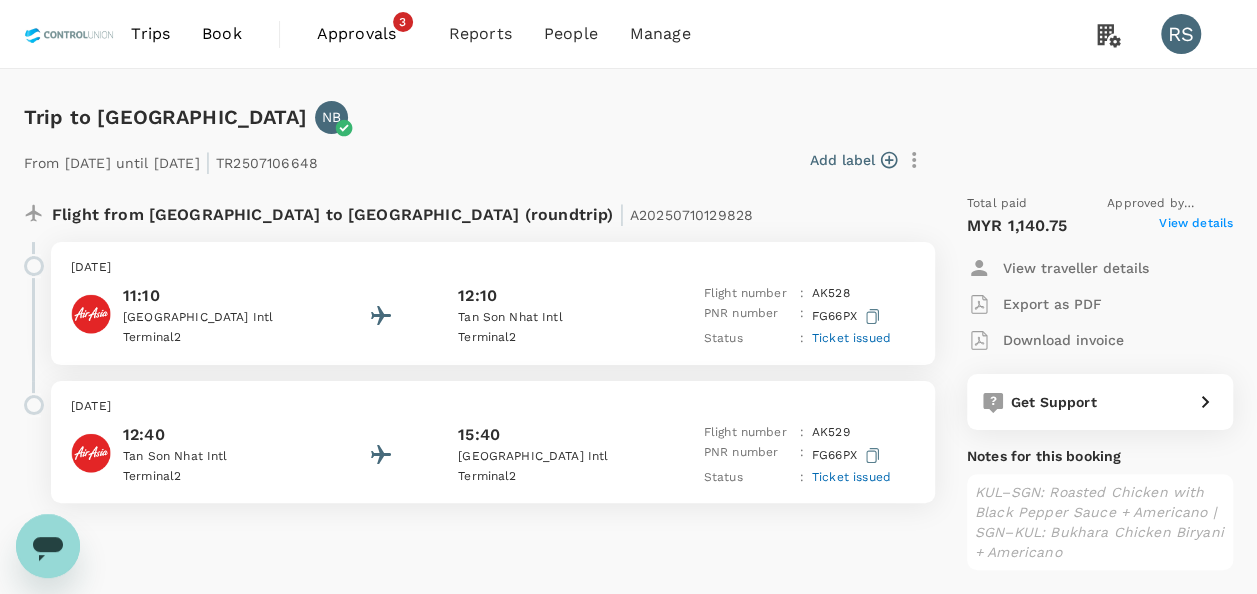click on "Download invoice" at bounding box center [1063, 340] 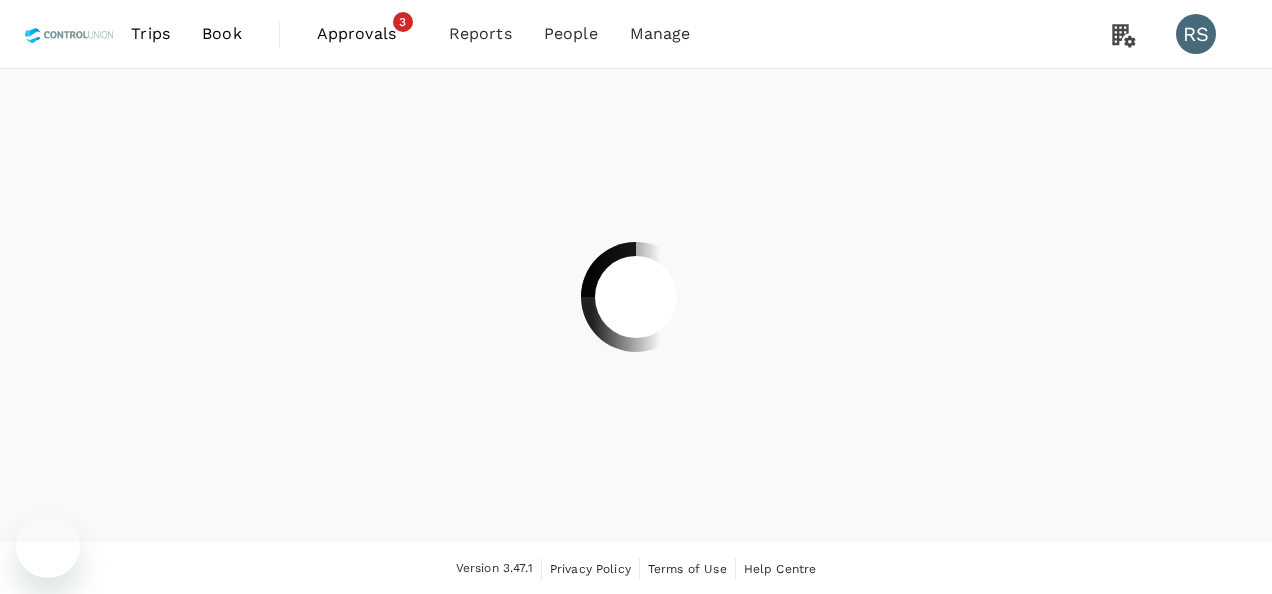 scroll, scrollTop: 0, scrollLeft: 0, axis: both 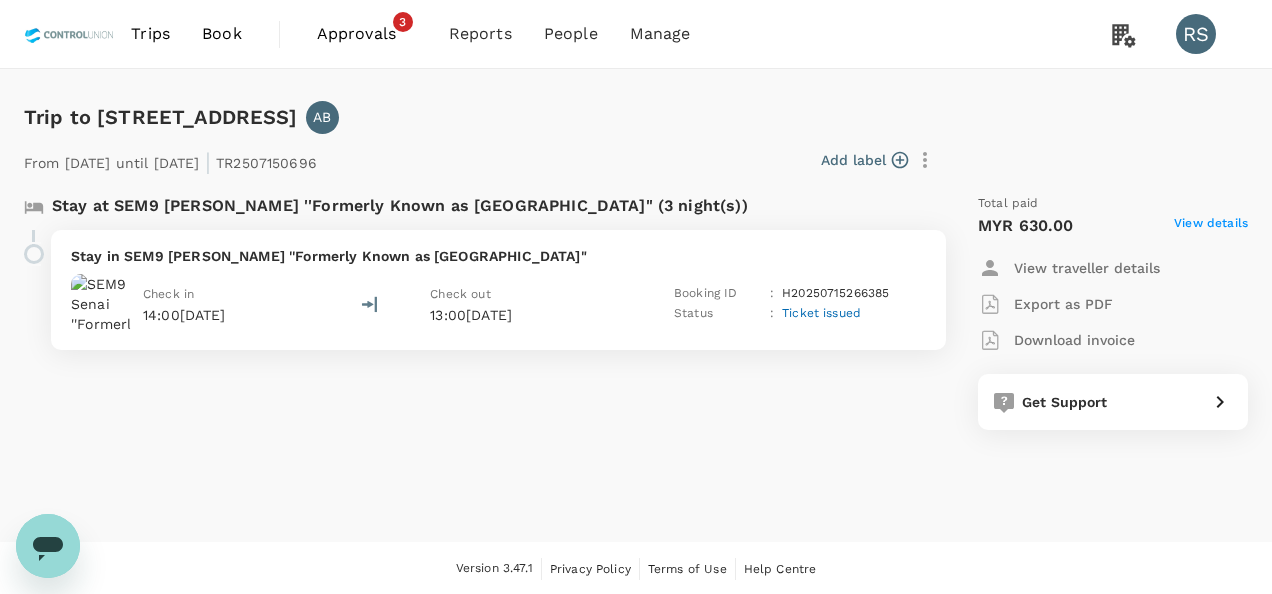 click on "View details" at bounding box center (1211, 226) 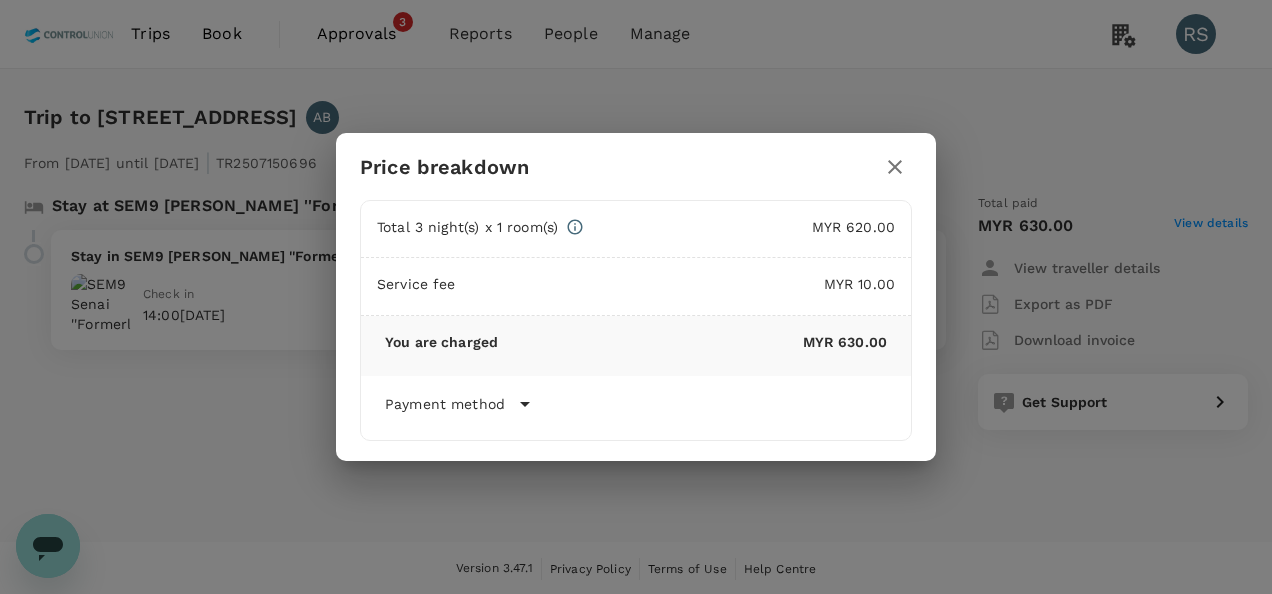 click 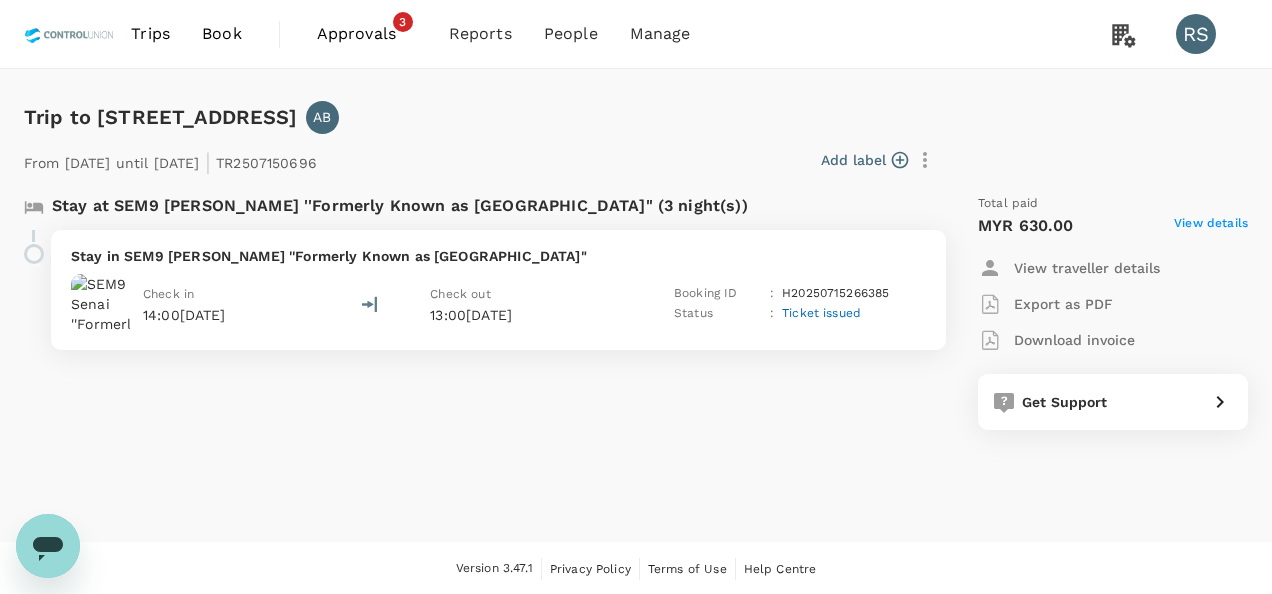 click on "Download invoice" at bounding box center (1074, 340) 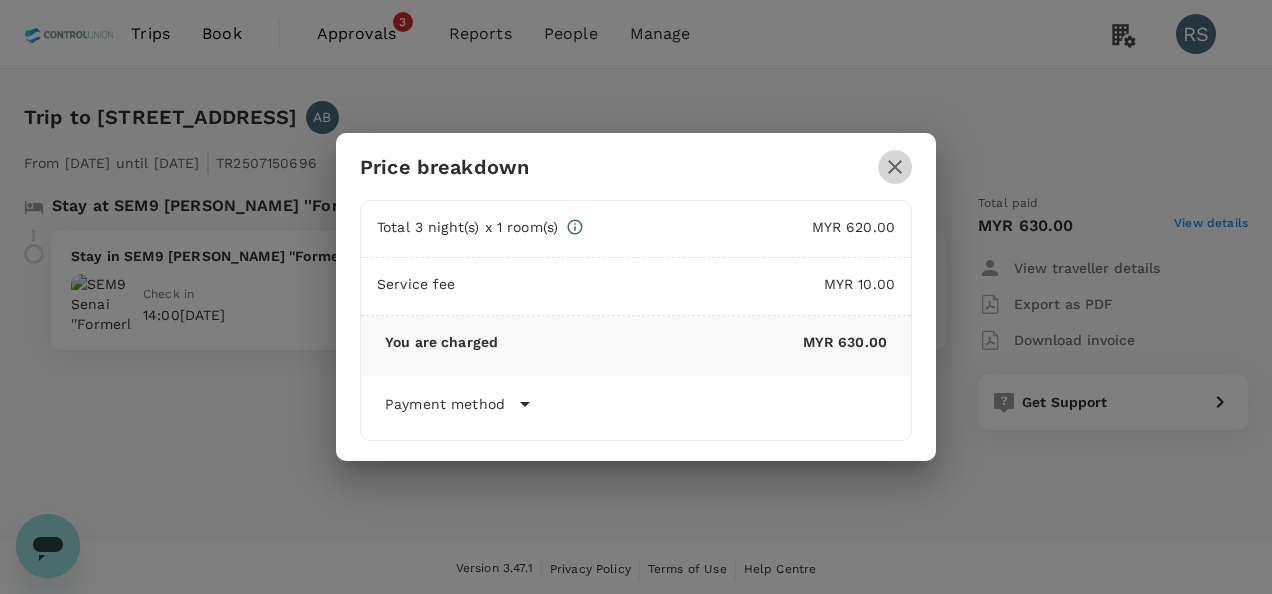 click 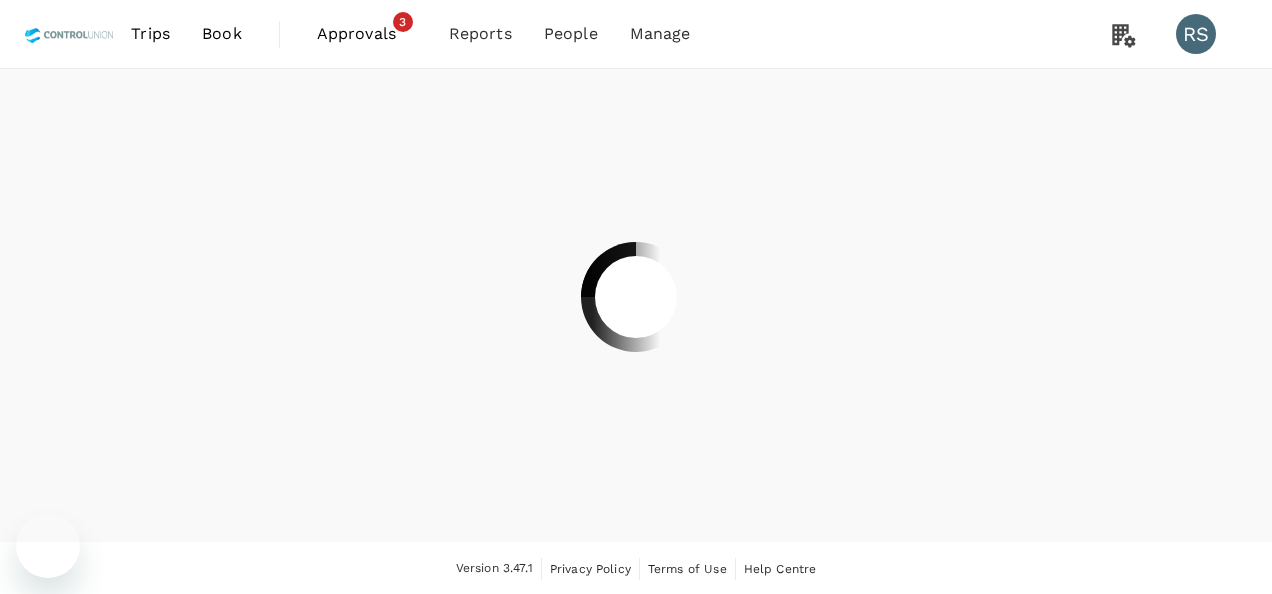 scroll, scrollTop: 0, scrollLeft: 0, axis: both 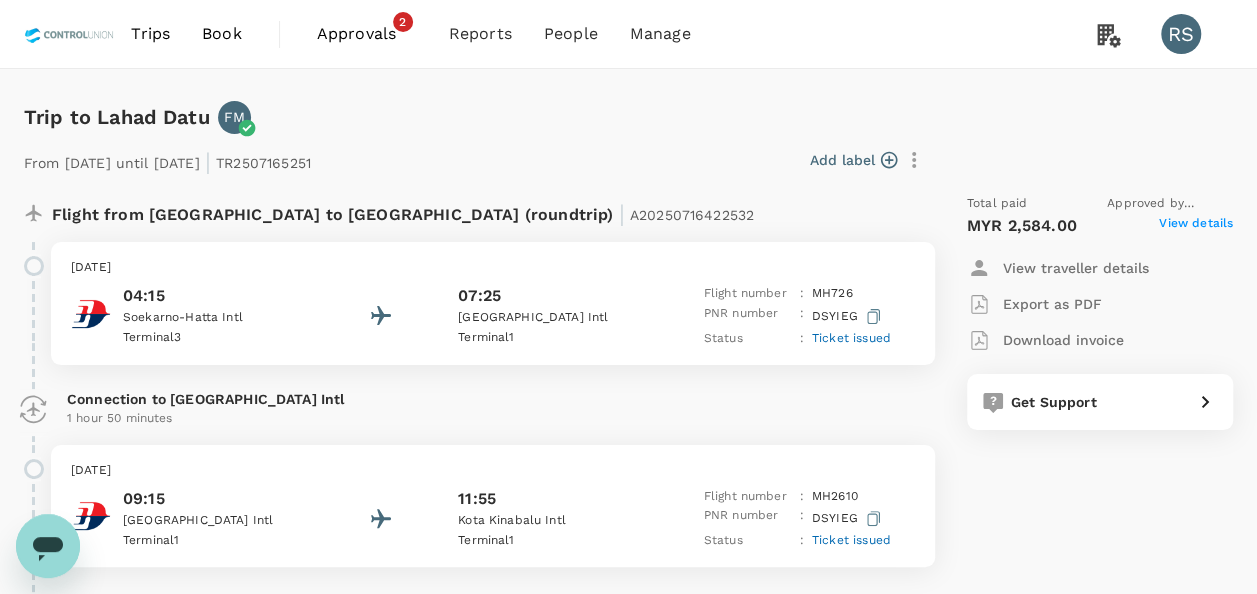 click on "View details" at bounding box center [1196, 226] 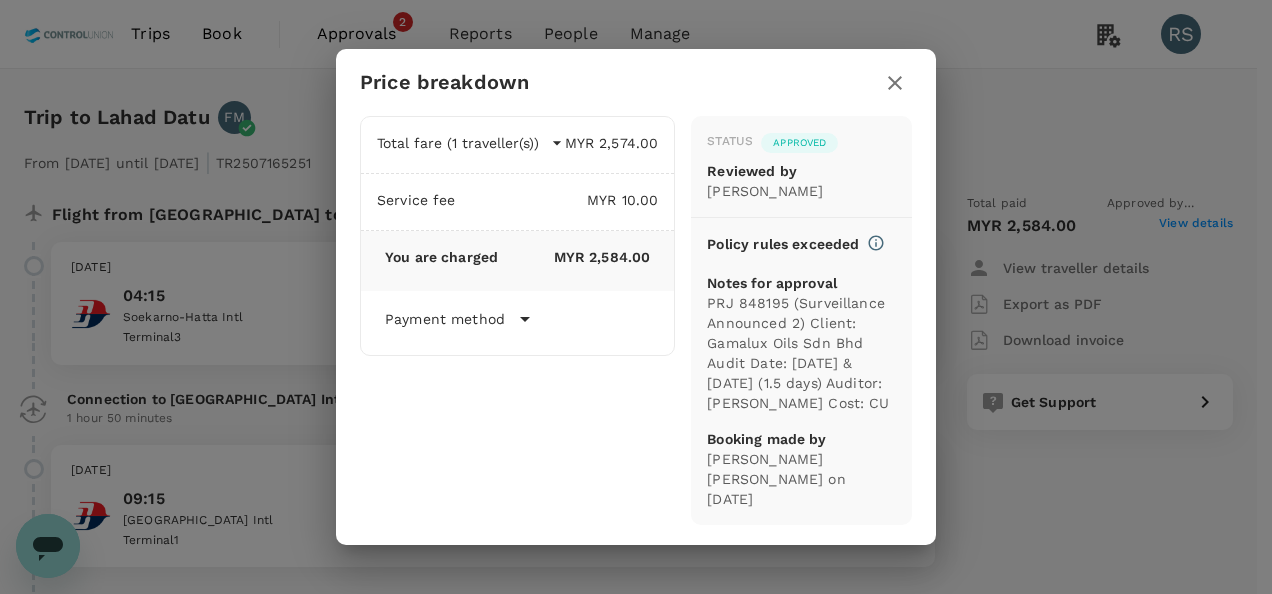 click 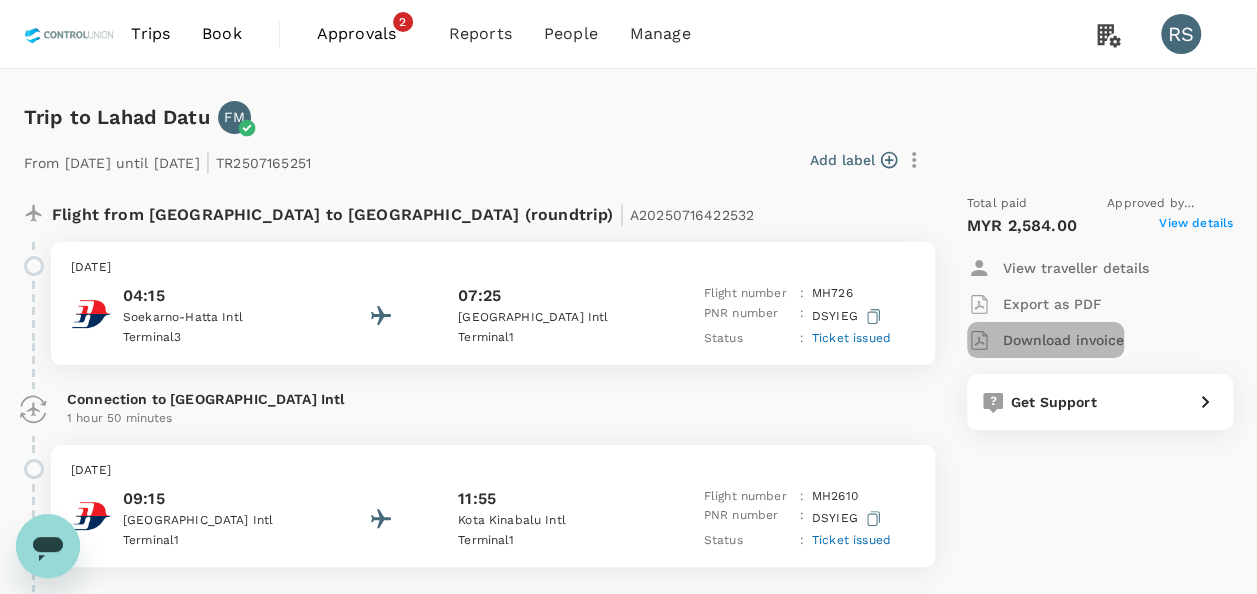 click on "Download invoice" at bounding box center [1063, 340] 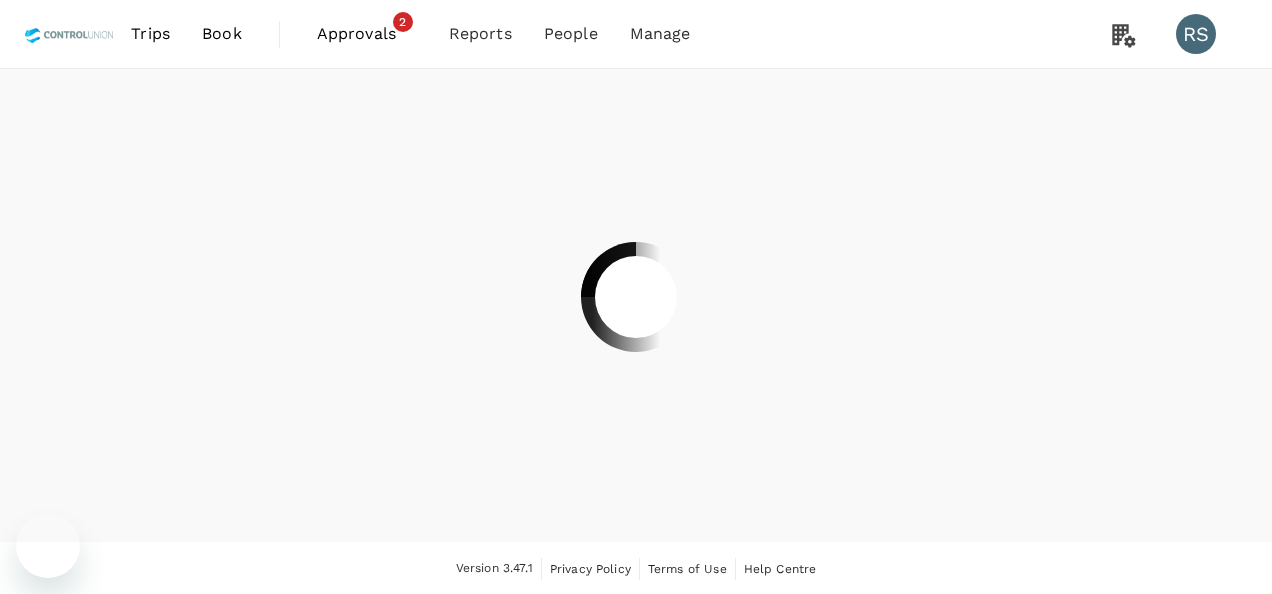 scroll, scrollTop: 0, scrollLeft: 0, axis: both 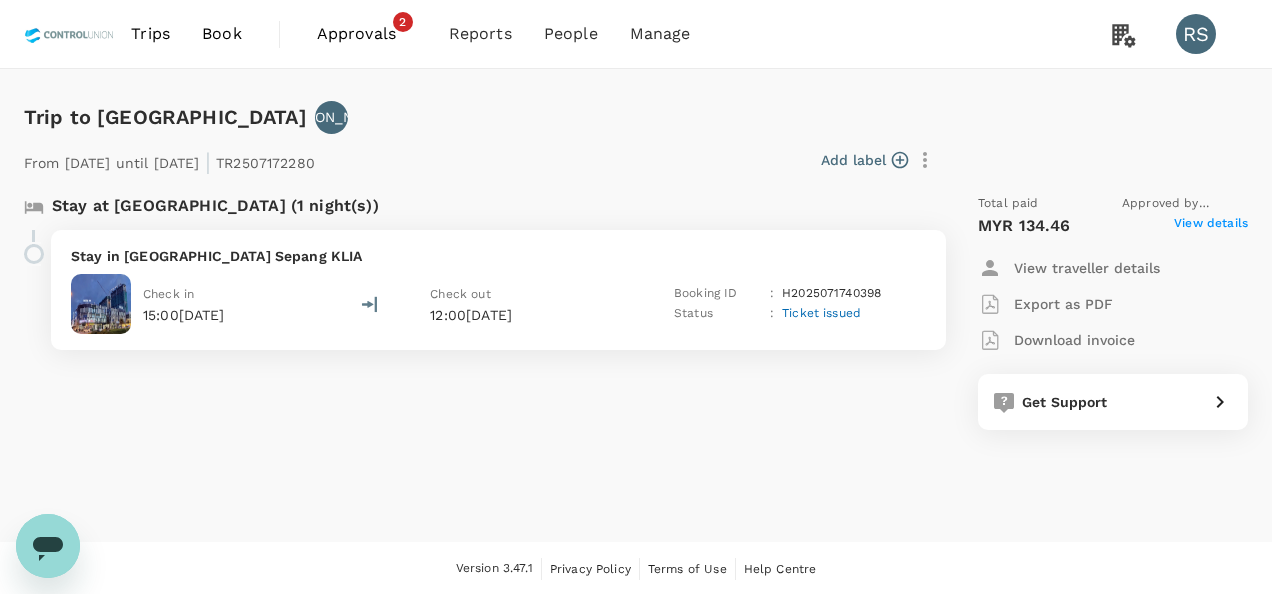 click on "View details" at bounding box center [1211, 226] 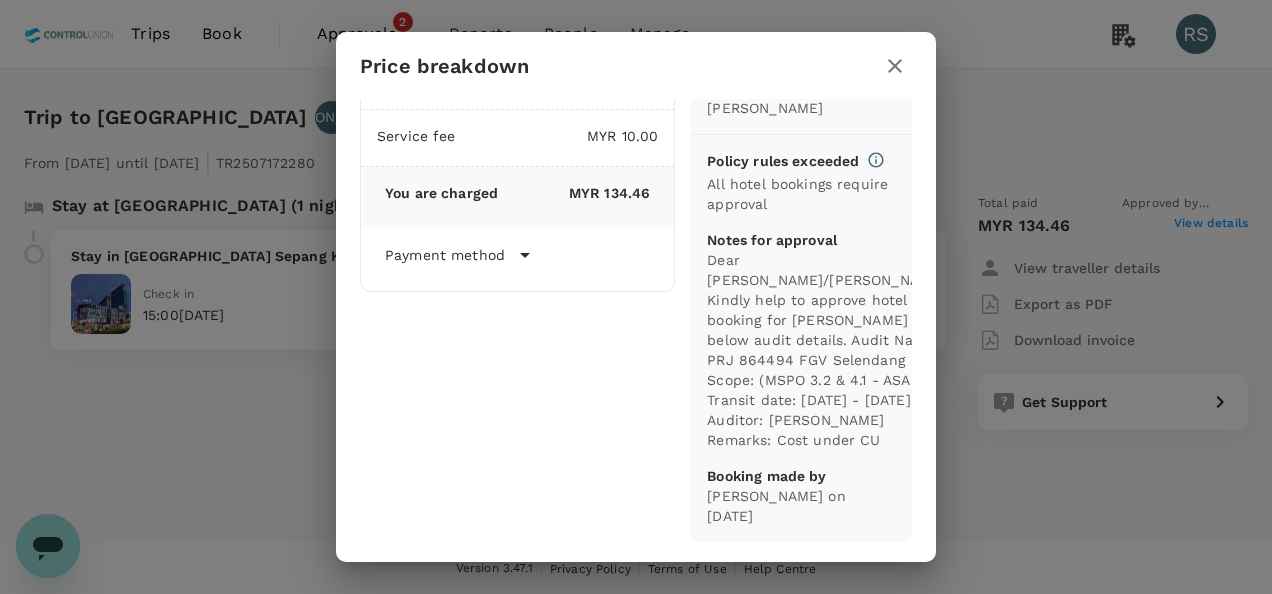 scroll, scrollTop: 0, scrollLeft: 0, axis: both 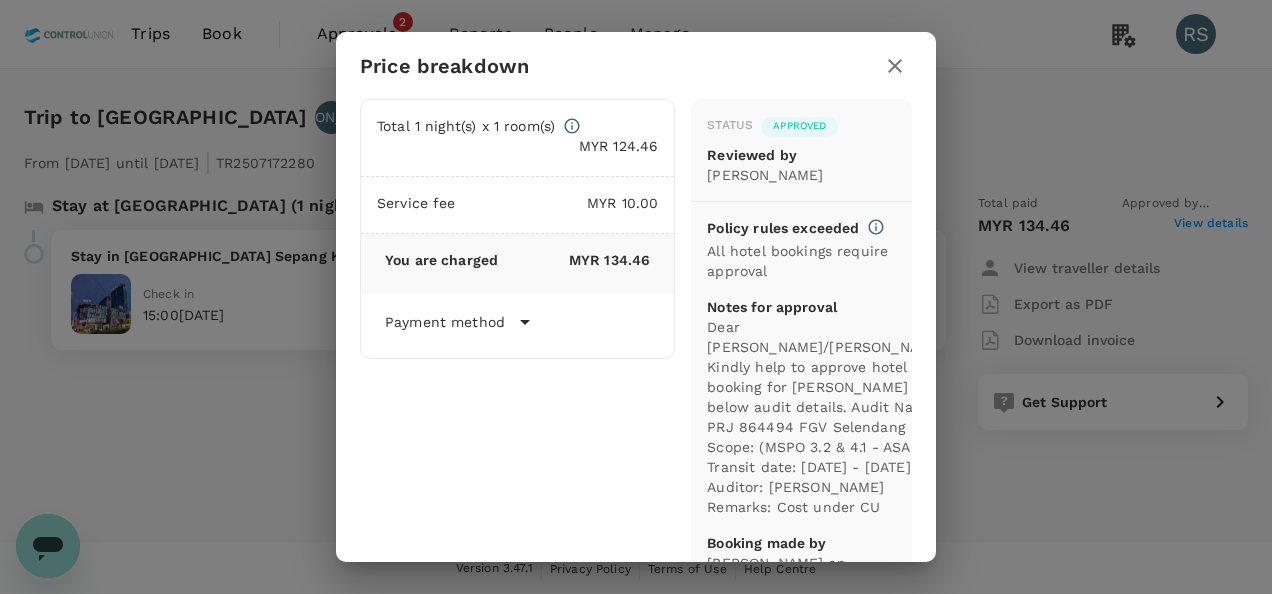 click 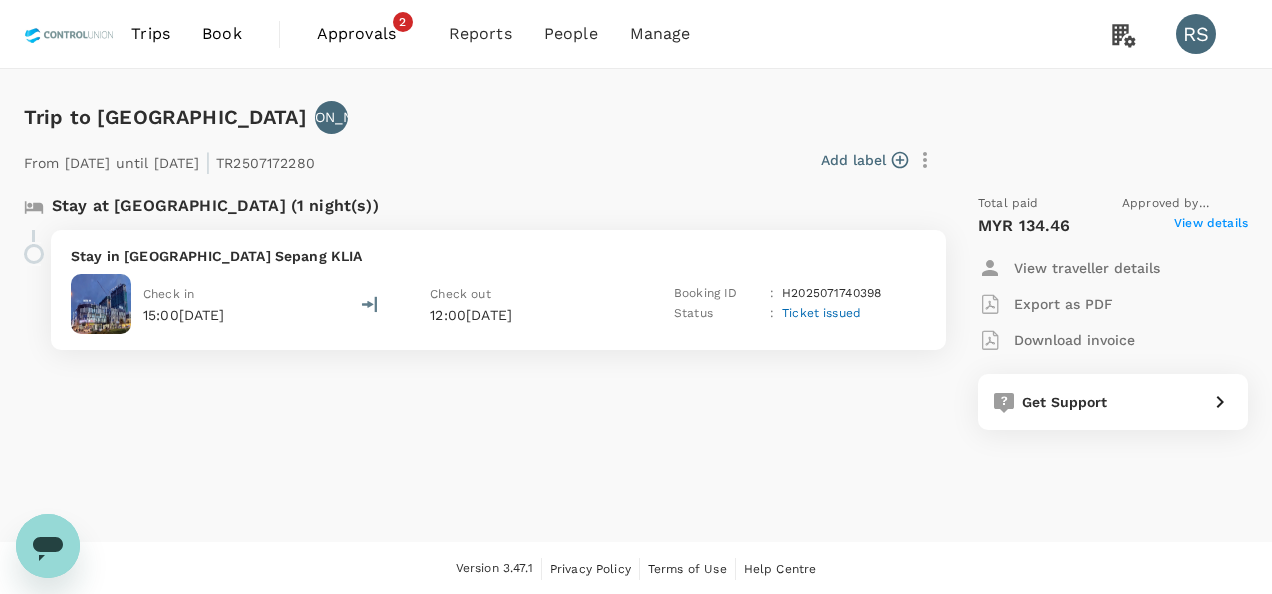 click on "Download invoice" at bounding box center (1074, 340) 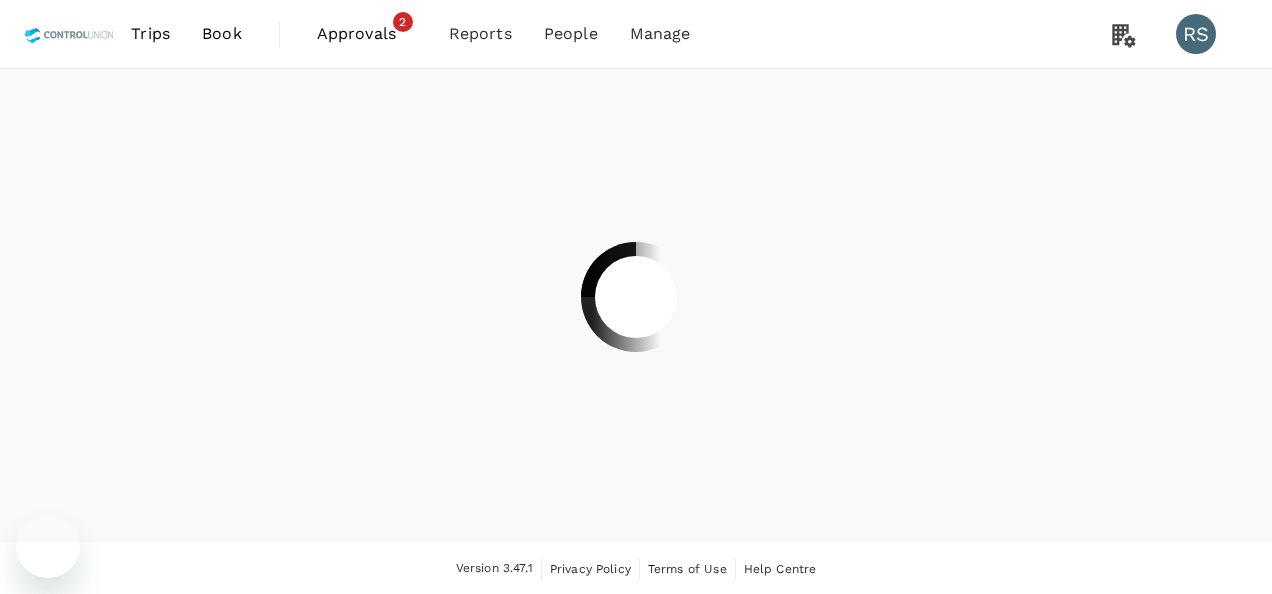 scroll, scrollTop: 0, scrollLeft: 0, axis: both 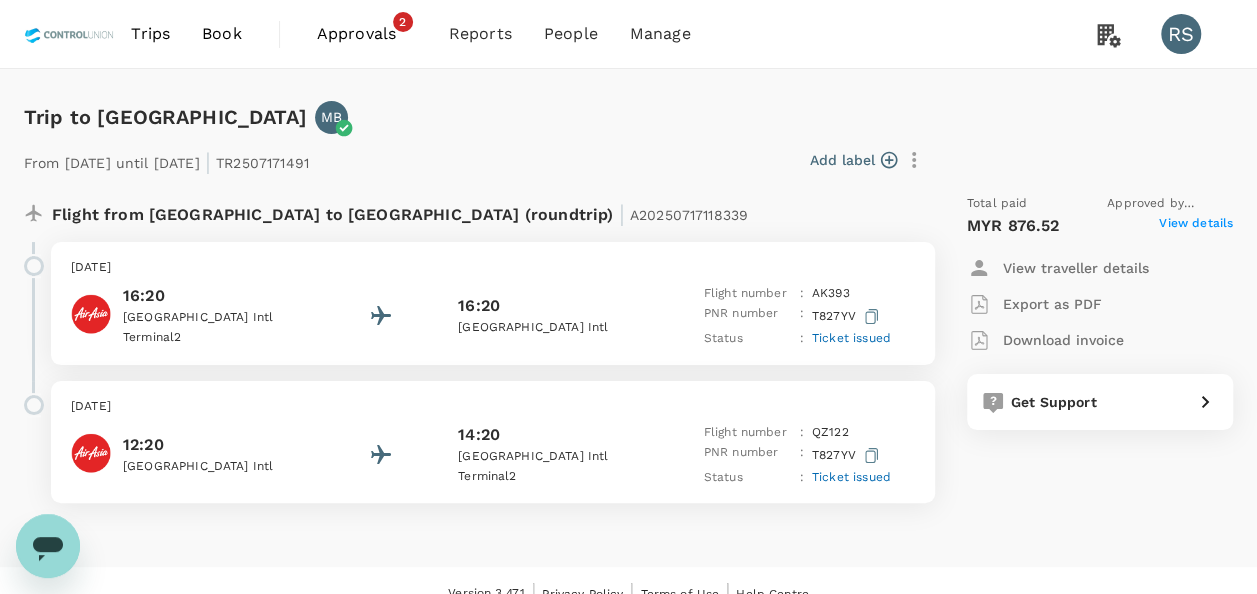 click on "View details" at bounding box center [1196, 226] 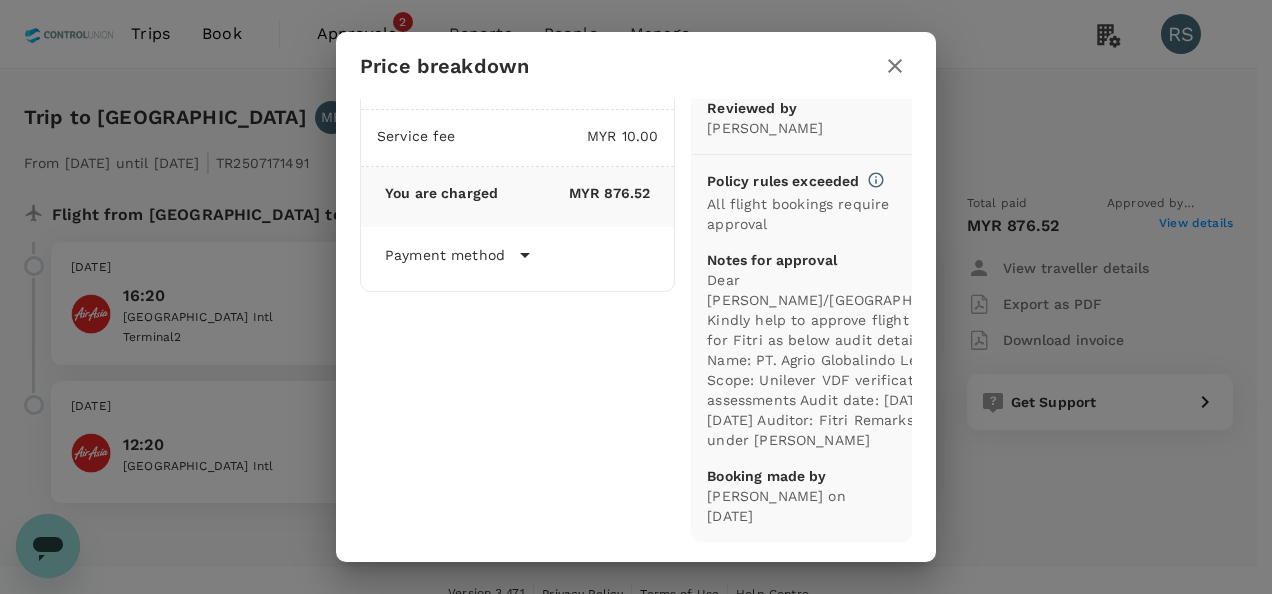 scroll, scrollTop: 0, scrollLeft: 0, axis: both 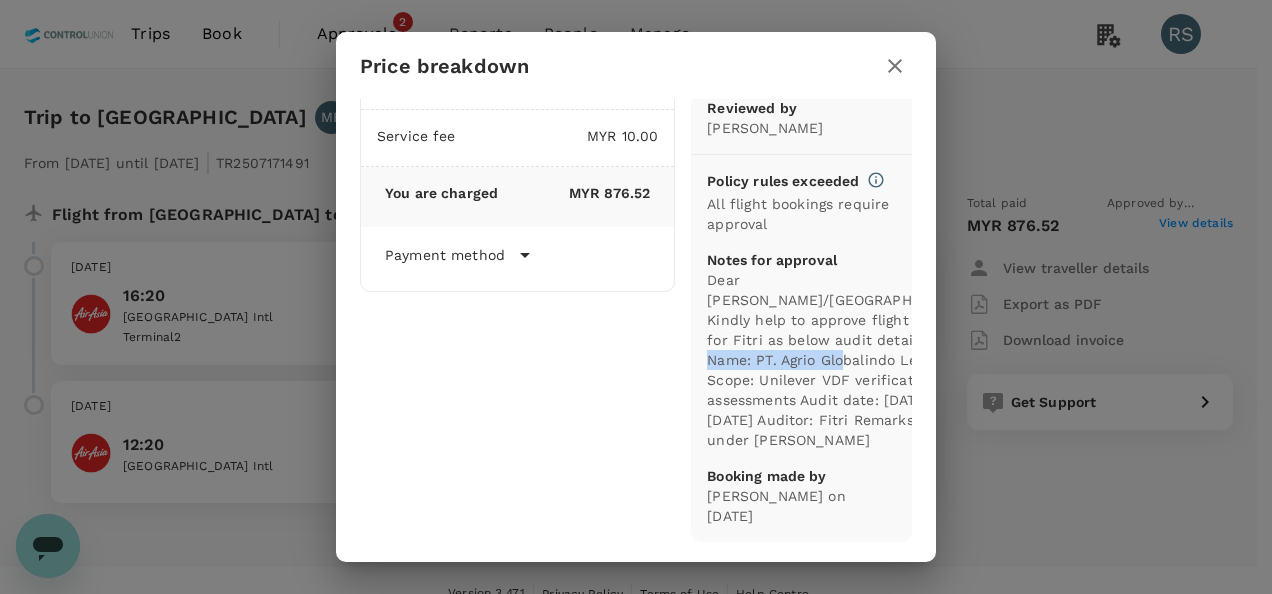 drag, startPoint x: 747, startPoint y: 319, endPoint x: 824, endPoint y: 334, distance: 78.44743 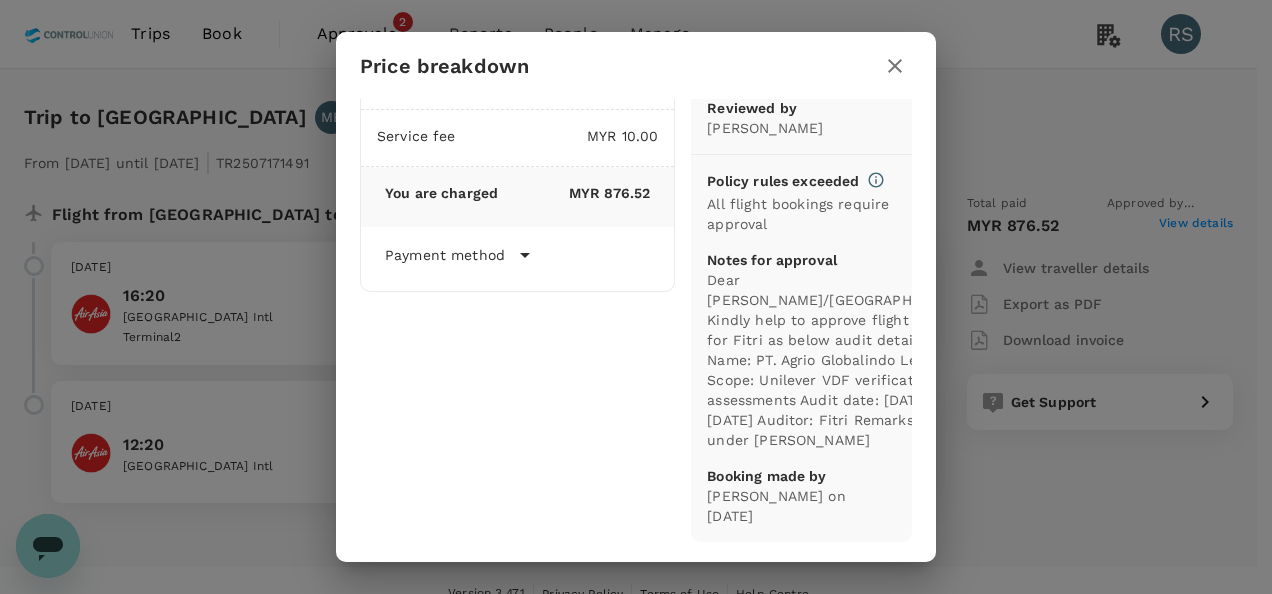 click on "Price breakdown Total fare (1 traveller(s)) MYR 866.52 Air fare MYR 738.14 Baggage fee MYR 128.38 Seat fee MYR 0.00 Service fee MYR 10.00 You are charged MYR 876.52 Payment method Direct payment (Deposit) Group Certification Booking date 17 Jul 2025 - 11:07 Account number F963088 Status Approved Reviewed by Chathuranga Iroshan Deshapriya Policy rules exceeded All flight bookings require approval Notes for approval Dear Chathuranga/Hariz,
Kindly help to approve flight ticket for Fitri as below audit details.
Audit Name: PT. Agrio Globalindo Lestari
Scope: Unilever VDF verification assessments
Audit date: 21 - 24 July 2025
Auditor: Fitri
Remarks: Cost under Peterson SA Booking made by Nur Syahirah Bin Mohd Hidzer on 17 Jul 2025" at bounding box center [636, 297] 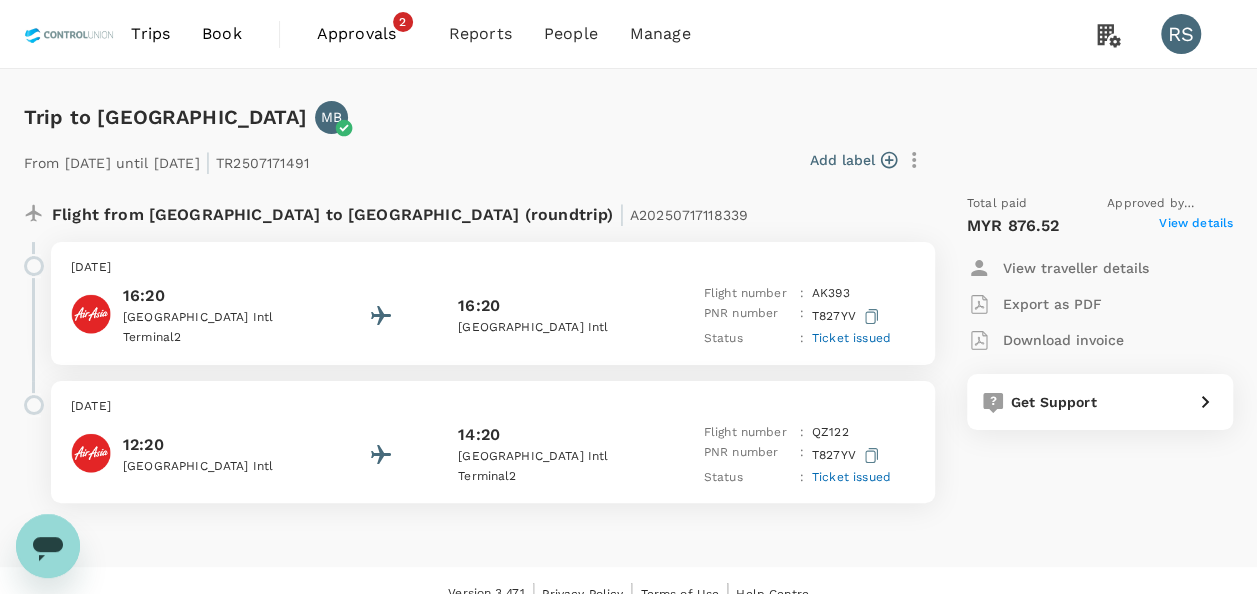 click on "Download invoice" at bounding box center (1063, 340) 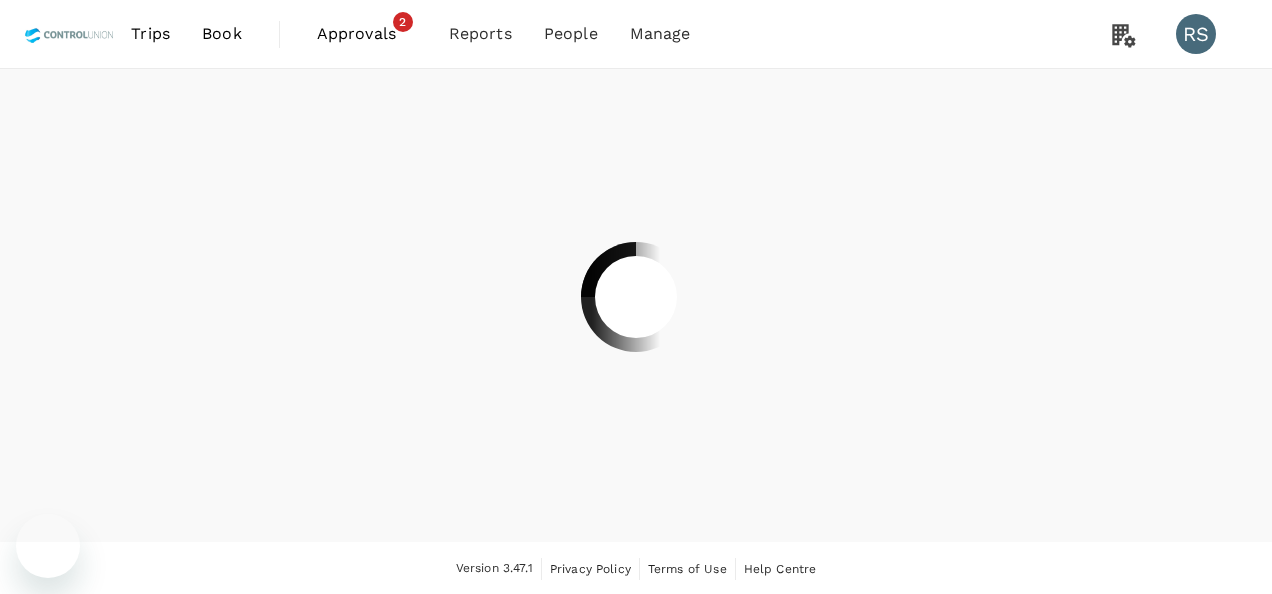 scroll, scrollTop: 0, scrollLeft: 0, axis: both 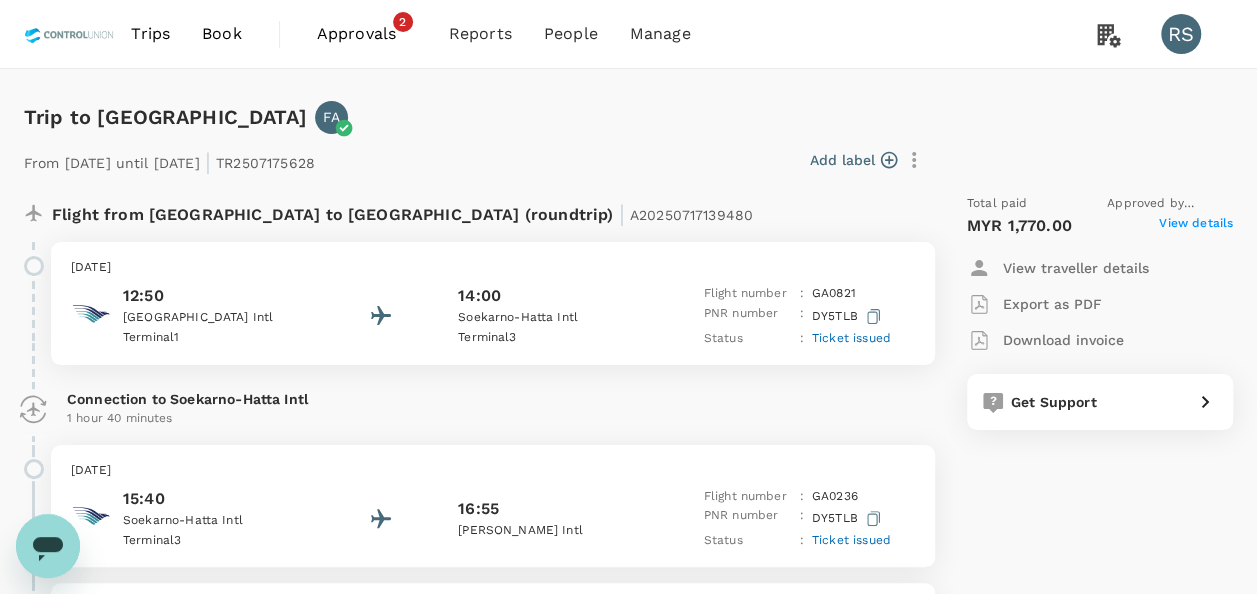 click on "View details" at bounding box center [1196, 226] 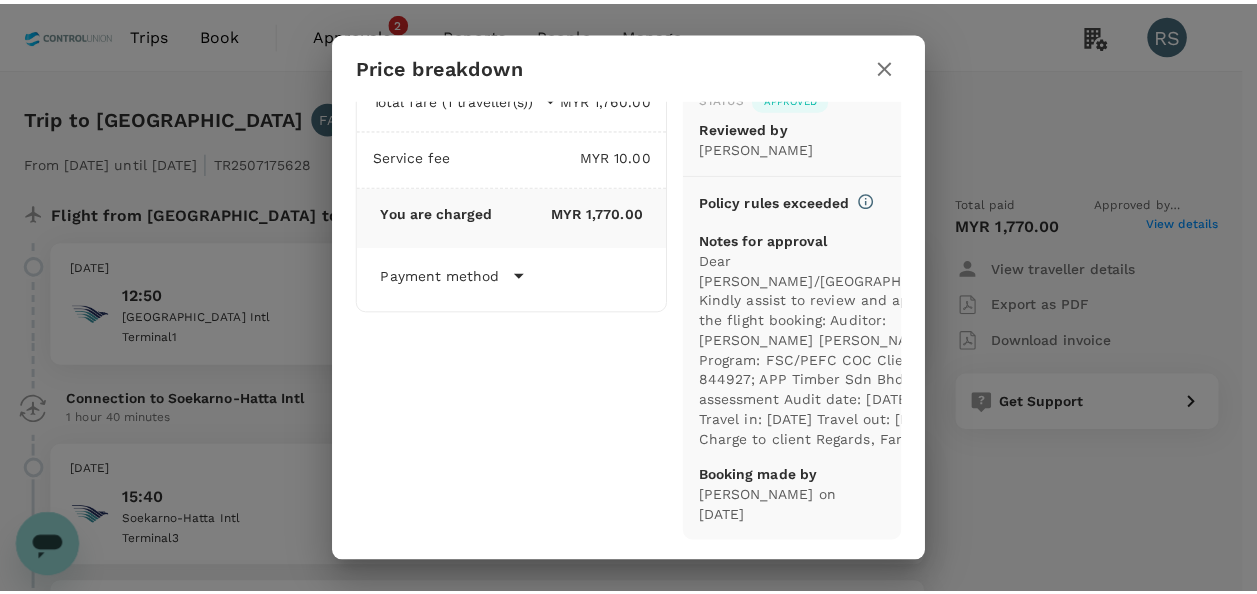 scroll, scrollTop: 0, scrollLeft: 0, axis: both 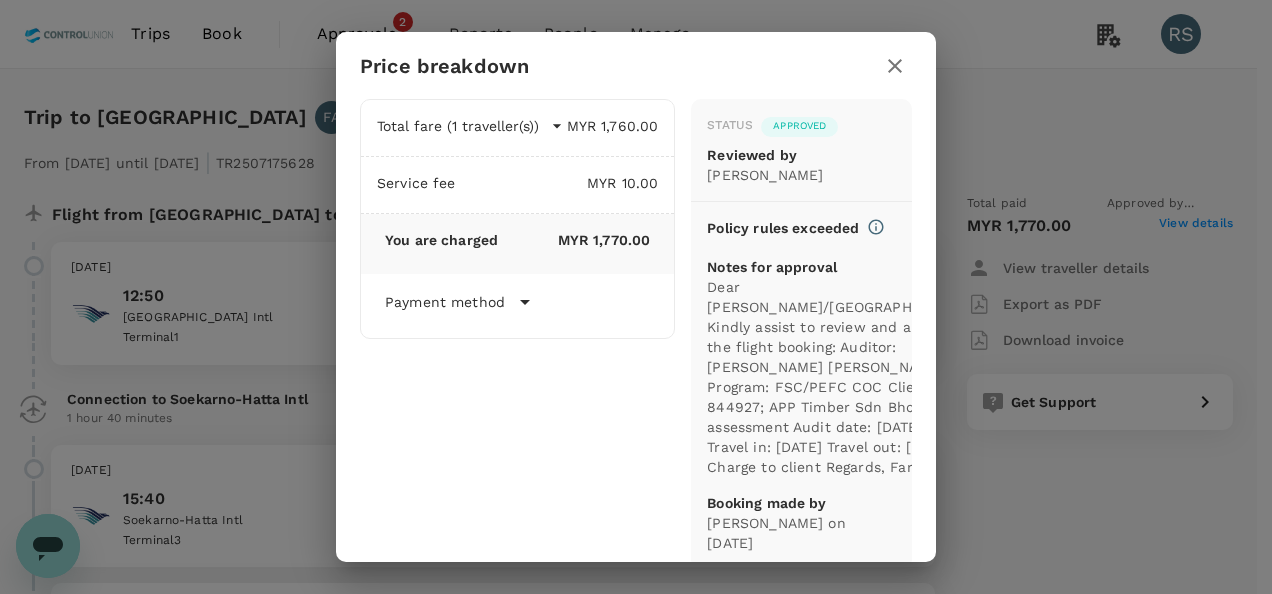 click at bounding box center (895, 66) 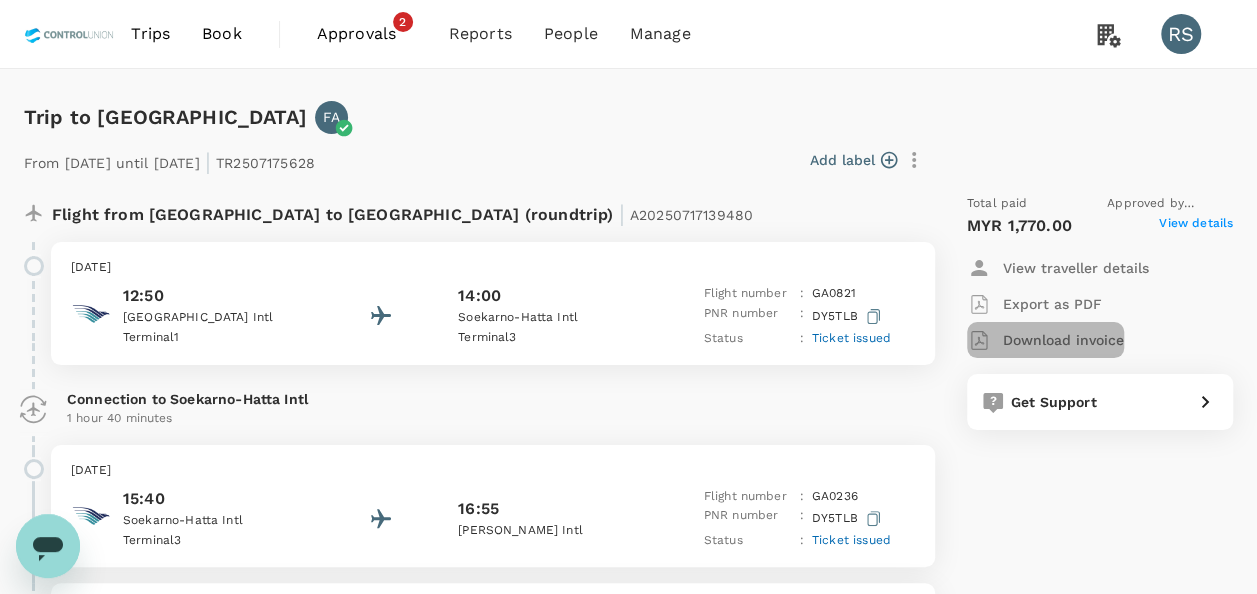 click on "Download invoice" at bounding box center [1063, 340] 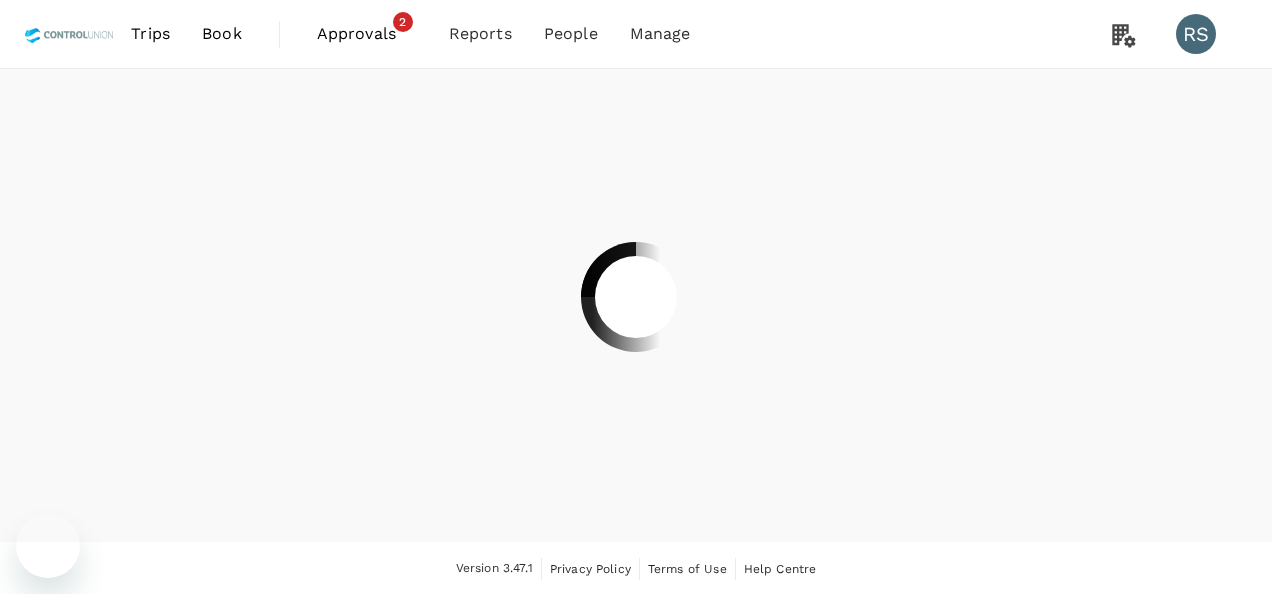 scroll, scrollTop: 0, scrollLeft: 0, axis: both 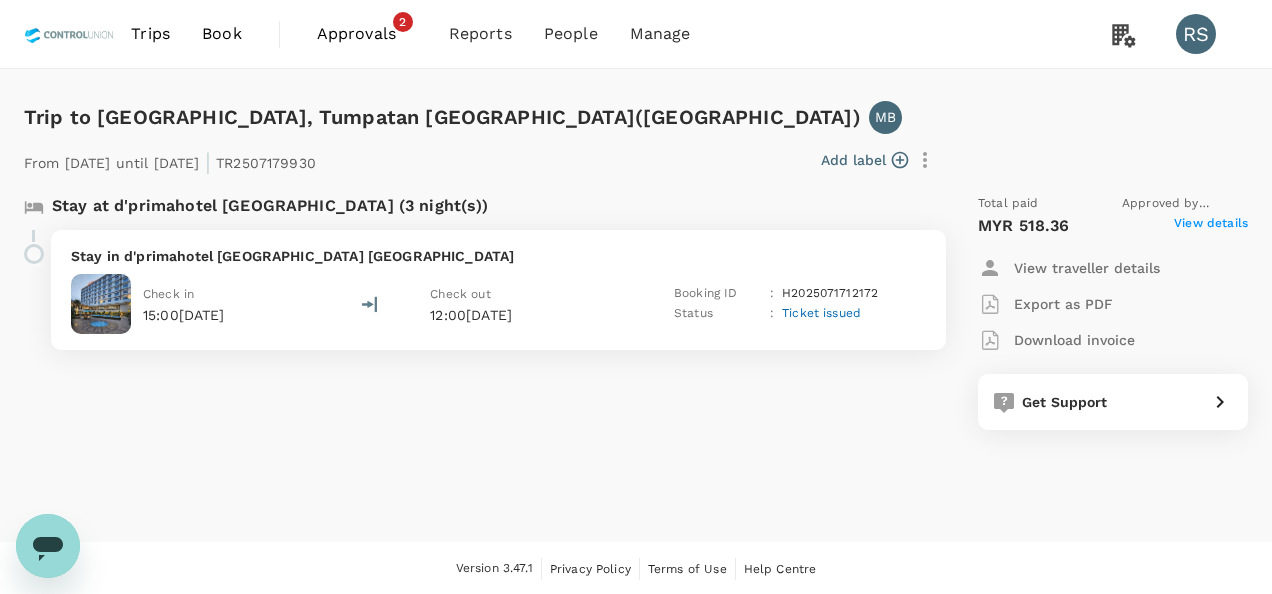 click on "View details" at bounding box center [1211, 226] 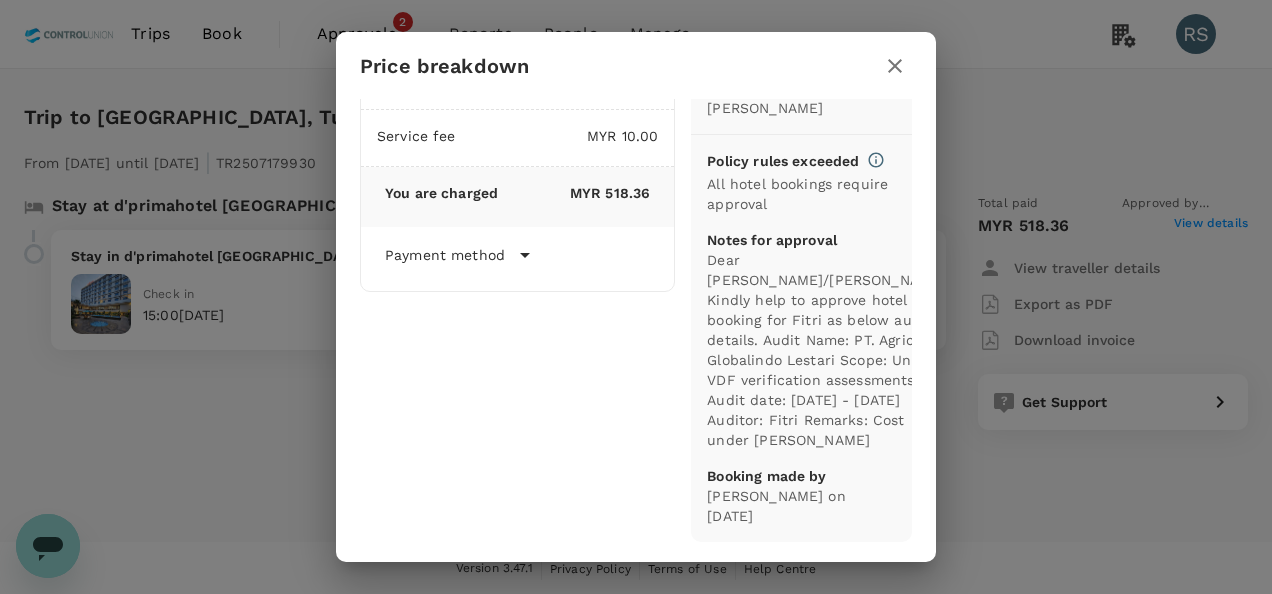 scroll, scrollTop: 0, scrollLeft: 0, axis: both 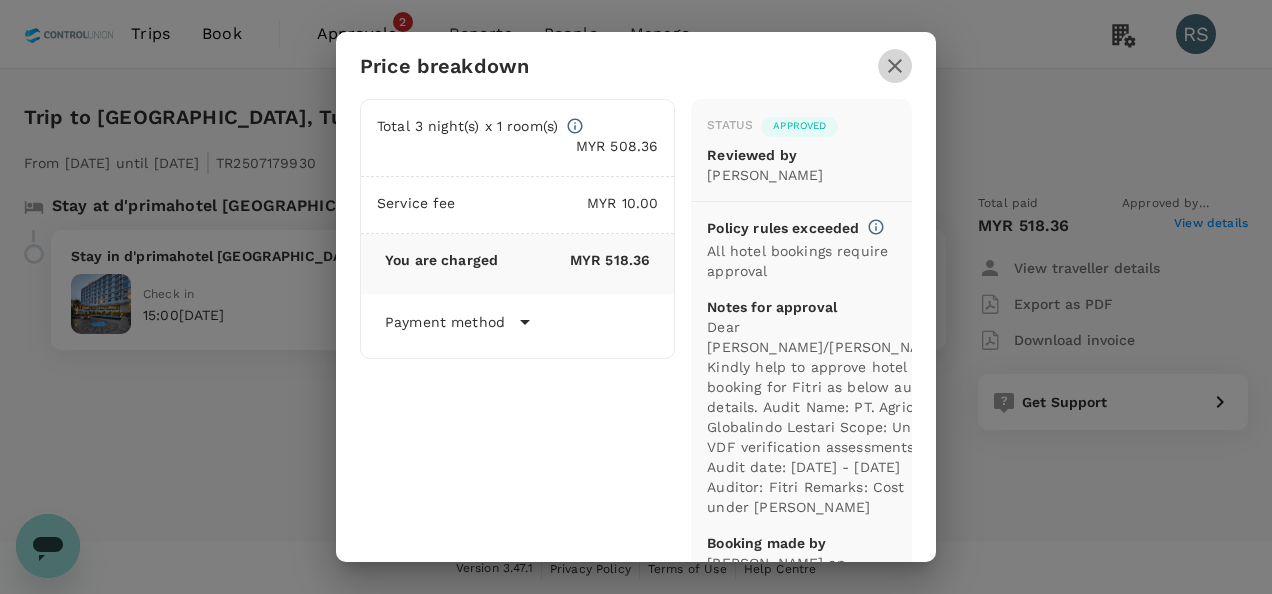 click 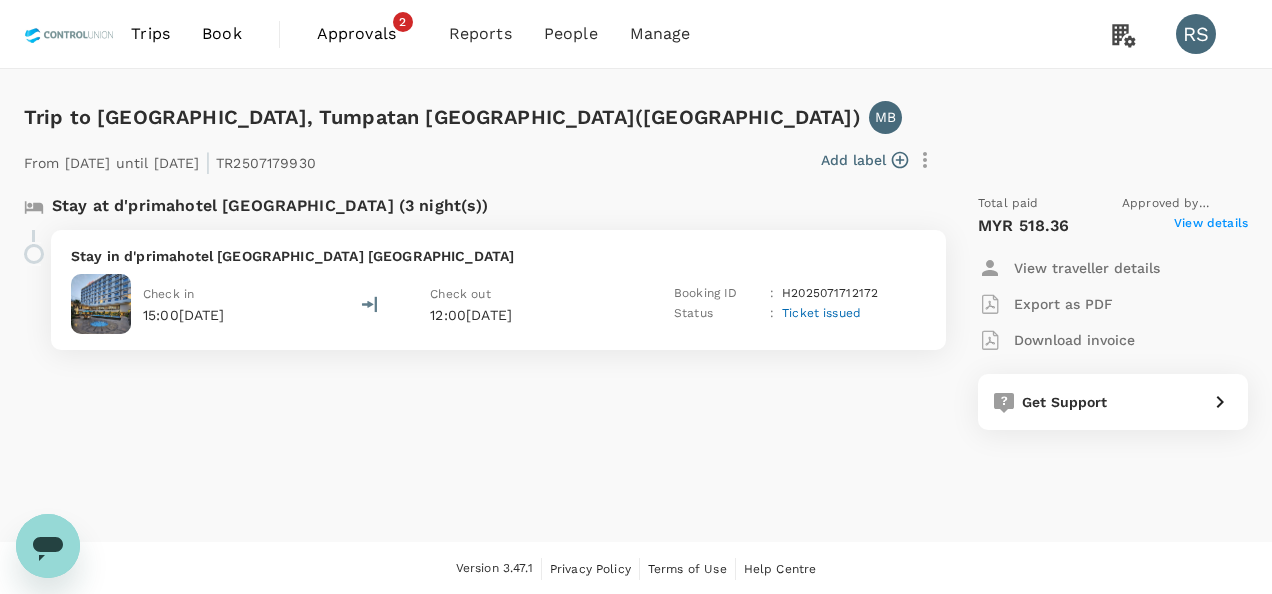 click on "Download invoice" at bounding box center (1074, 340) 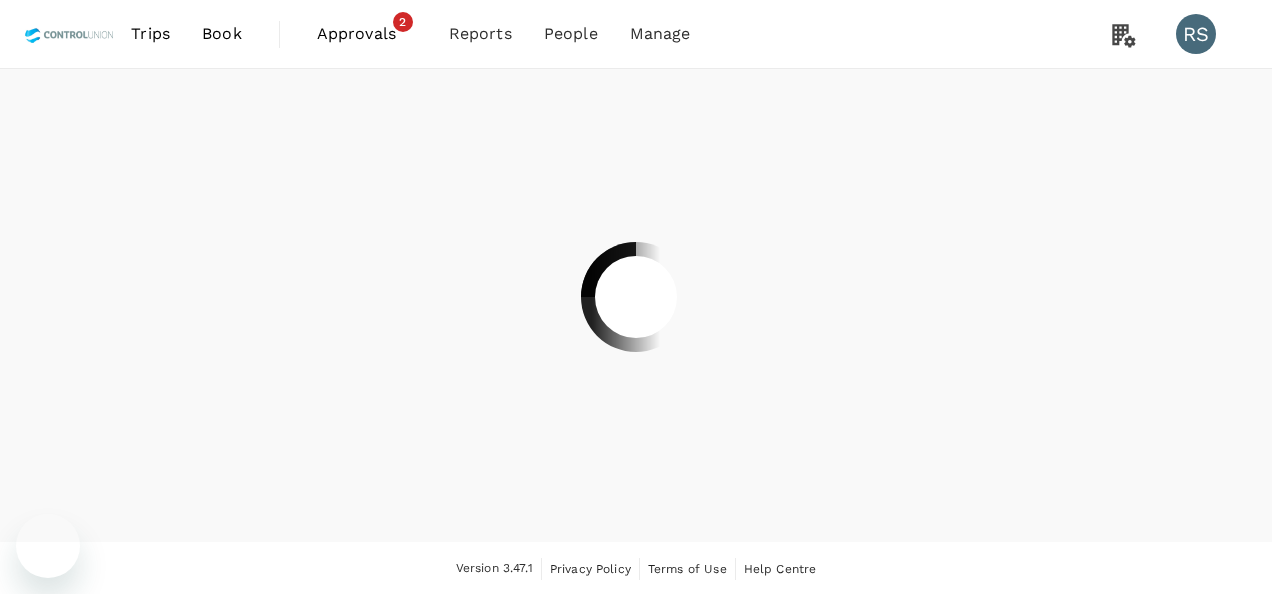 scroll, scrollTop: 0, scrollLeft: 0, axis: both 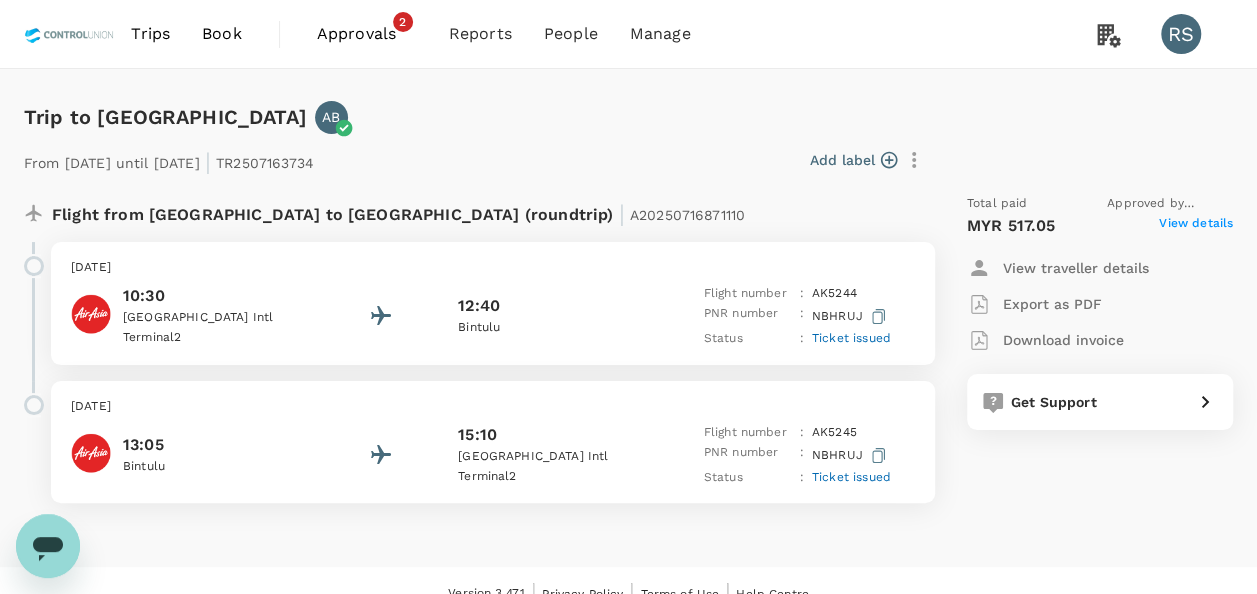 click on "View details" at bounding box center (1196, 226) 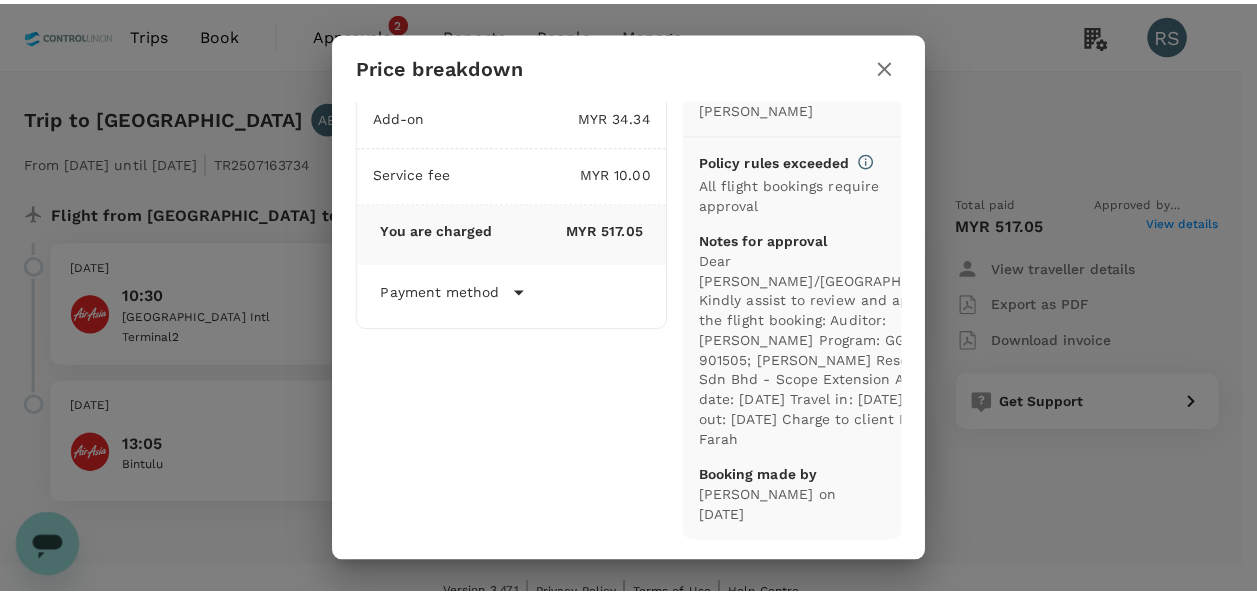 scroll, scrollTop: 0, scrollLeft: 0, axis: both 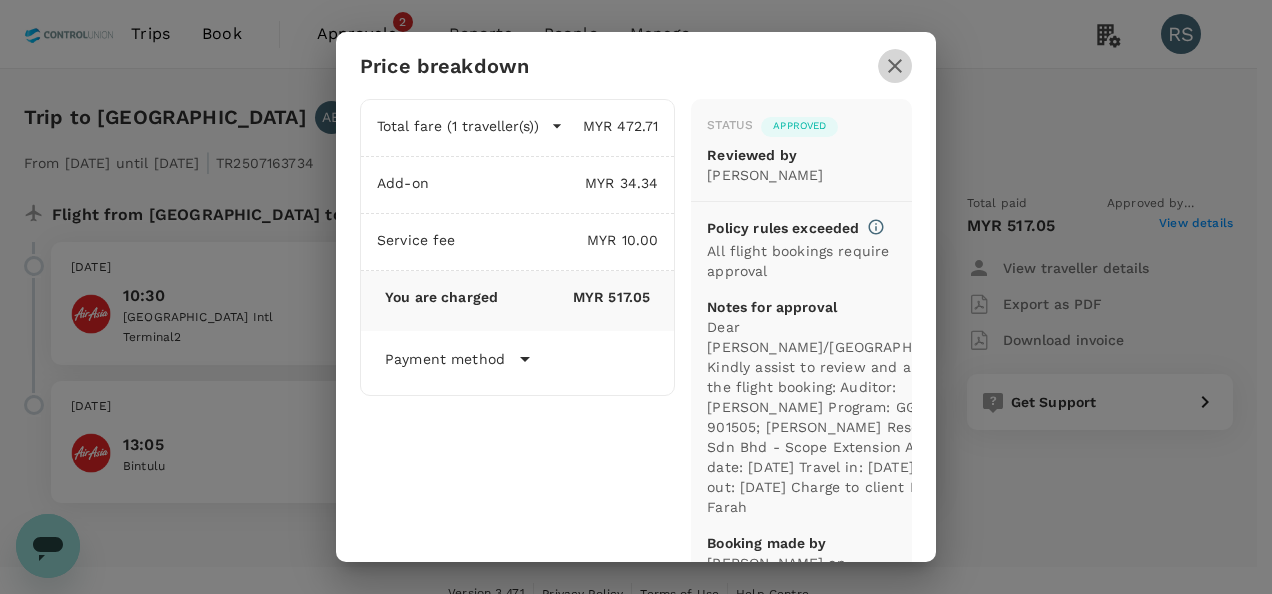click 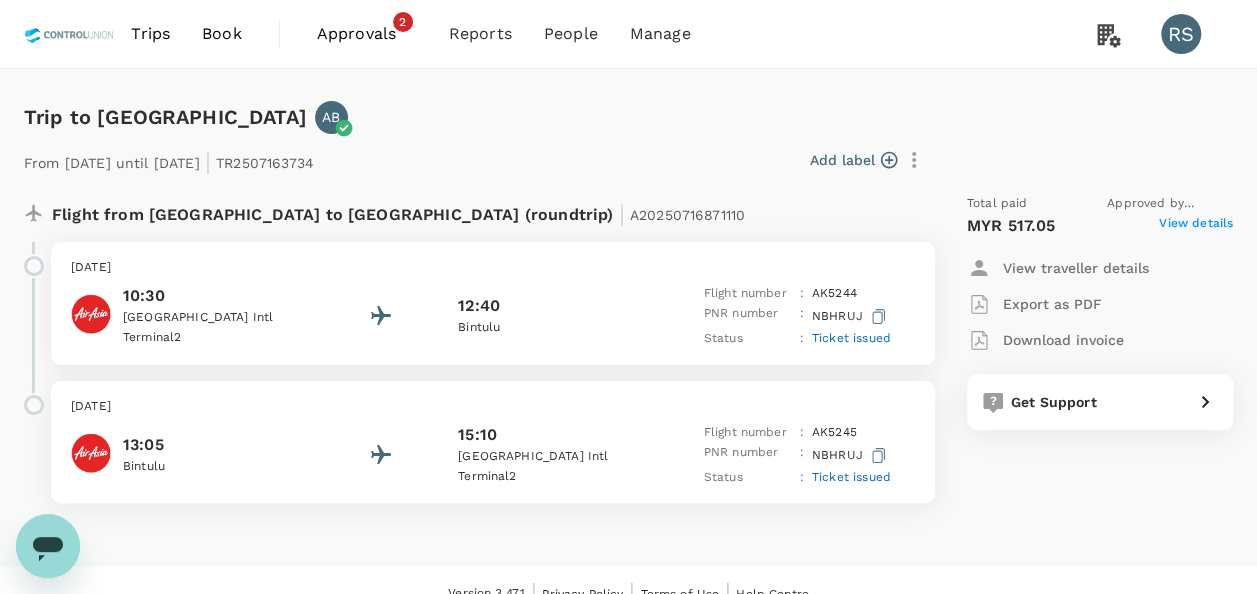 click on "Download invoice" at bounding box center (1063, 340) 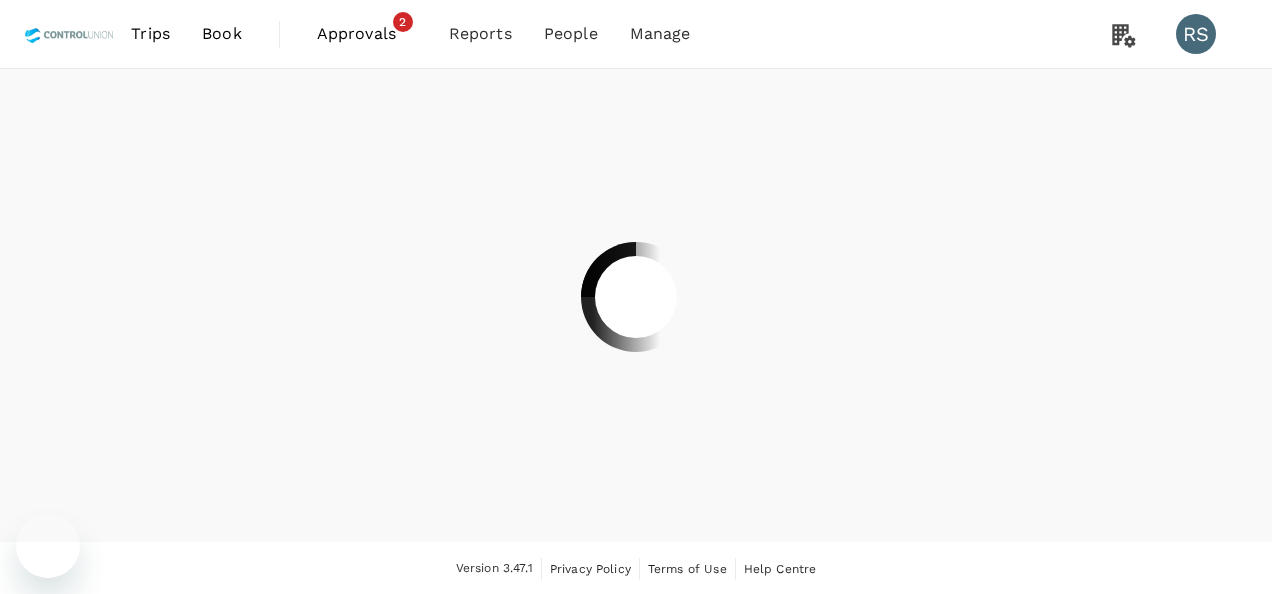 scroll, scrollTop: 0, scrollLeft: 0, axis: both 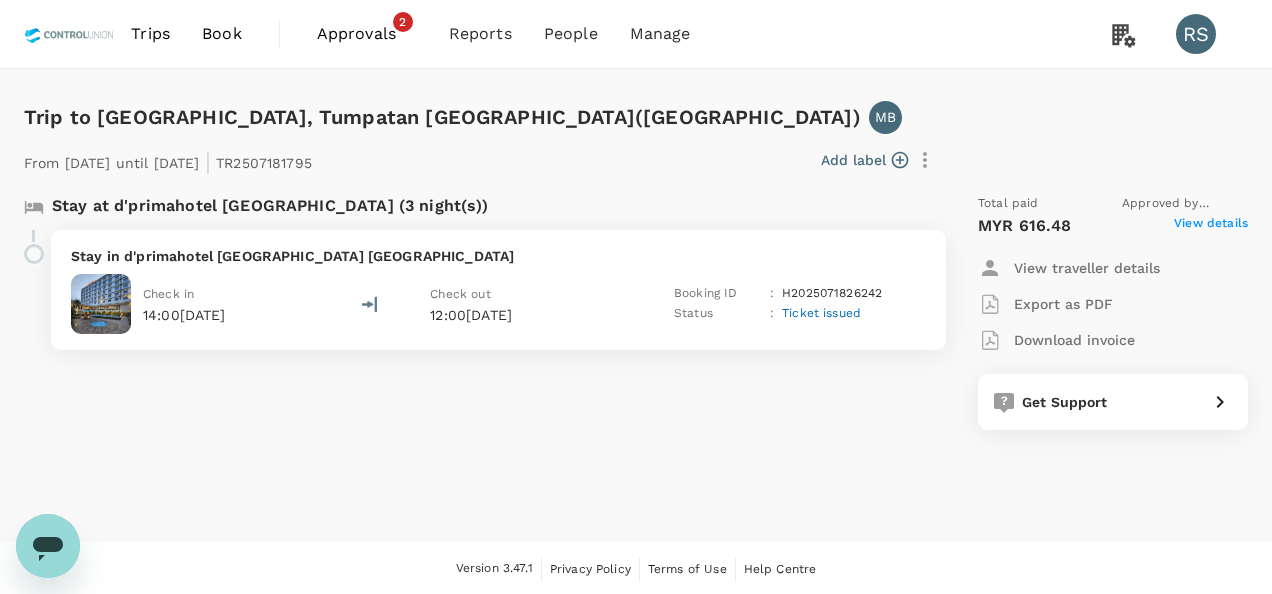 click on "Total paid Approved by     [PERSON_NAME] Bin [PERSON_NAME] MYR 616.48 View details View traveller details Export as PDF Download invoice Get Support" at bounding box center [1113, 312] 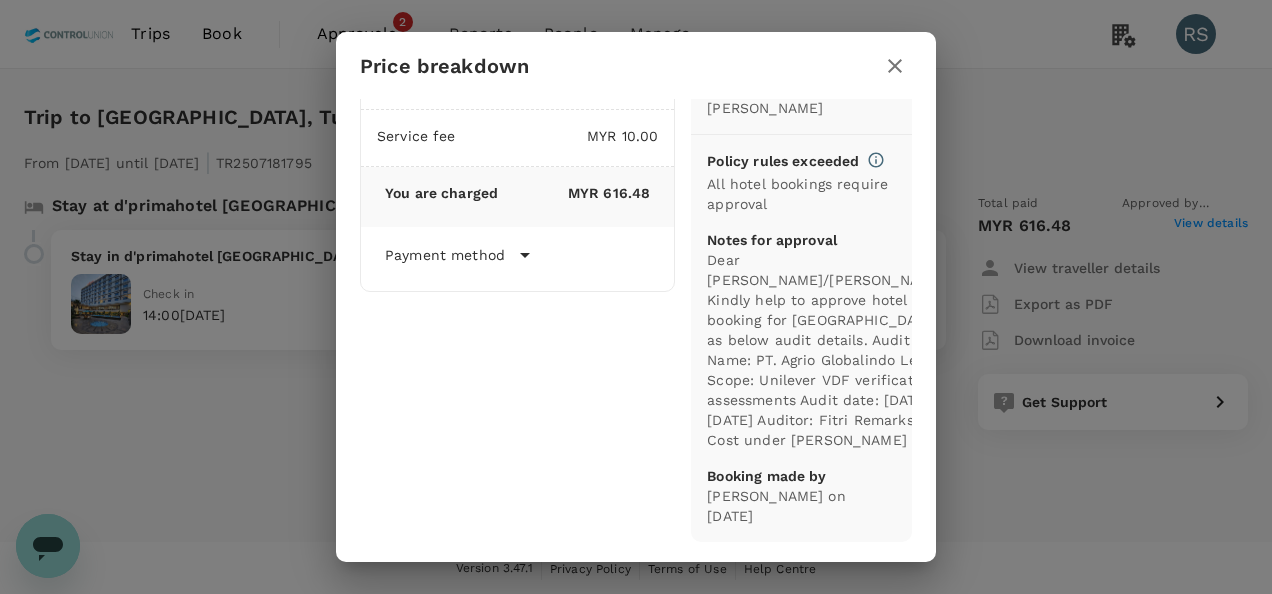 scroll, scrollTop: 0, scrollLeft: 0, axis: both 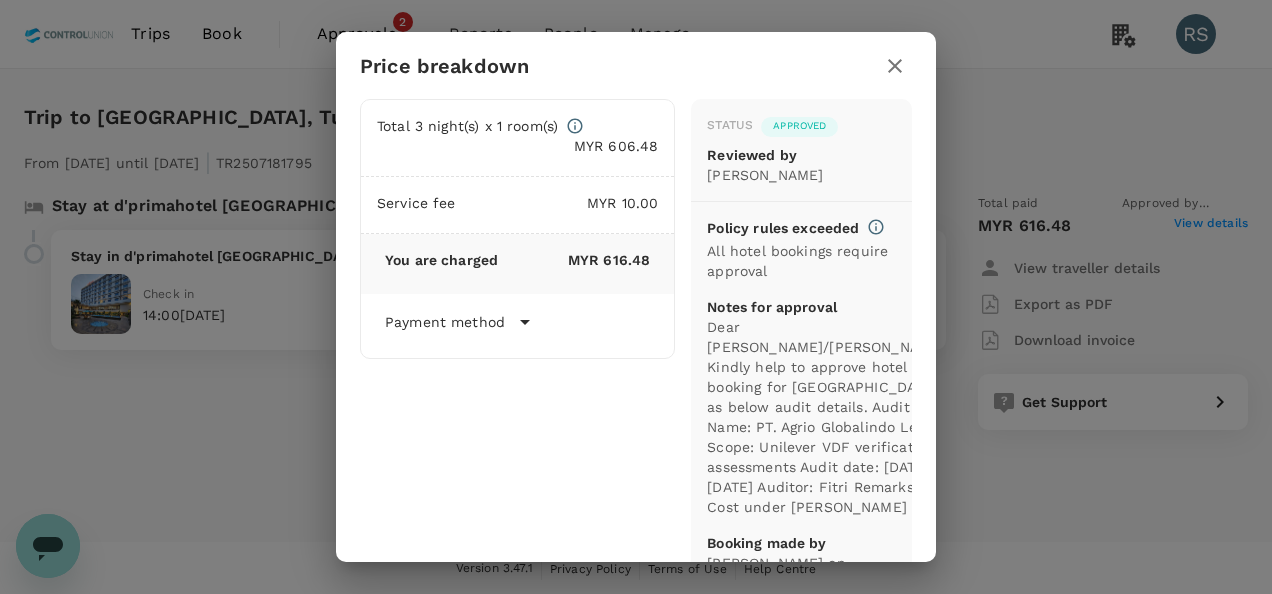 click 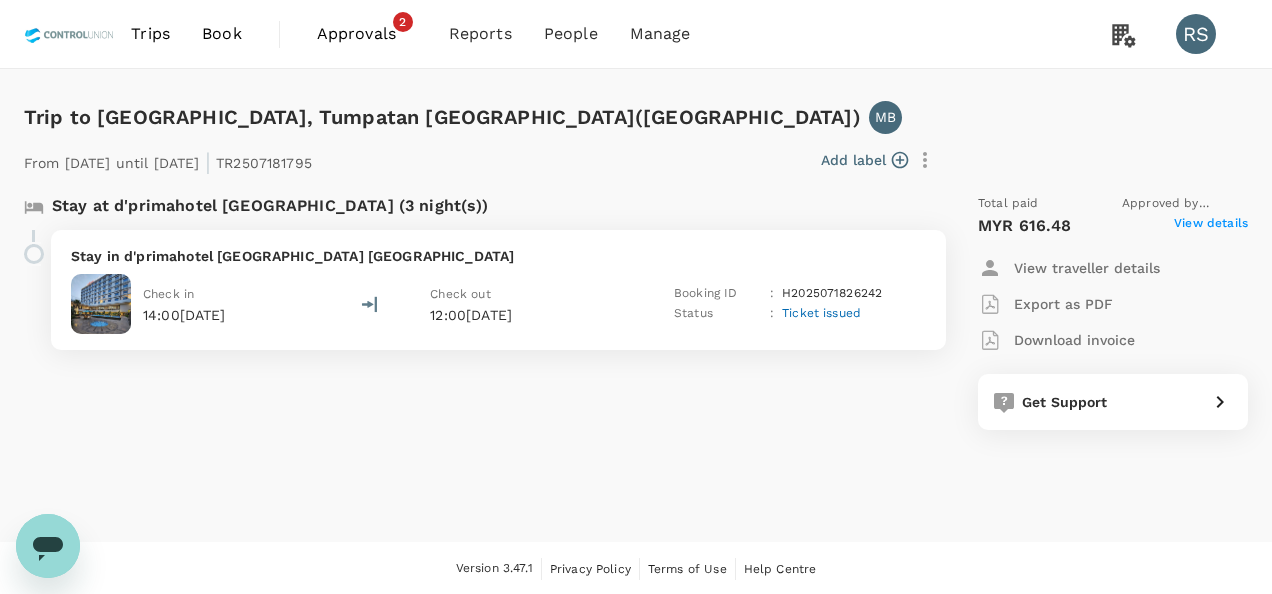click on "Download invoice" at bounding box center (1074, 340) 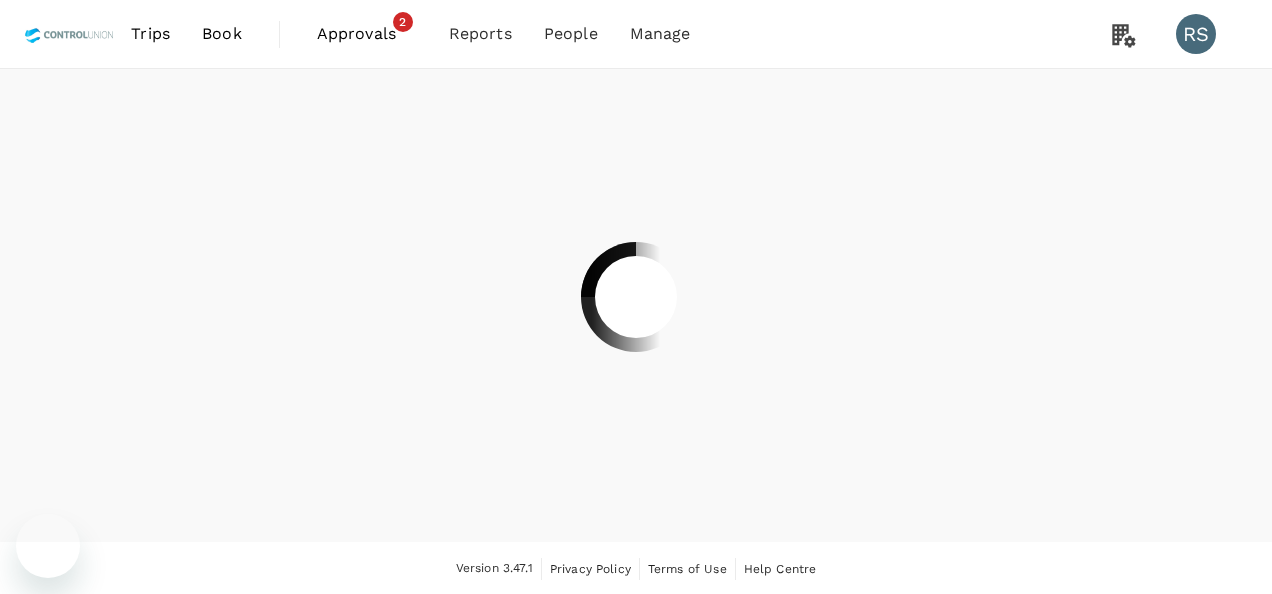 scroll, scrollTop: 0, scrollLeft: 0, axis: both 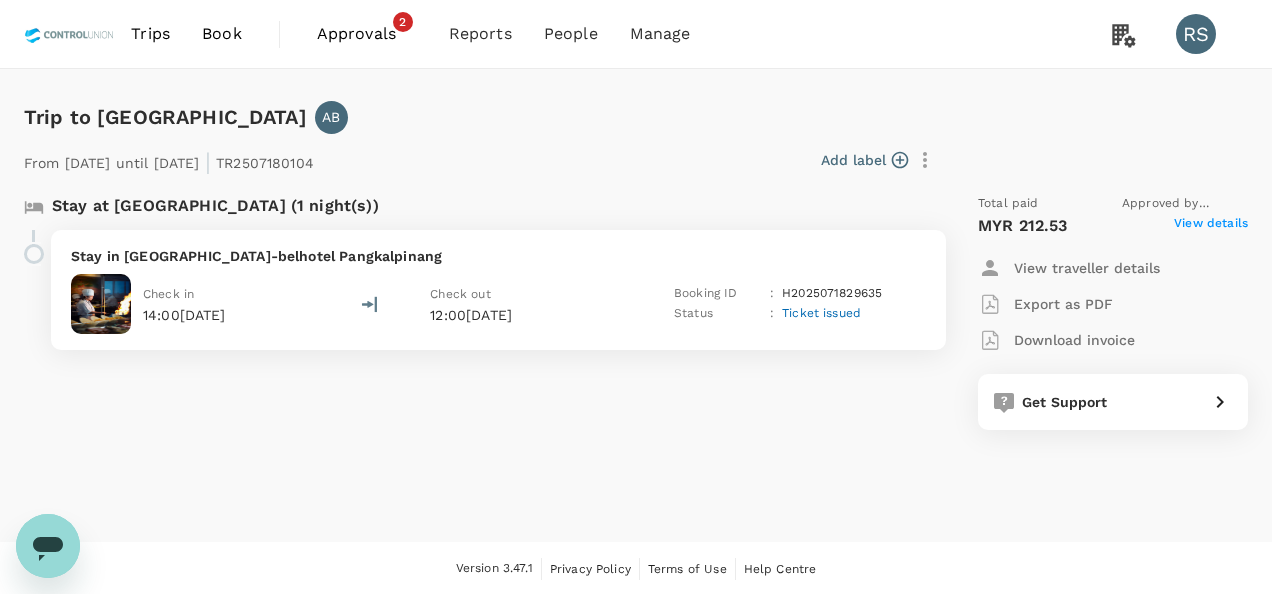 click on "View details" at bounding box center (1211, 226) 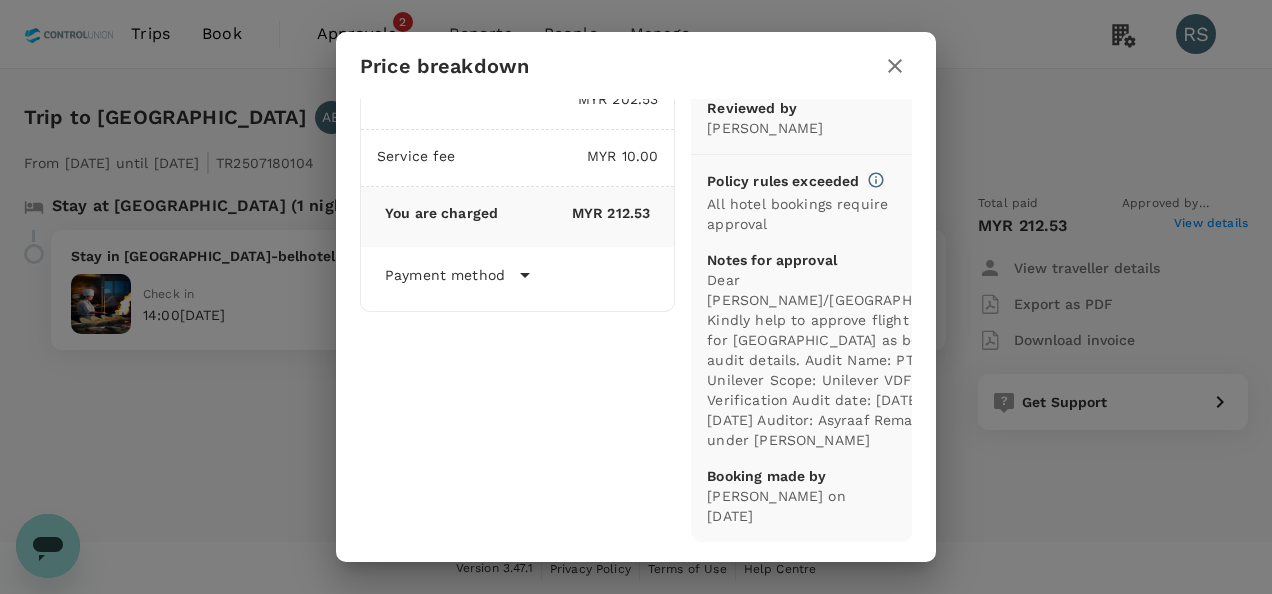 scroll, scrollTop: 0, scrollLeft: 0, axis: both 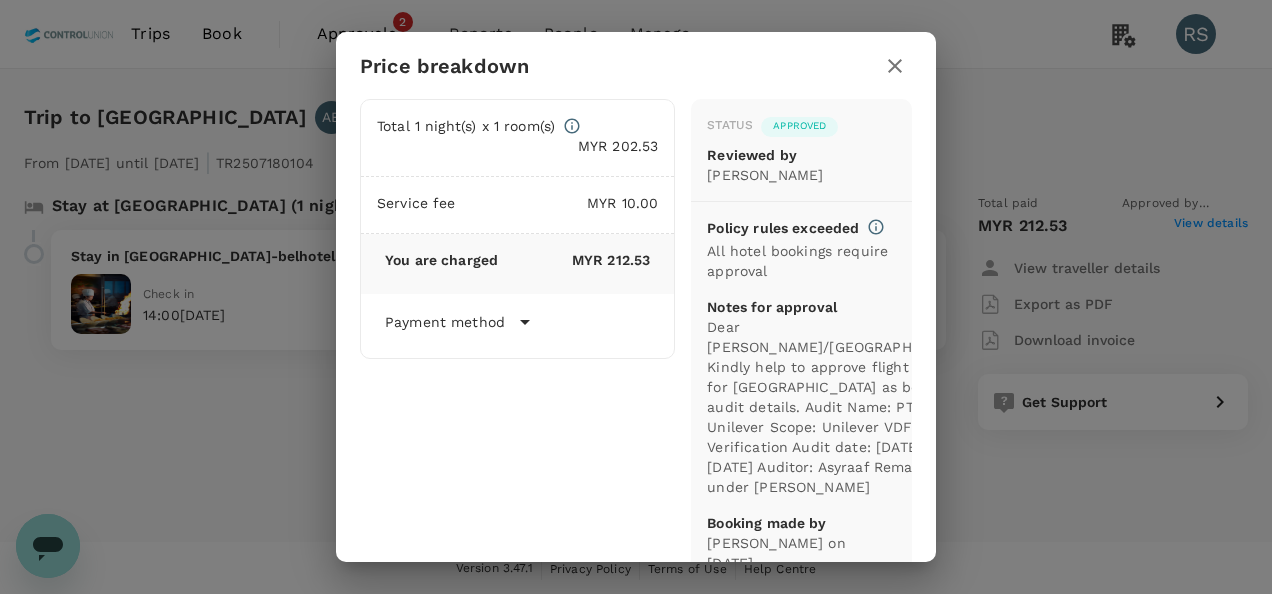 click 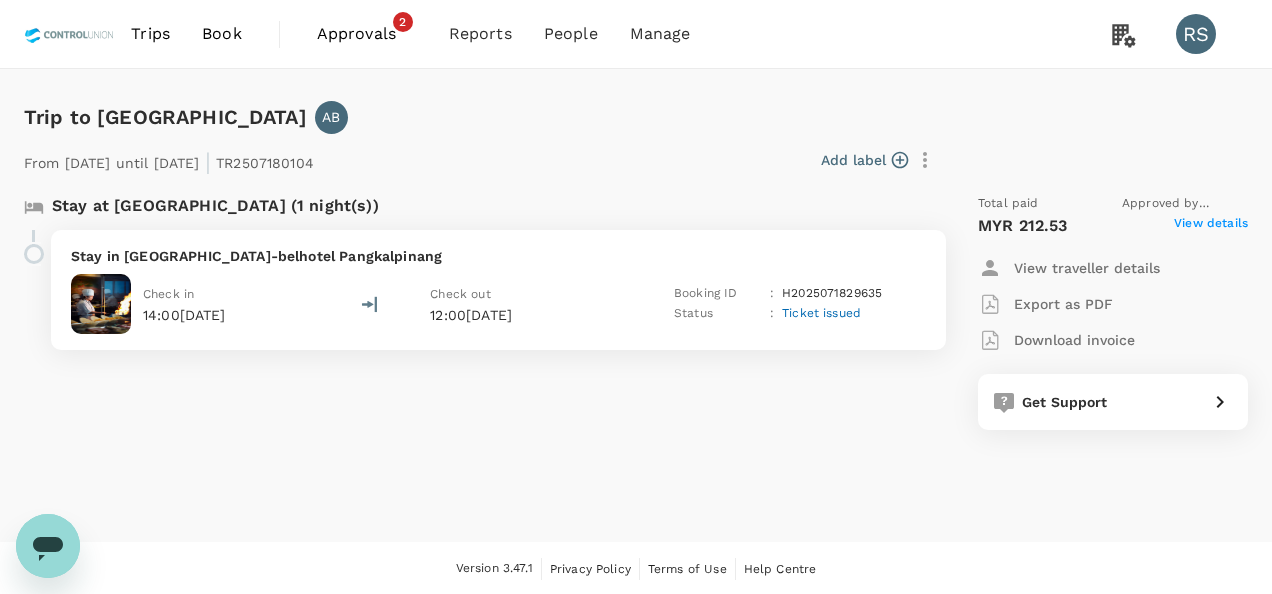 click on "Download invoice" at bounding box center [1074, 340] 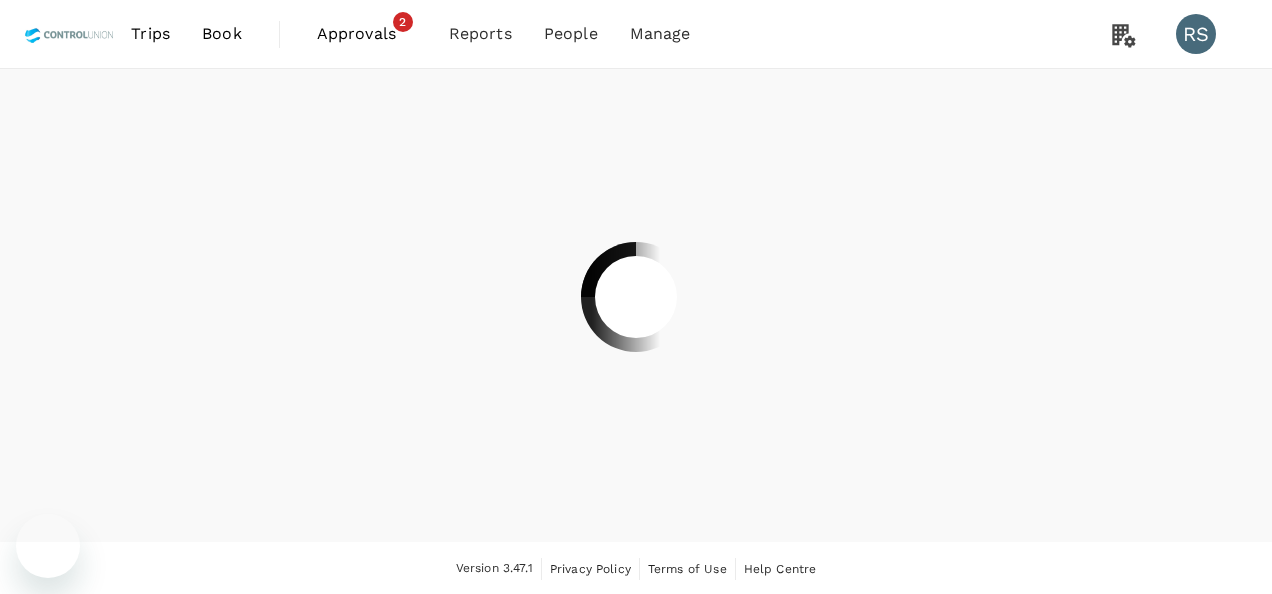 scroll, scrollTop: 0, scrollLeft: 0, axis: both 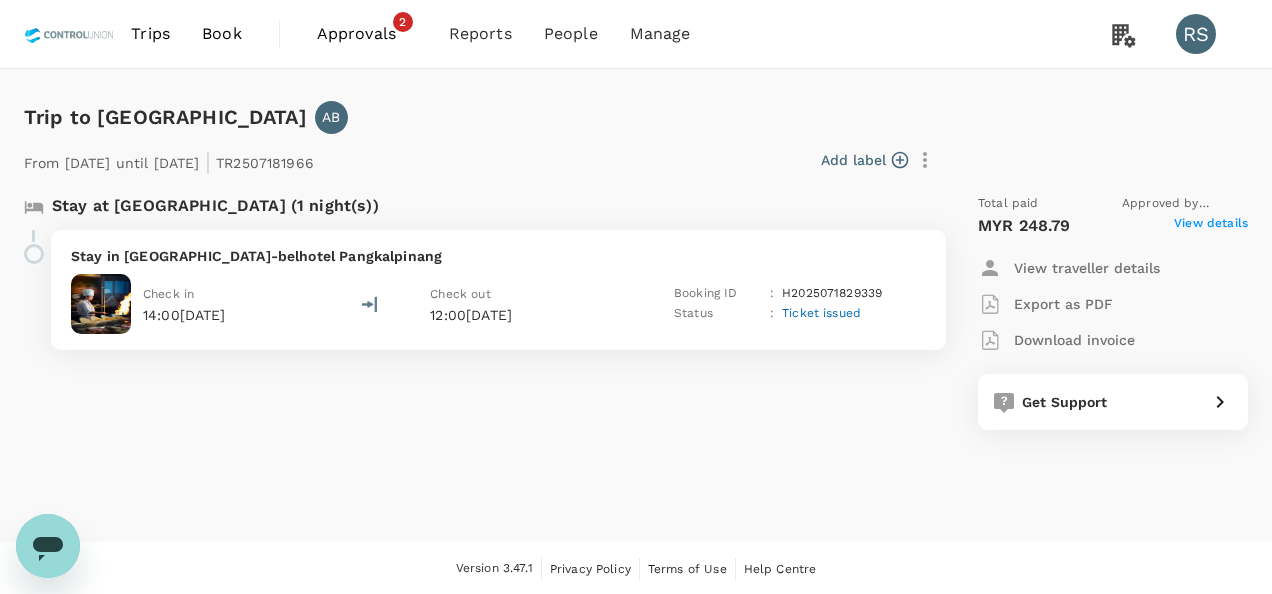click on "View details" at bounding box center [1211, 226] 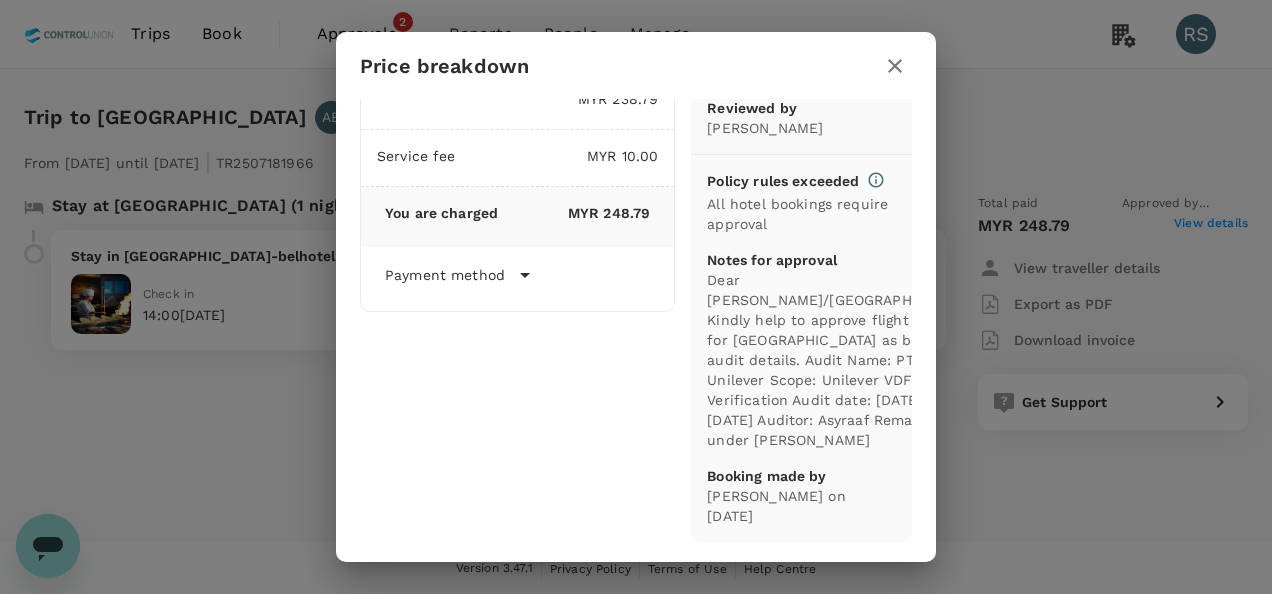 scroll, scrollTop: 0, scrollLeft: 0, axis: both 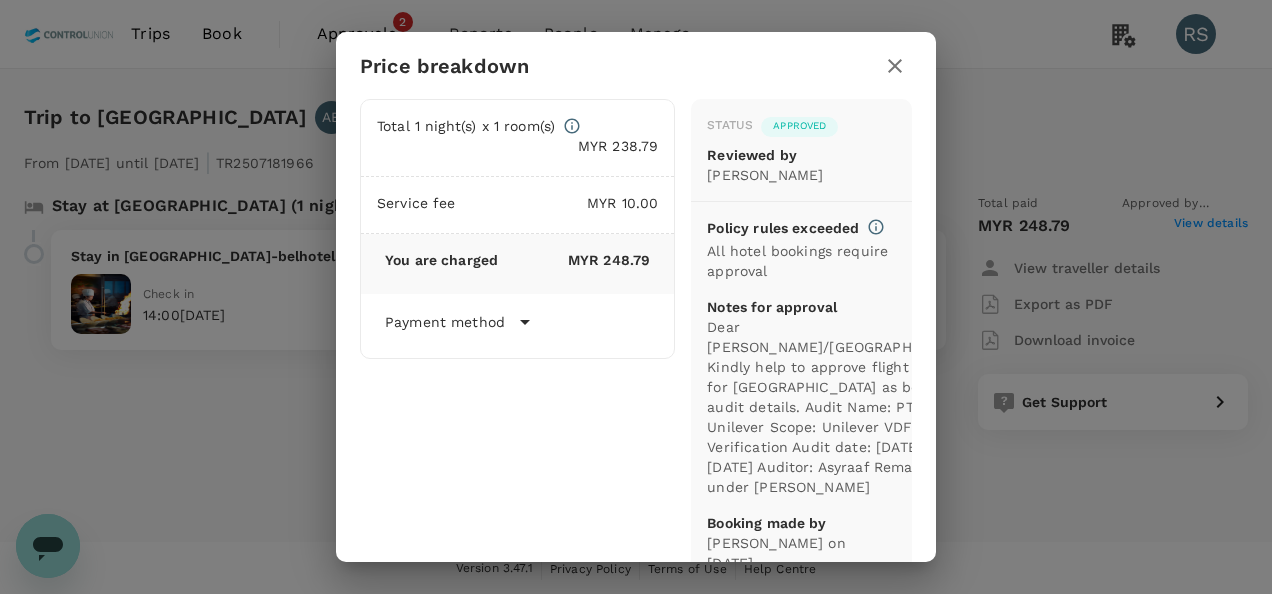 click 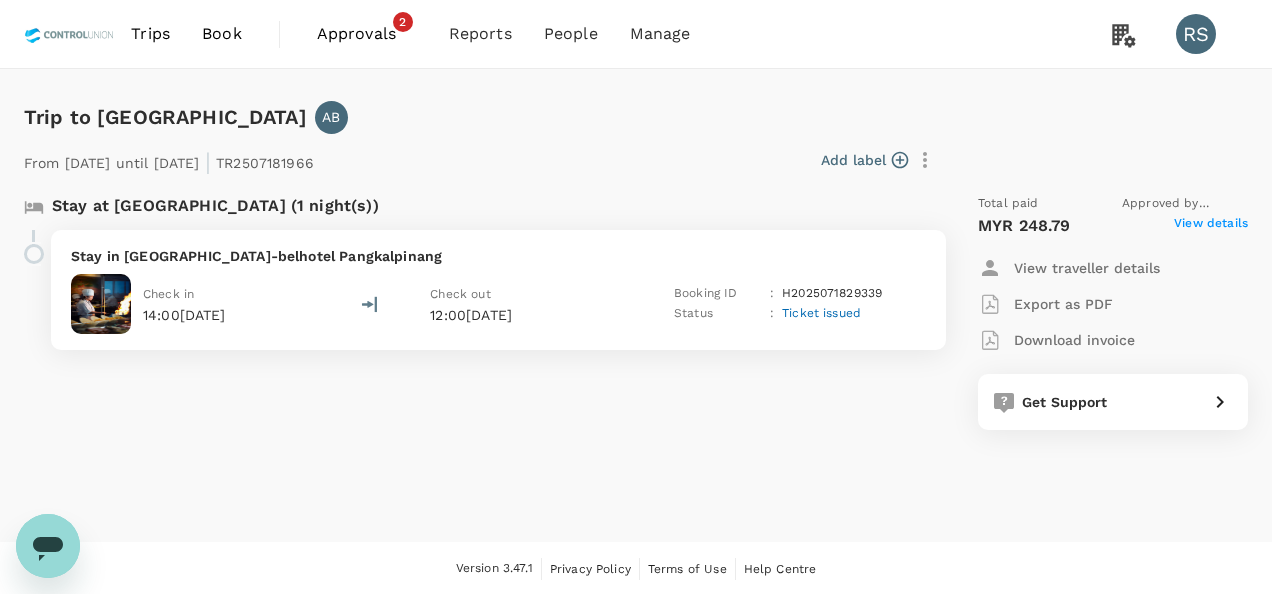 click on "Download invoice" at bounding box center (1074, 340) 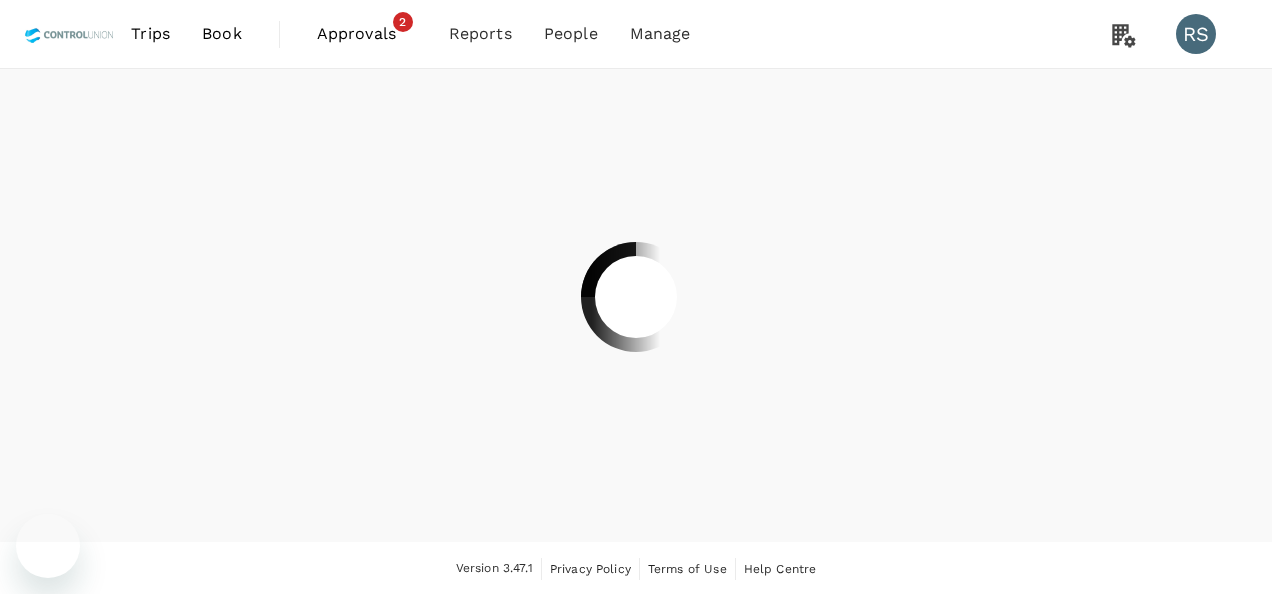 scroll, scrollTop: 0, scrollLeft: 0, axis: both 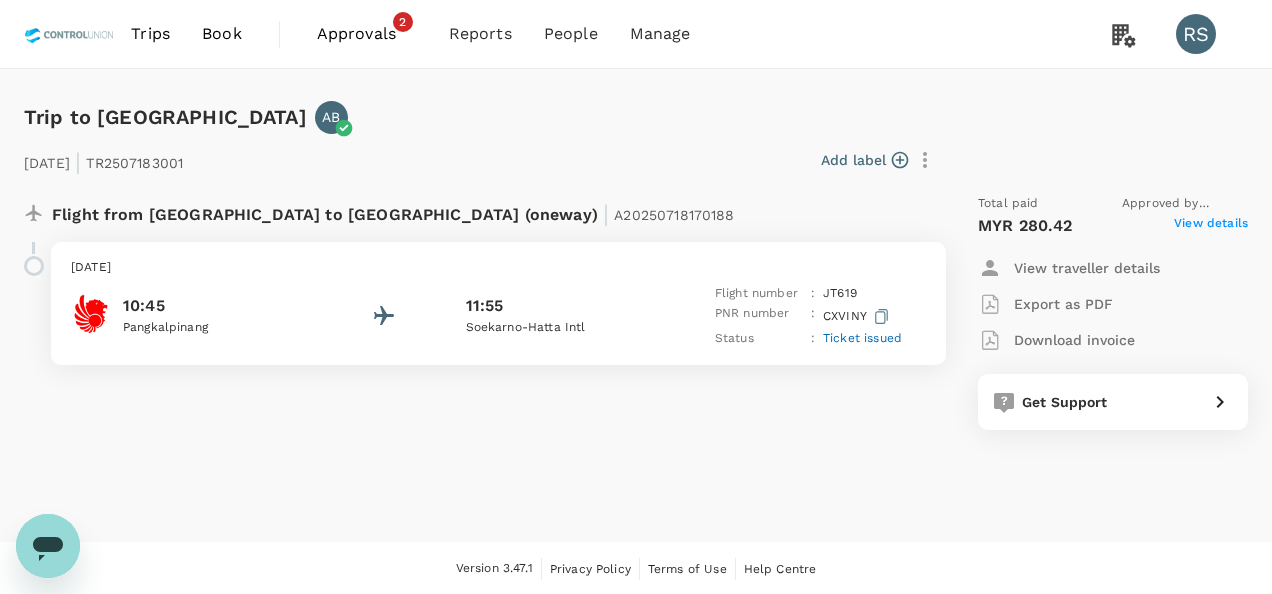 click on "View details" at bounding box center [1211, 226] 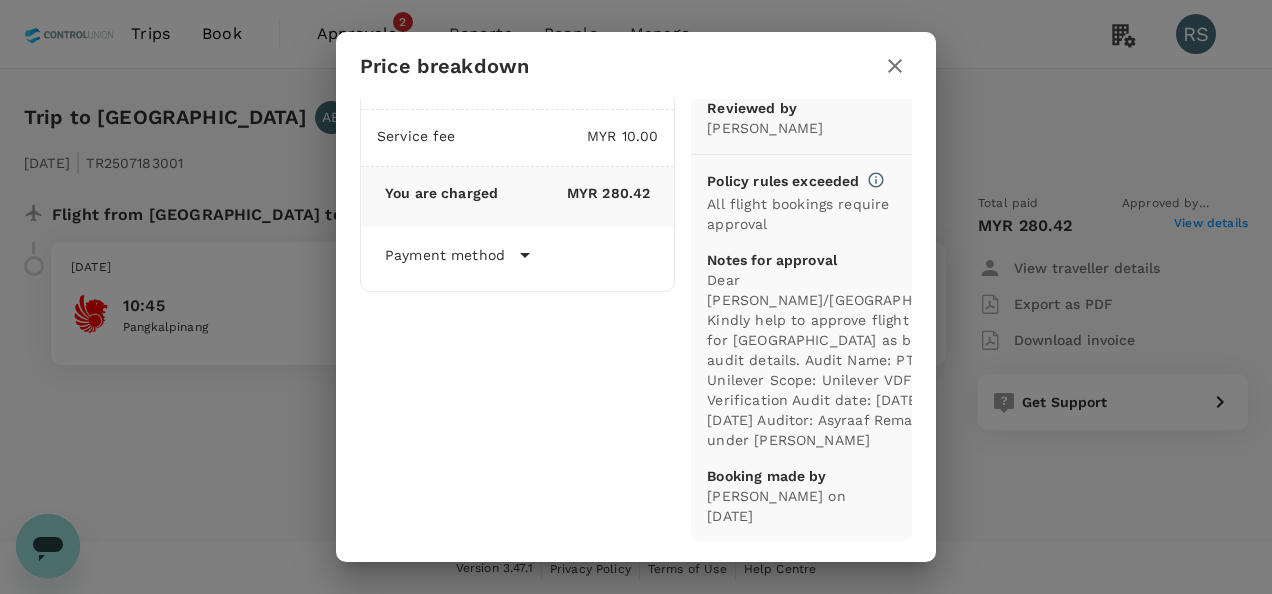 scroll, scrollTop: 0, scrollLeft: 0, axis: both 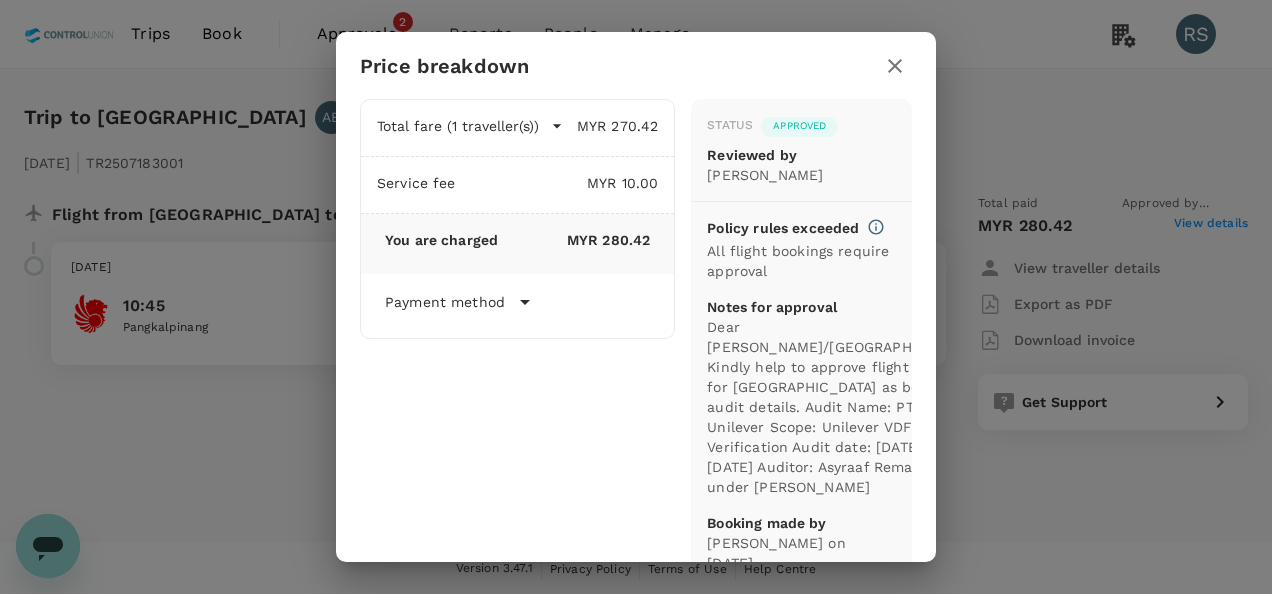 click 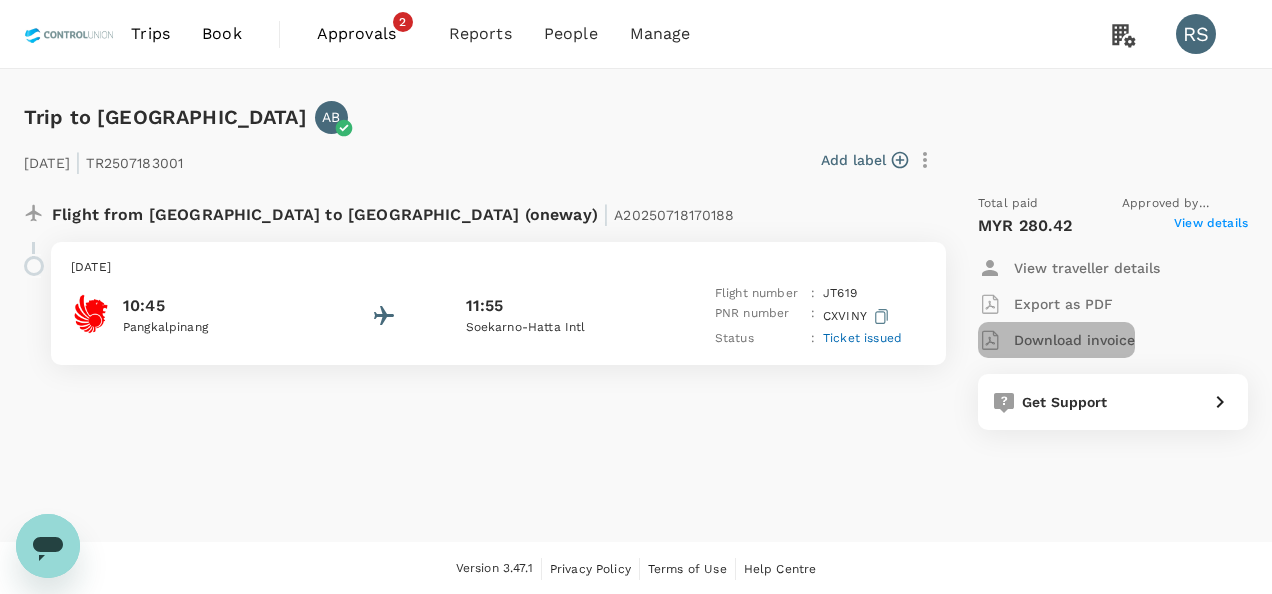 click on "Download invoice" at bounding box center (1074, 340) 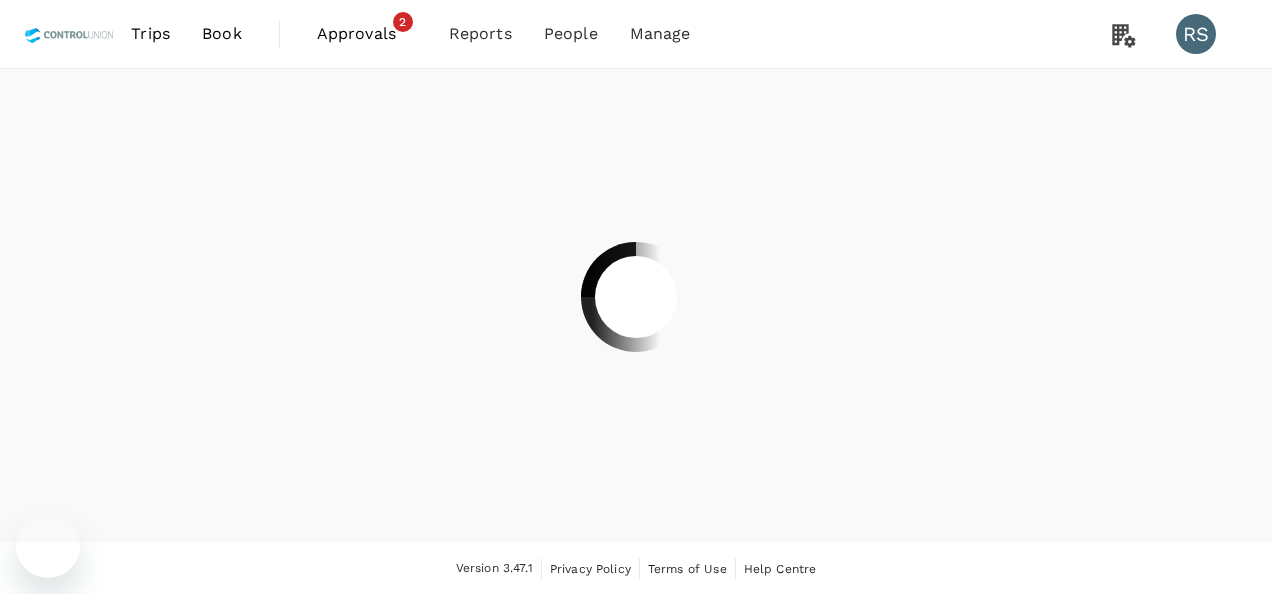 scroll, scrollTop: 0, scrollLeft: 0, axis: both 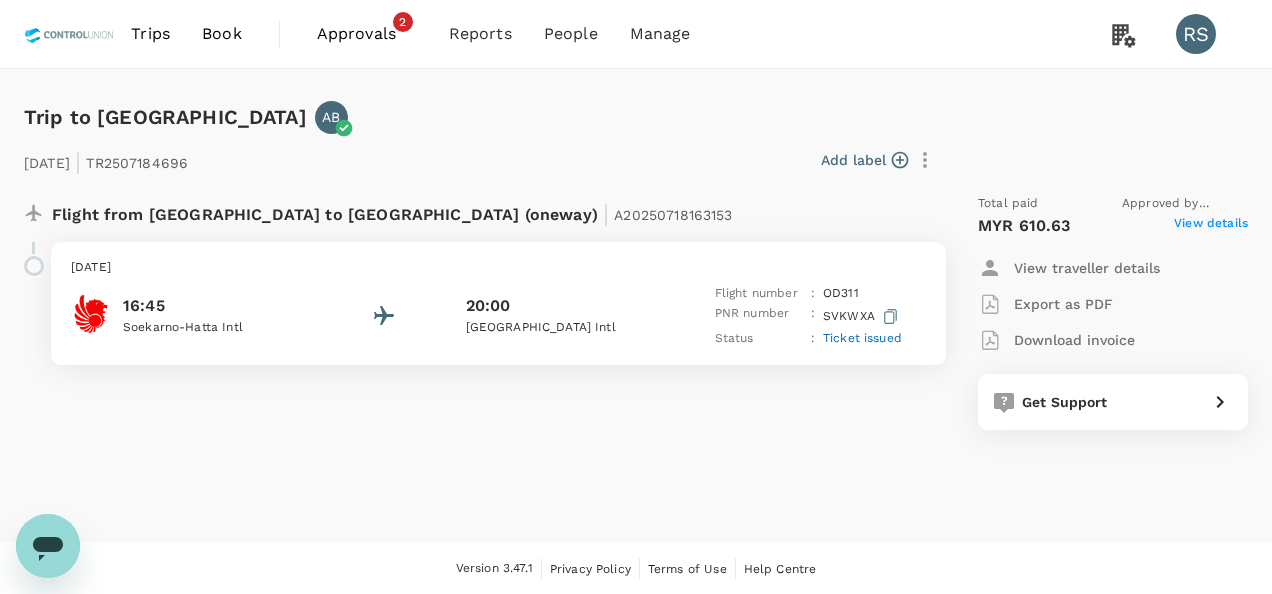 click on "View details" at bounding box center (1211, 226) 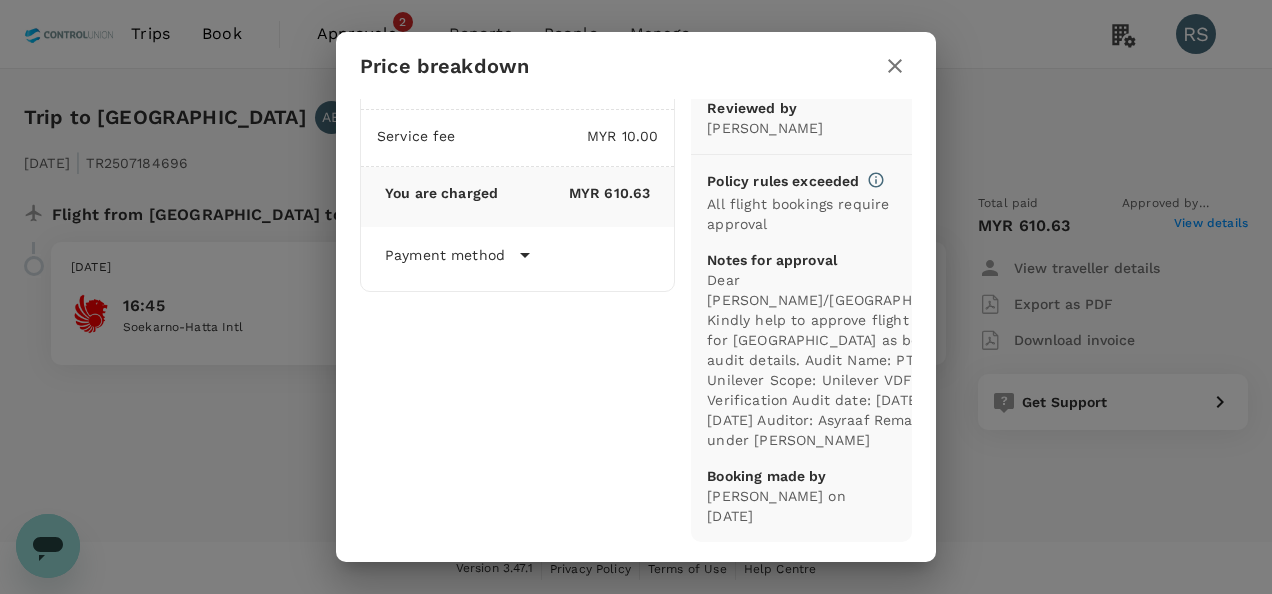 scroll, scrollTop: 0, scrollLeft: 0, axis: both 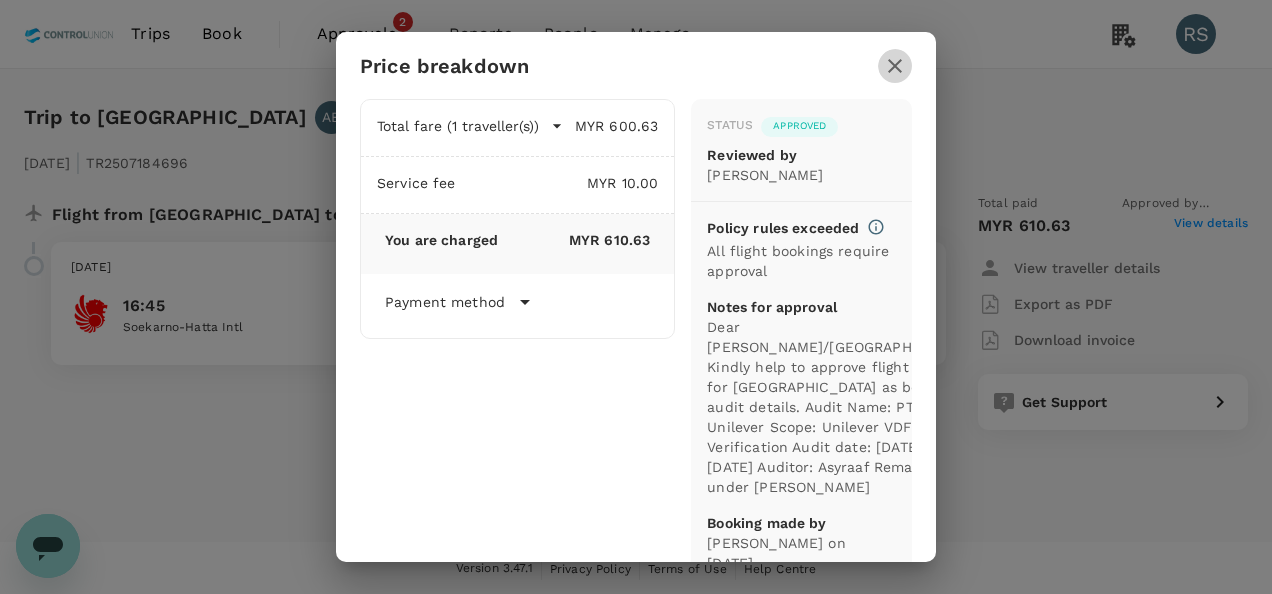 click 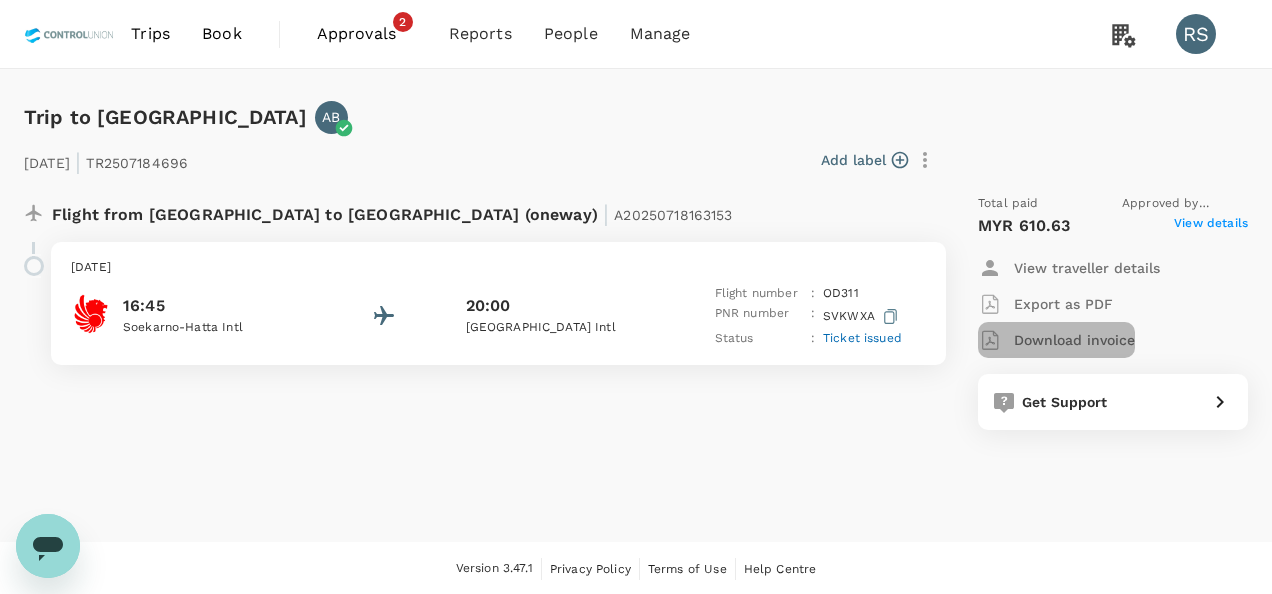 click on "Download invoice" at bounding box center (1074, 340) 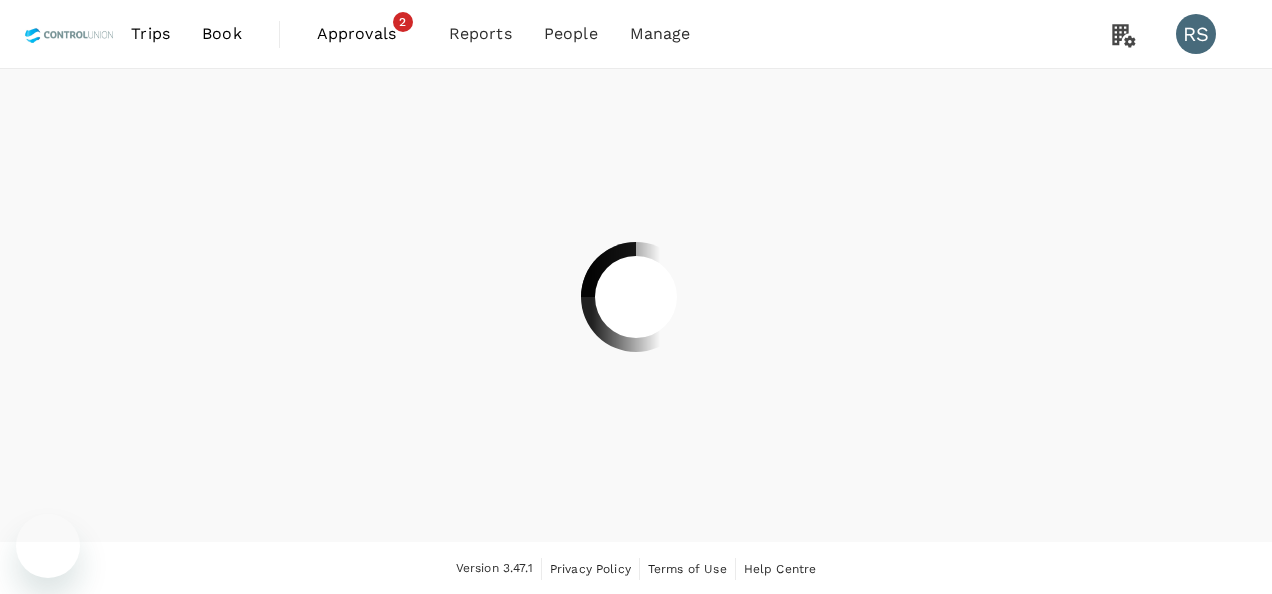 scroll, scrollTop: 0, scrollLeft: 0, axis: both 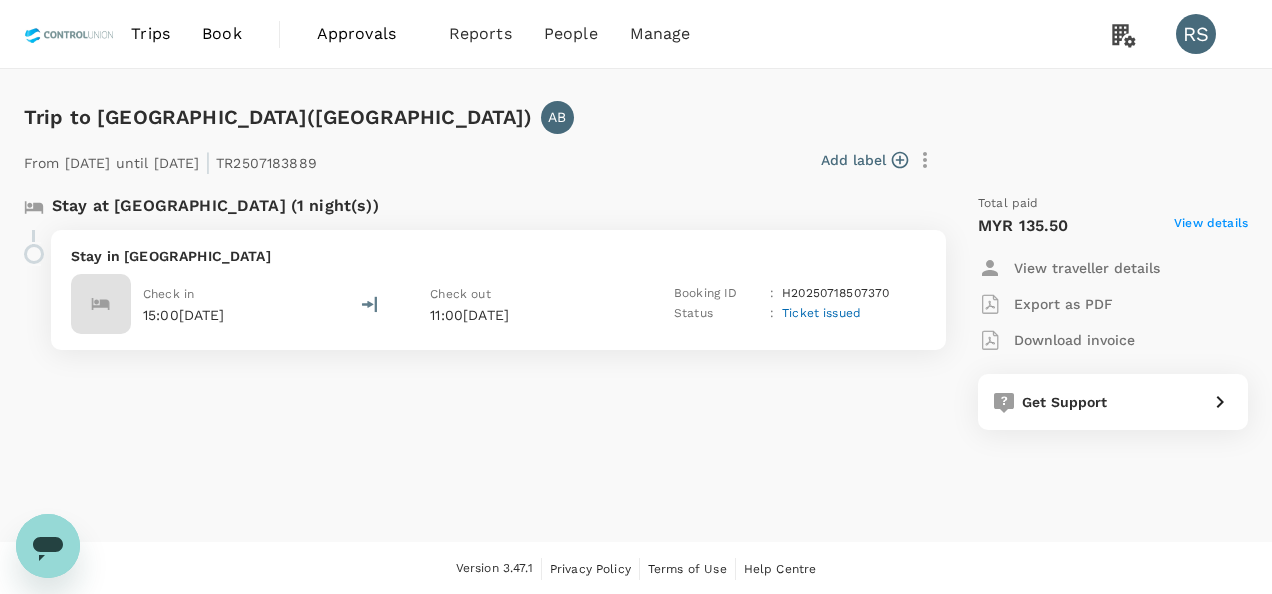 click on "View details" at bounding box center [1211, 226] 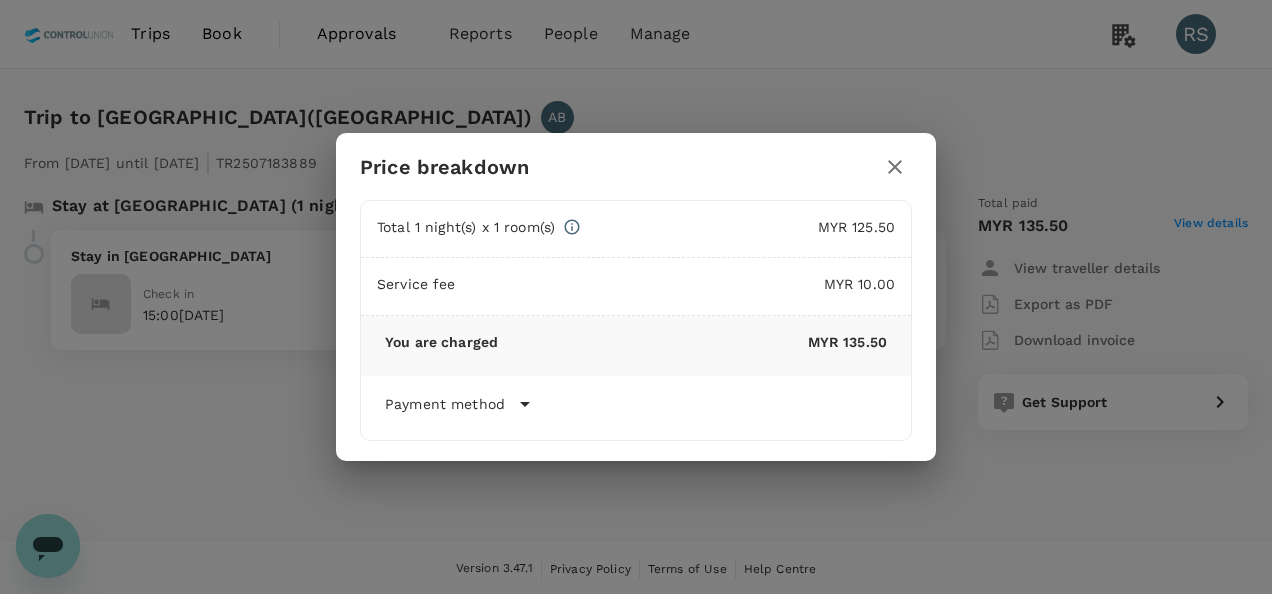 click on "Price breakdown Total 1 night(s) x 1 room(s) MYR 125.50 Service fee MYR 10.00 You are charged MYR 135.50 Payment method Direct payment (Deposit) Group Certification Booking date 18 Jul 2025 - 23:07 Account number F963088" at bounding box center (636, 297) 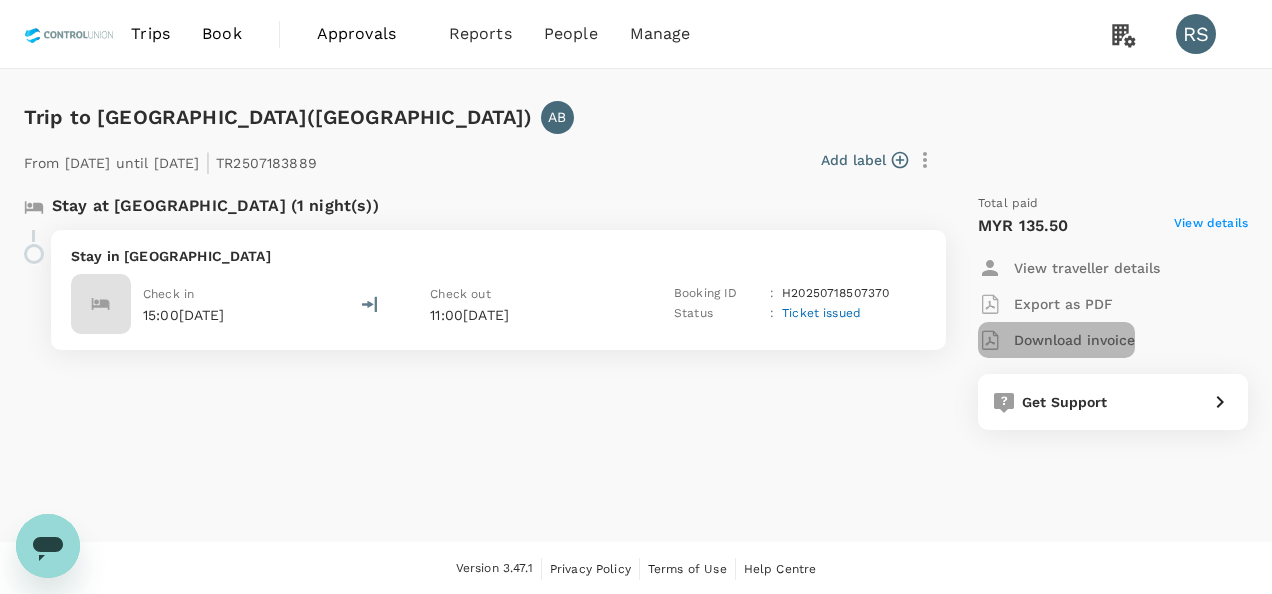 click on "Download invoice" at bounding box center [1074, 340] 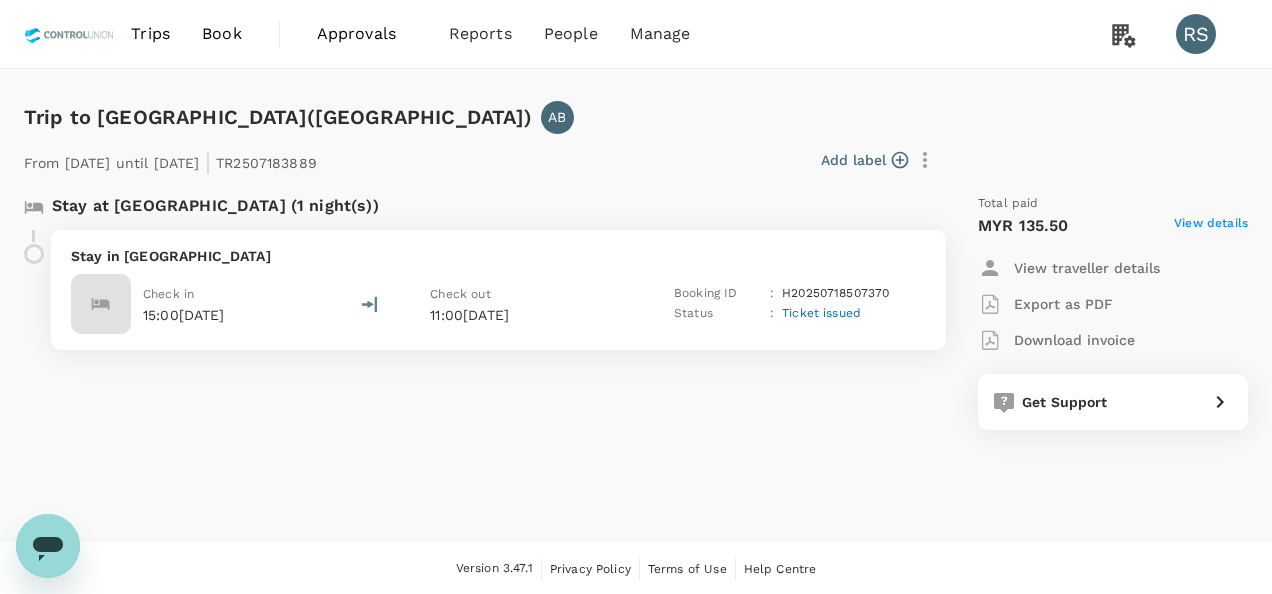 click on "Trips Book Approvals 0 Reports People Manage RS Trip to Jl Kenanga Atas No59, Koba(Bangka Belitung) AB From 22 Jul 2025 until 23 Jul 2025     |   TR2507183889 Add label Stay at Widari Hotel Koba (1 night(s))   Stay in Widari Hotel Koba Check in 15:00, 22 Jul 2025 Check out 11:00, 23 Jul 2025 Booking ID : H20250718507370 Status : Ticket issued Total paid MYR 135.50 View details View traveller details Export as PDF Download invoice Get Support Version 3.47.1 Privacy Policy Terms of Use Help Centre" at bounding box center [636, 298] 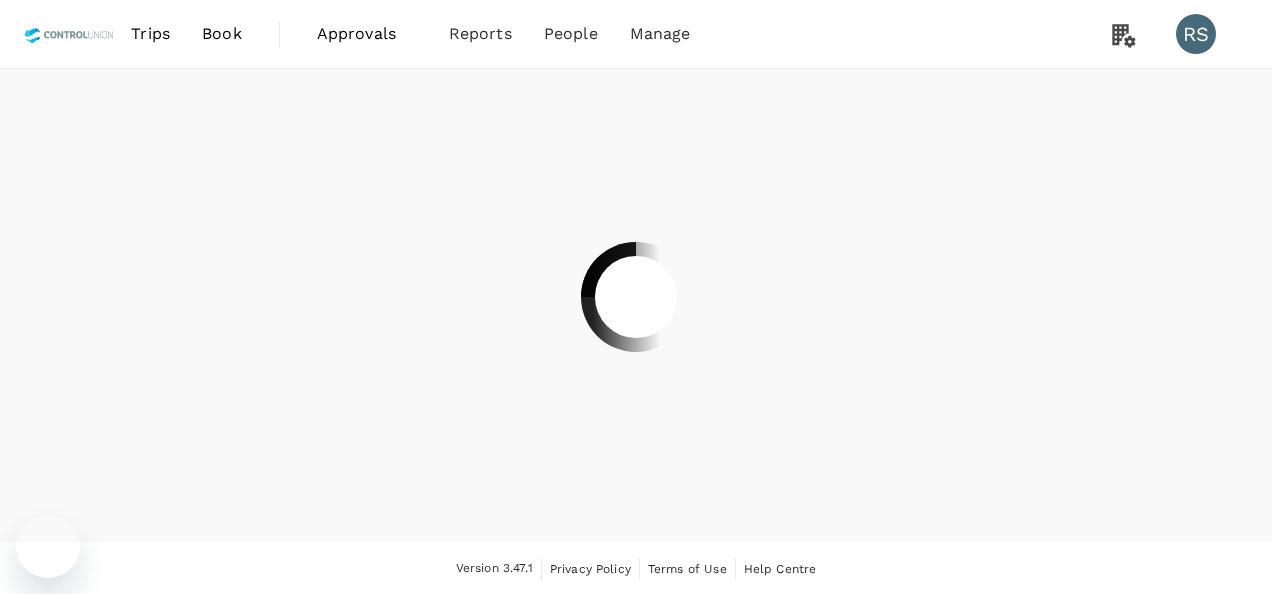 scroll, scrollTop: 0, scrollLeft: 0, axis: both 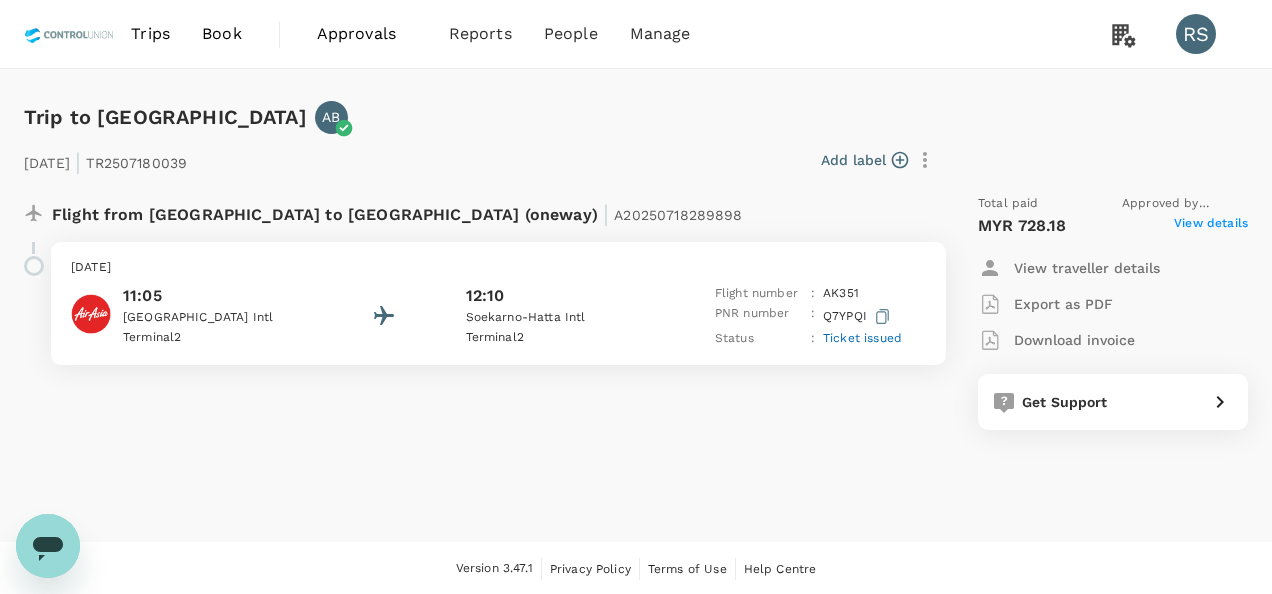 click on "View details" at bounding box center [1211, 226] 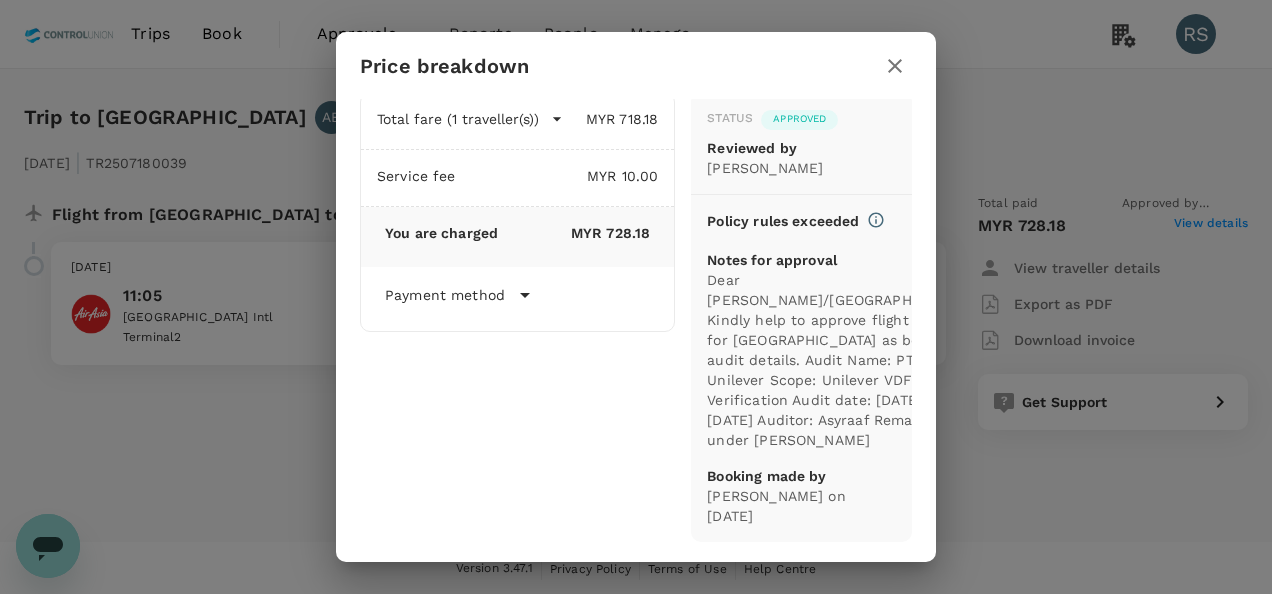 scroll, scrollTop: 0, scrollLeft: 0, axis: both 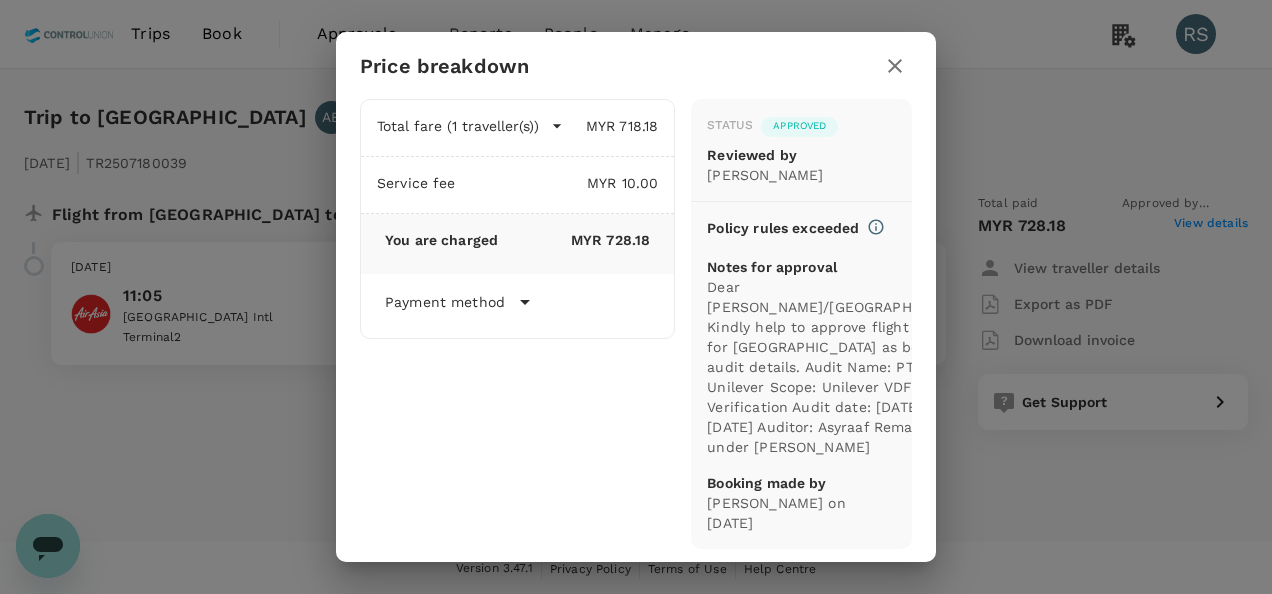 click 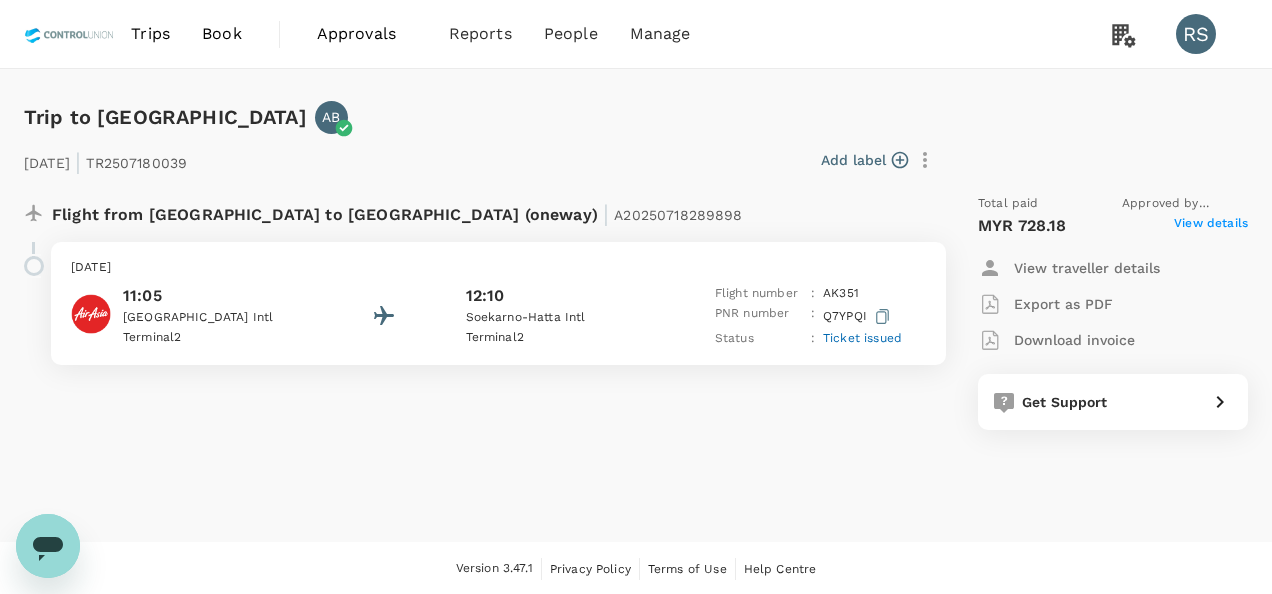 click on "Download invoice" at bounding box center [1074, 340] 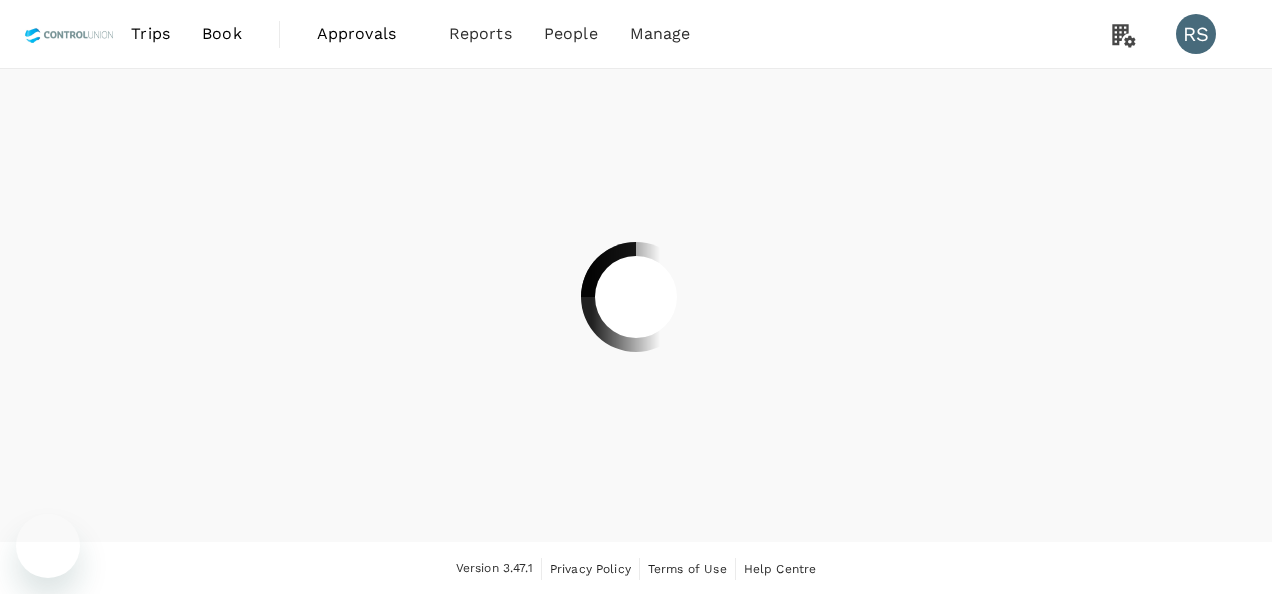 scroll, scrollTop: 0, scrollLeft: 0, axis: both 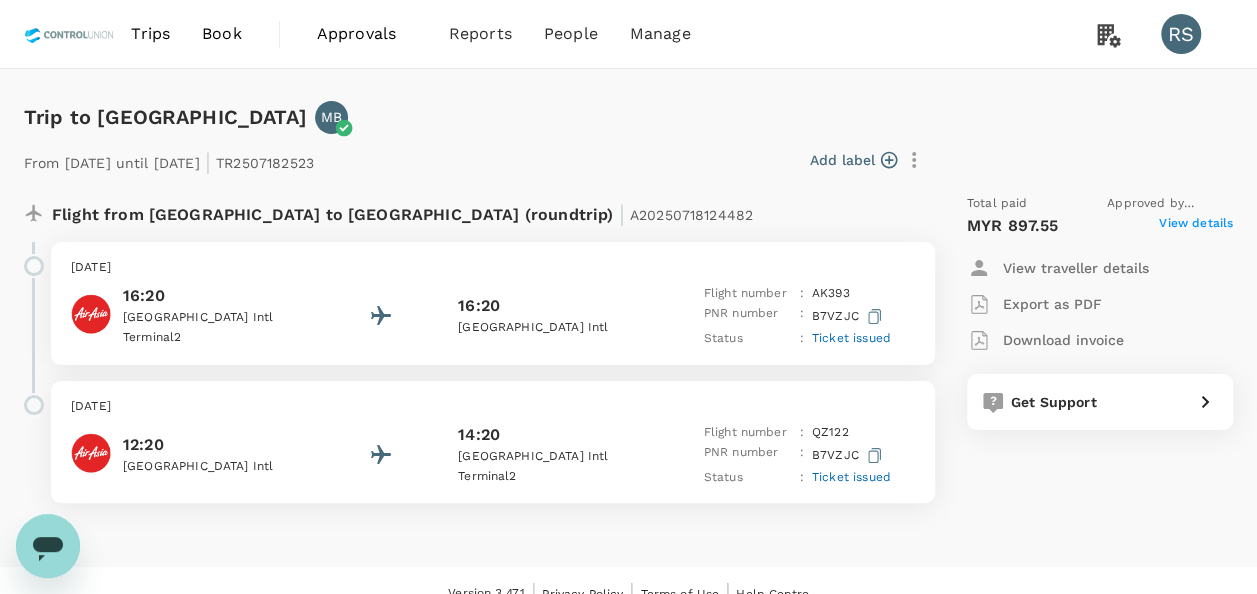 click on "View details" at bounding box center [1196, 226] 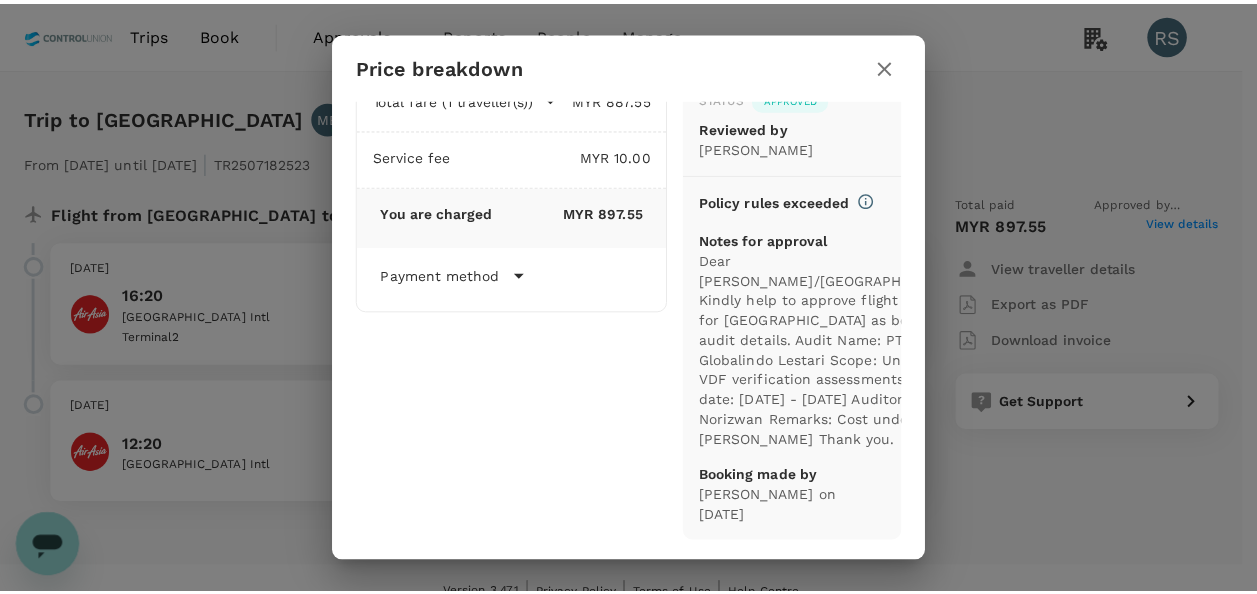 scroll, scrollTop: 0, scrollLeft: 0, axis: both 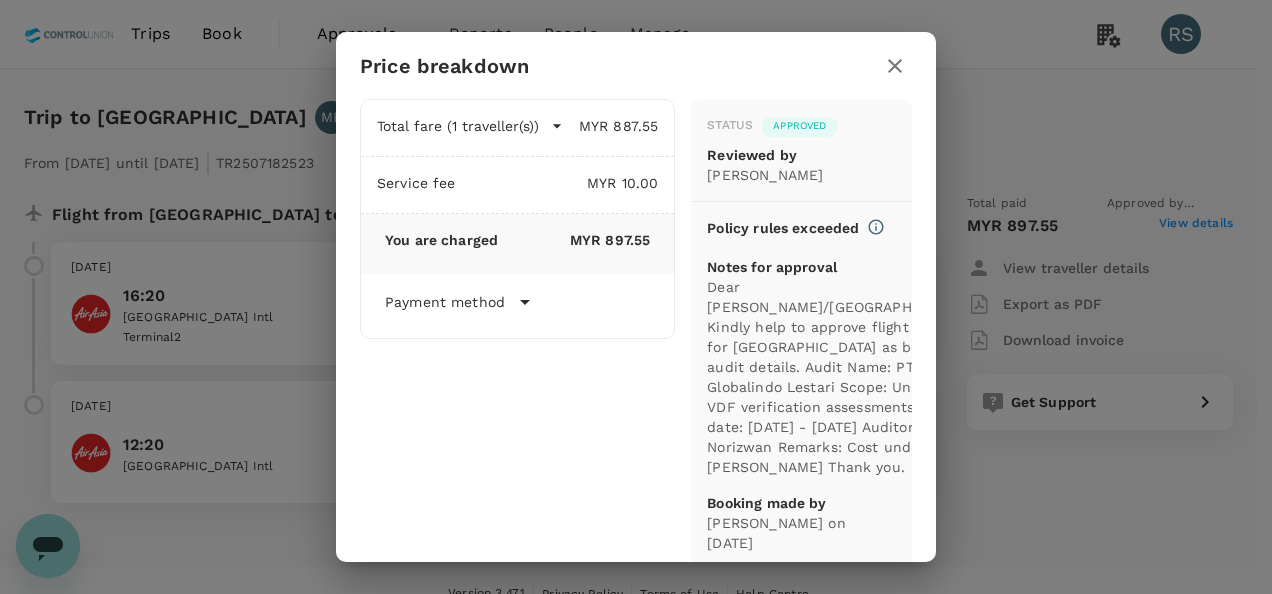 click 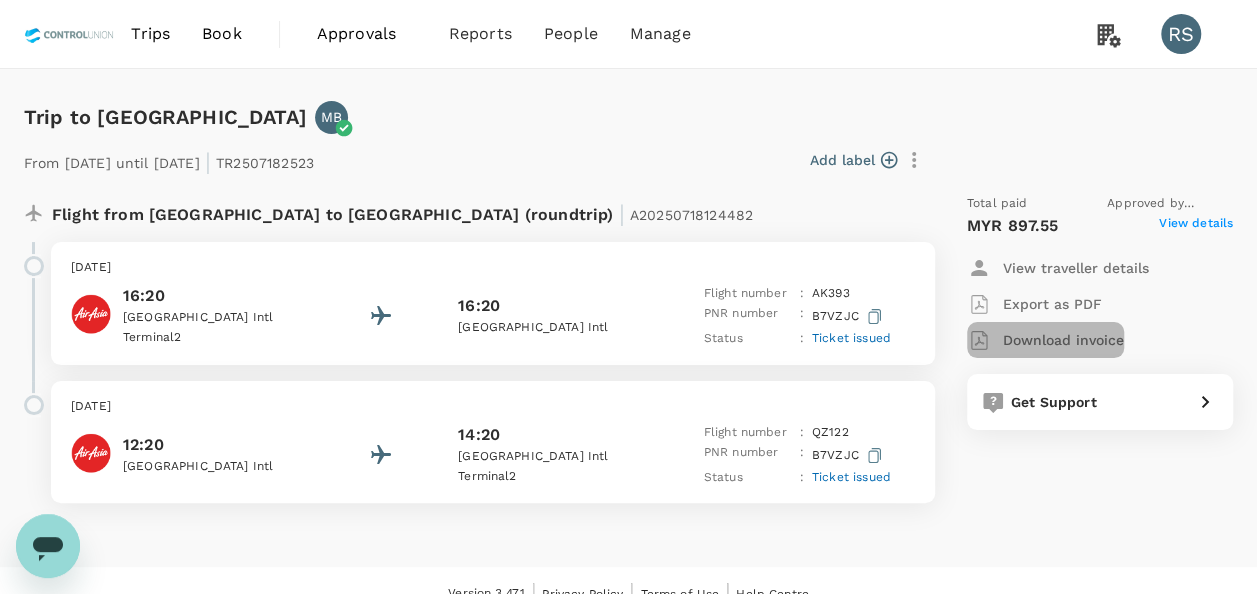 click on "Download invoice" at bounding box center (1063, 340) 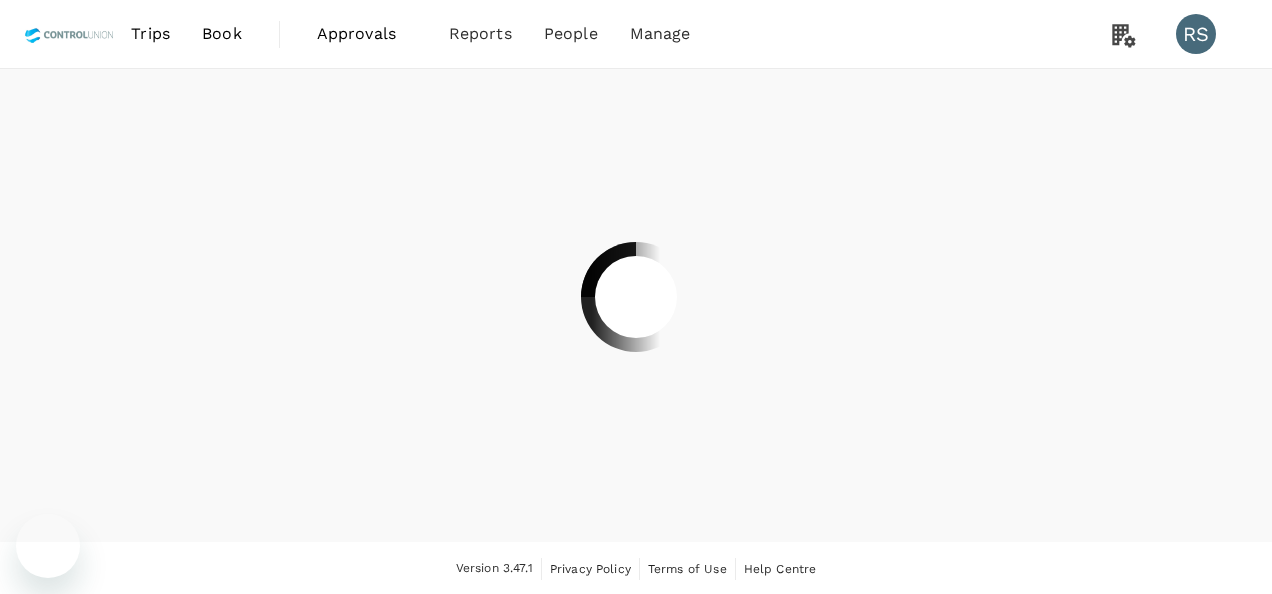 scroll, scrollTop: 0, scrollLeft: 0, axis: both 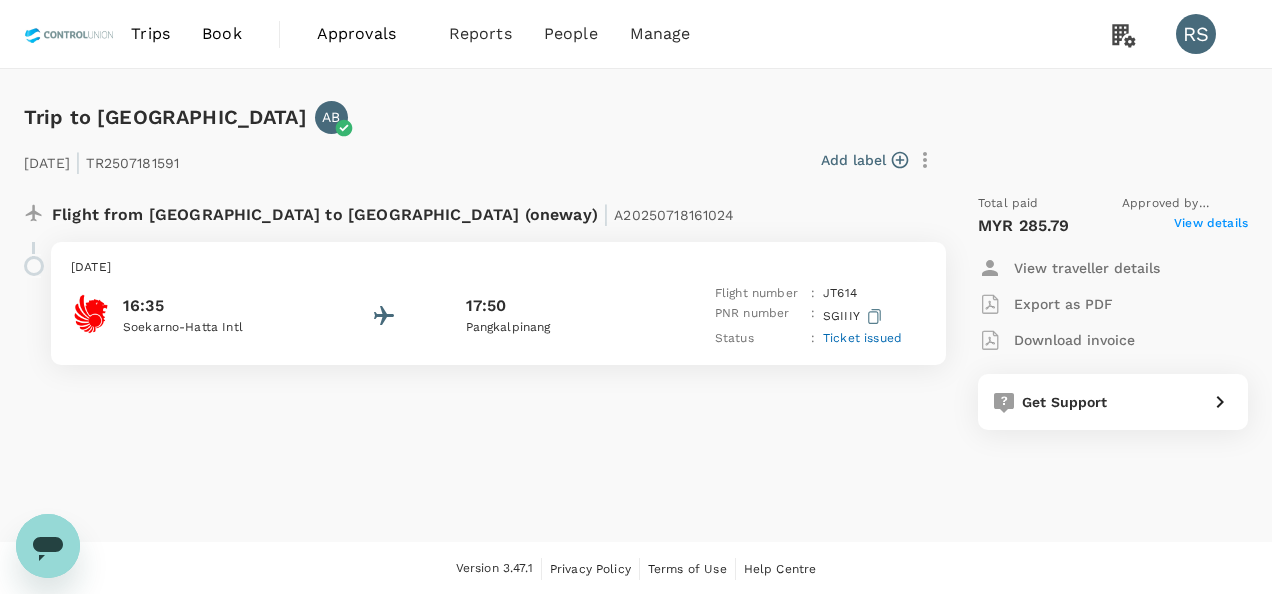 click on "View details" at bounding box center [1211, 226] 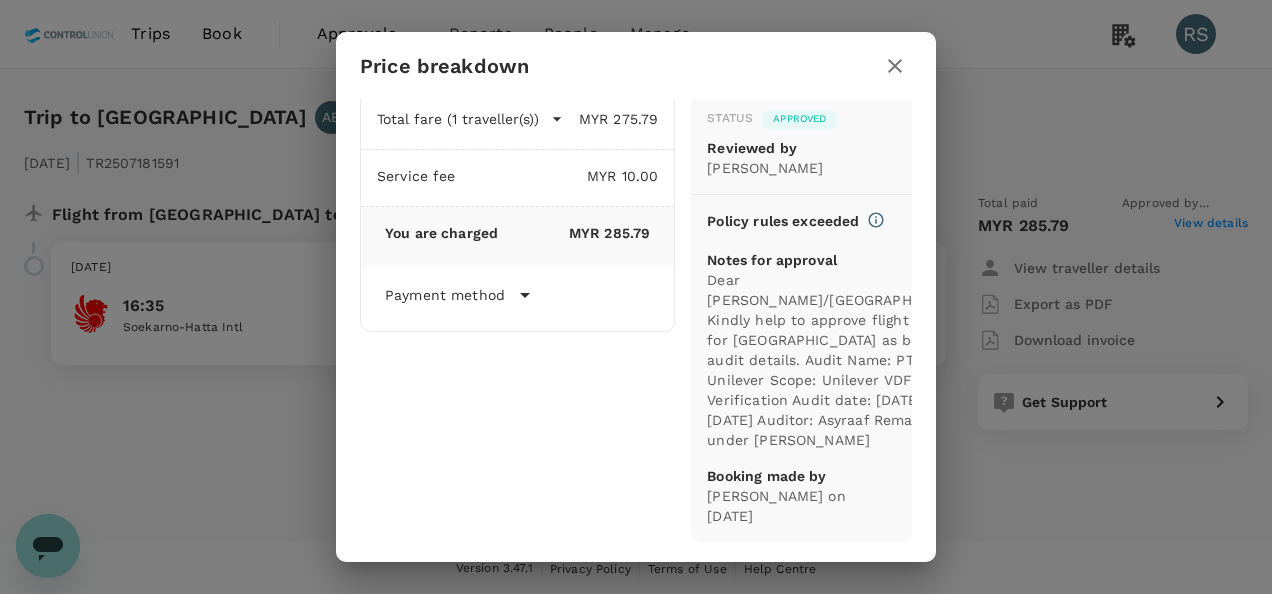 scroll, scrollTop: 0, scrollLeft: 0, axis: both 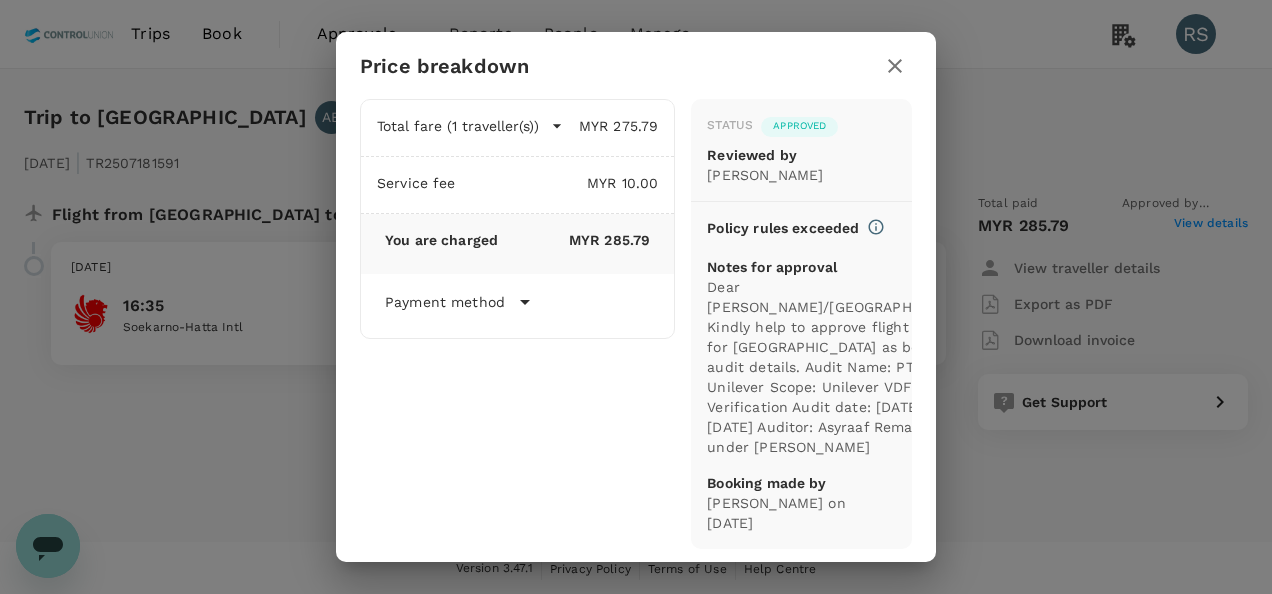 click 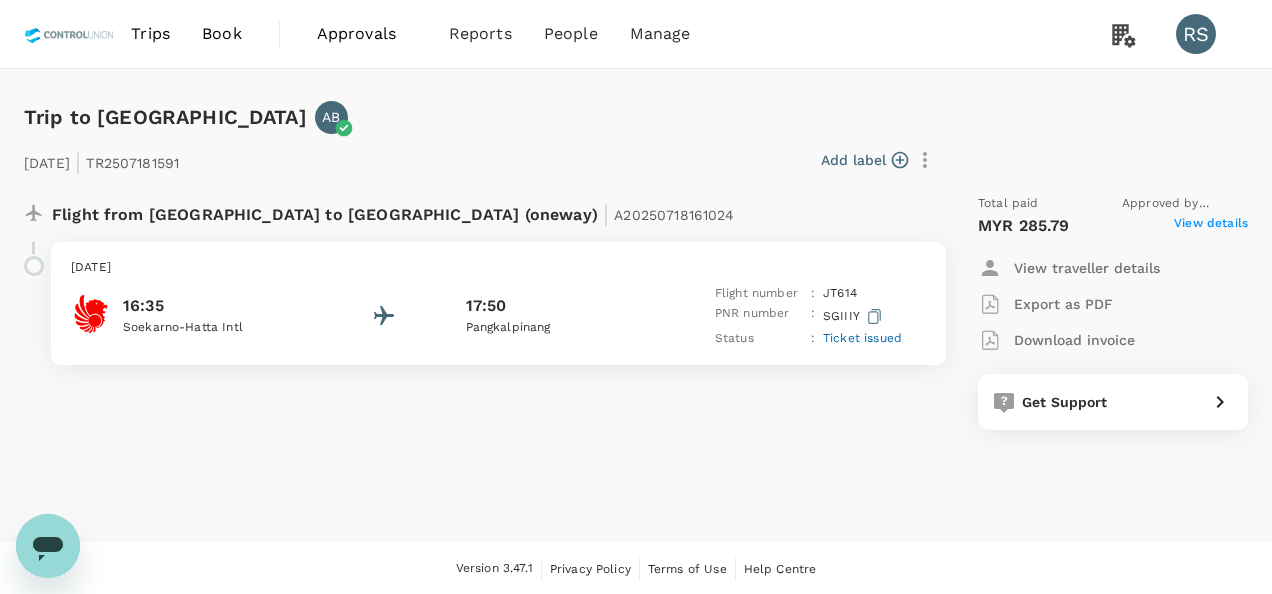 click on "Download invoice" at bounding box center (1074, 340) 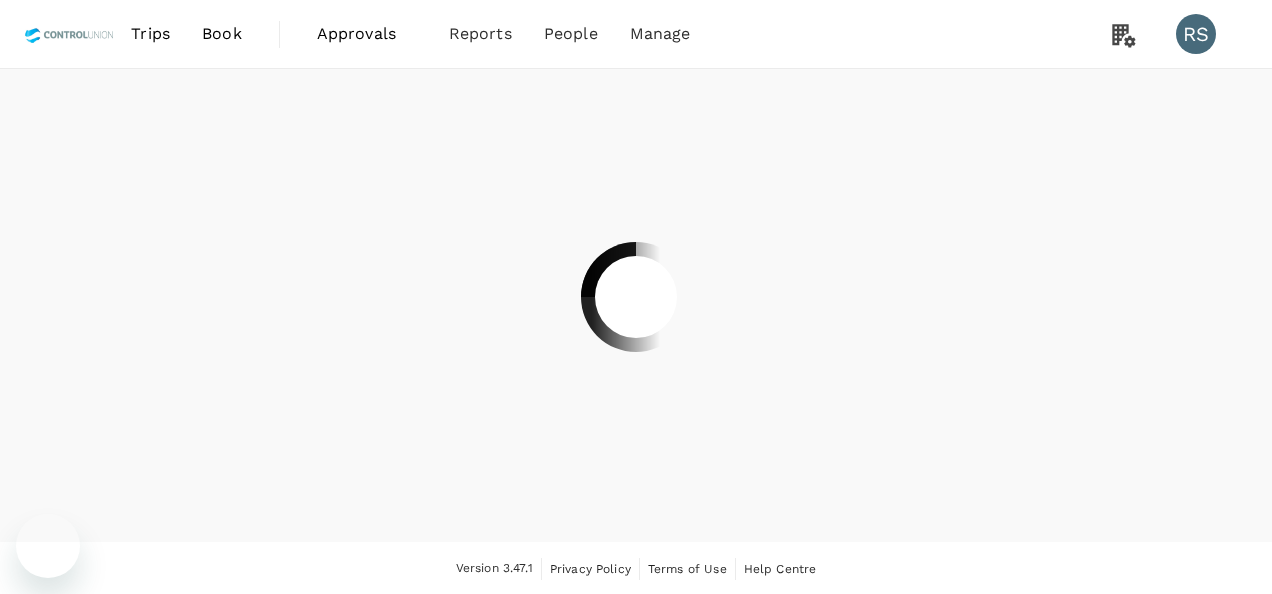 scroll, scrollTop: 0, scrollLeft: 0, axis: both 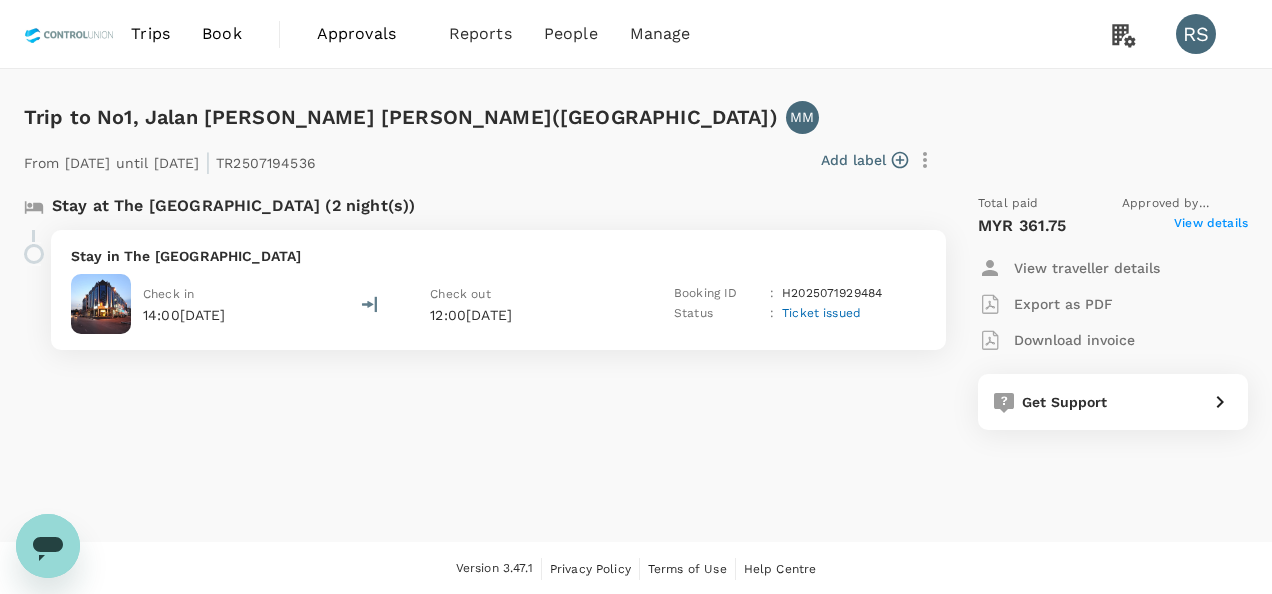 click on "View details" at bounding box center [1211, 226] 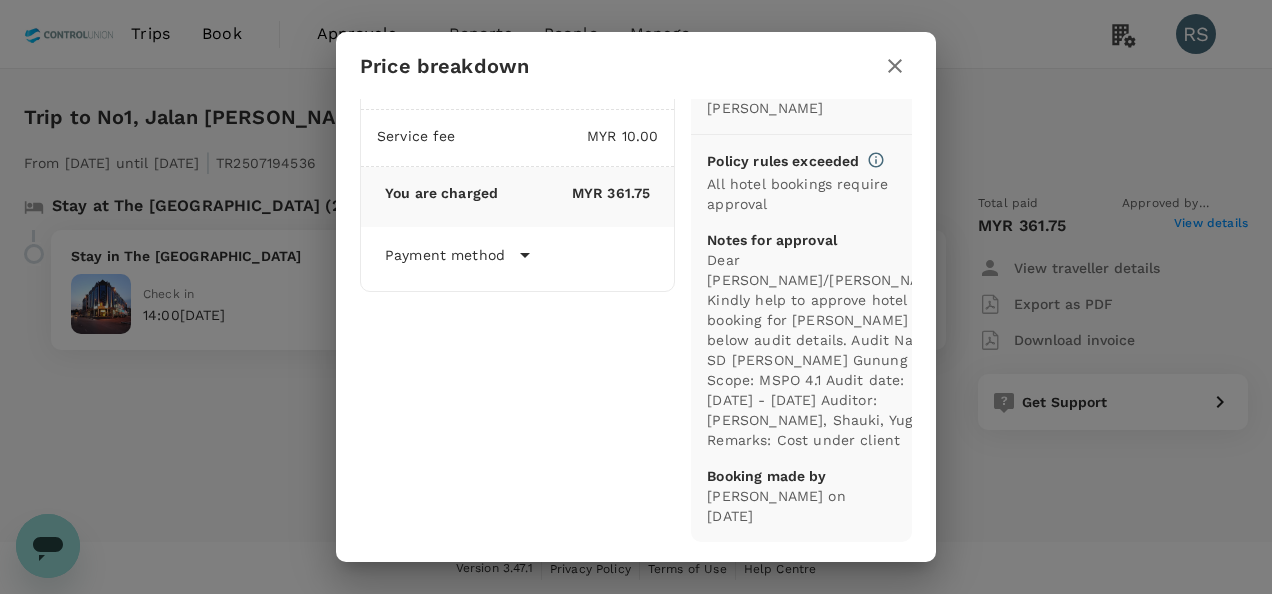 scroll, scrollTop: 0, scrollLeft: 0, axis: both 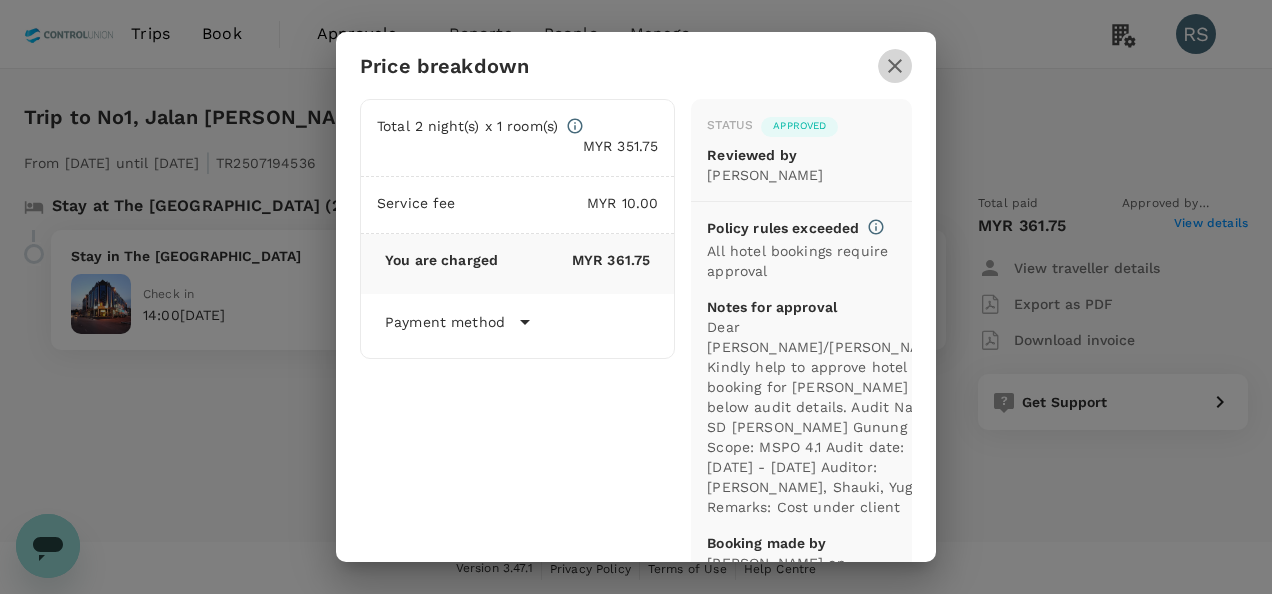 click 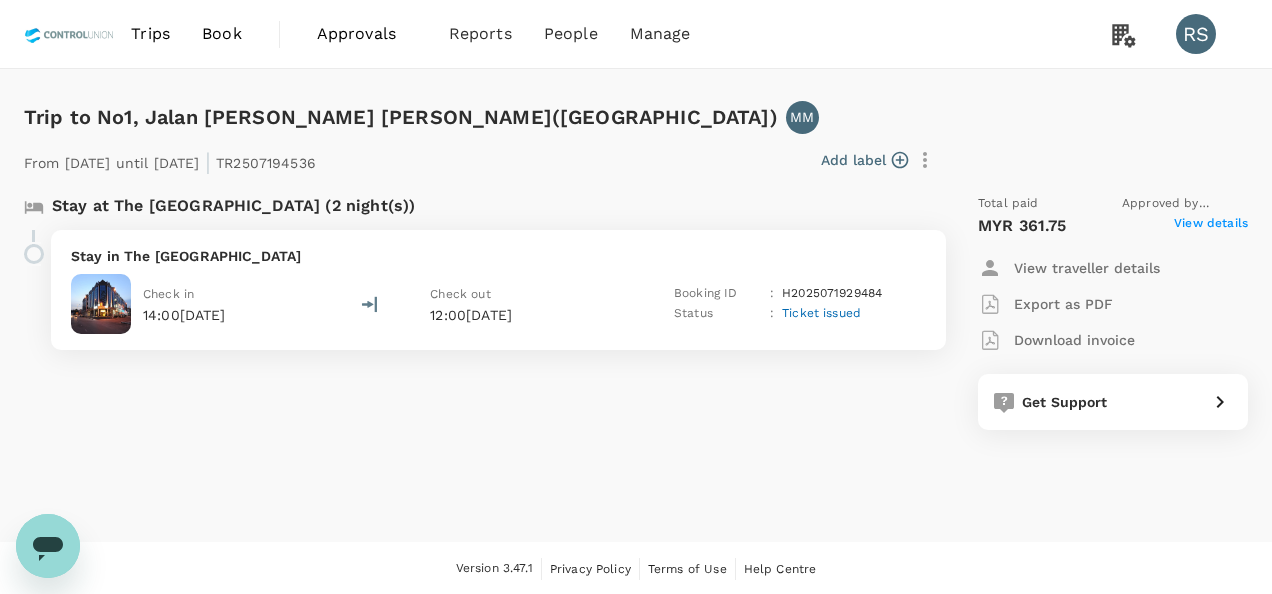 click on "Download invoice" at bounding box center [1074, 340] 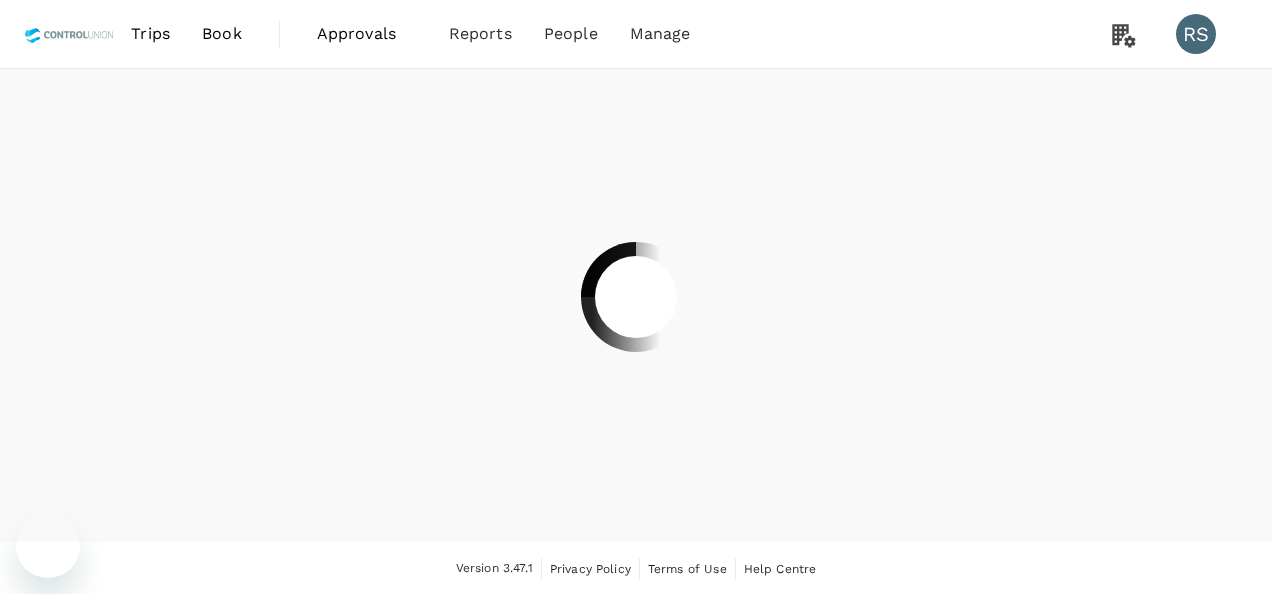 scroll, scrollTop: 0, scrollLeft: 0, axis: both 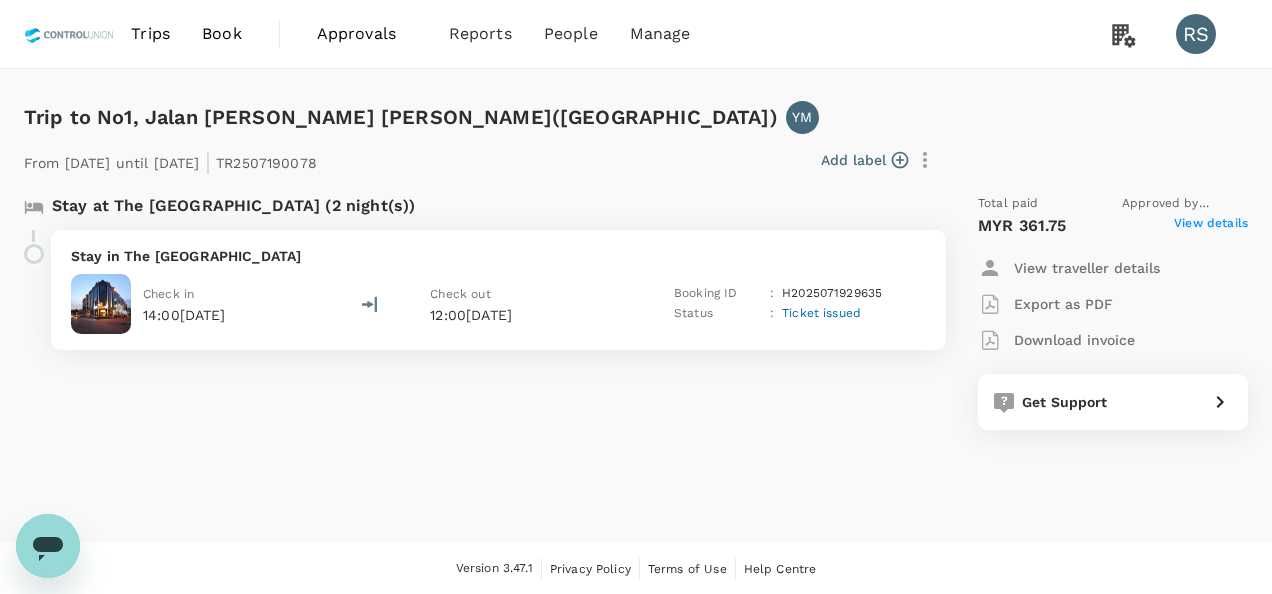 click on "View details" at bounding box center (1211, 226) 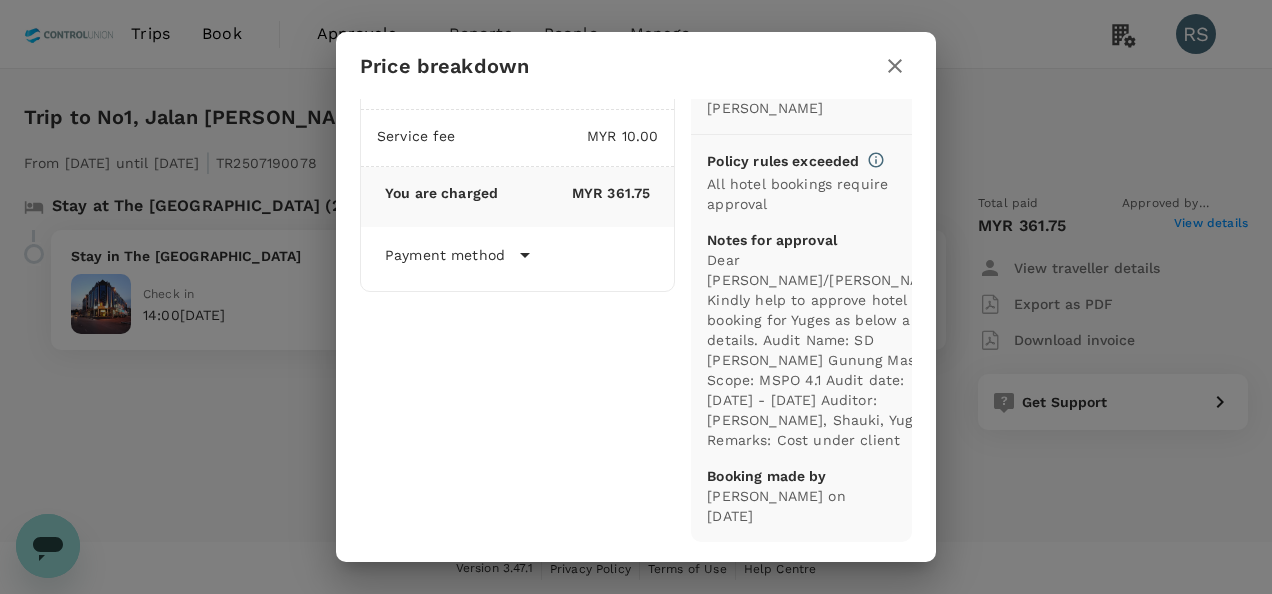 scroll, scrollTop: 0, scrollLeft: 0, axis: both 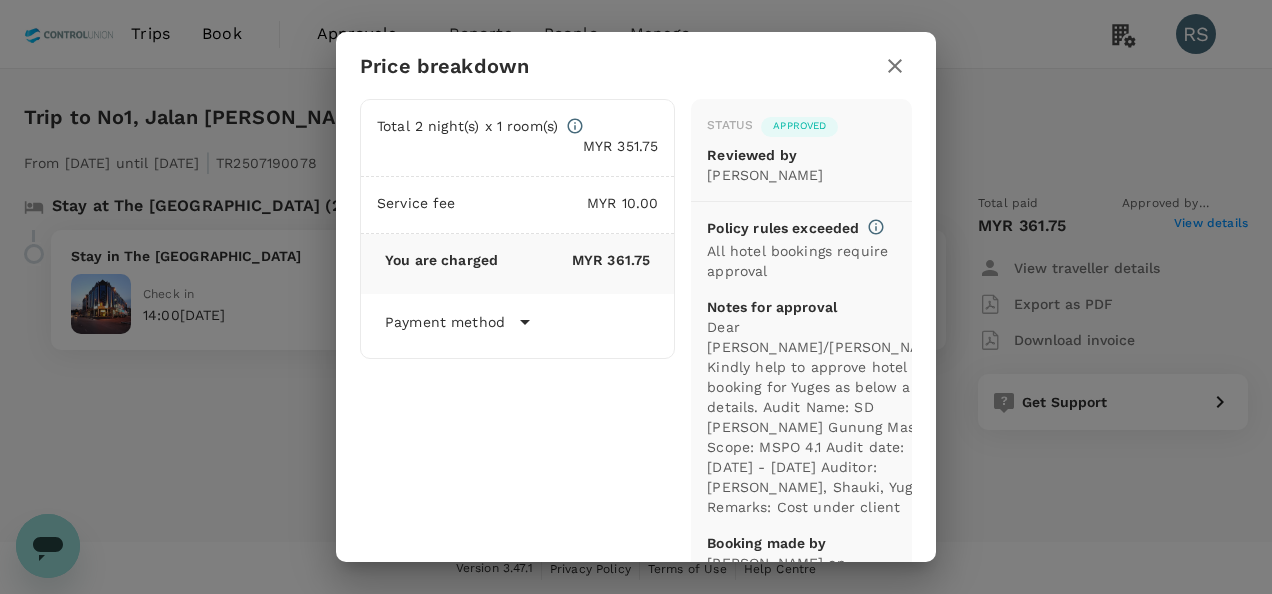 click on "Price breakdown" at bounding box center [636, 65] 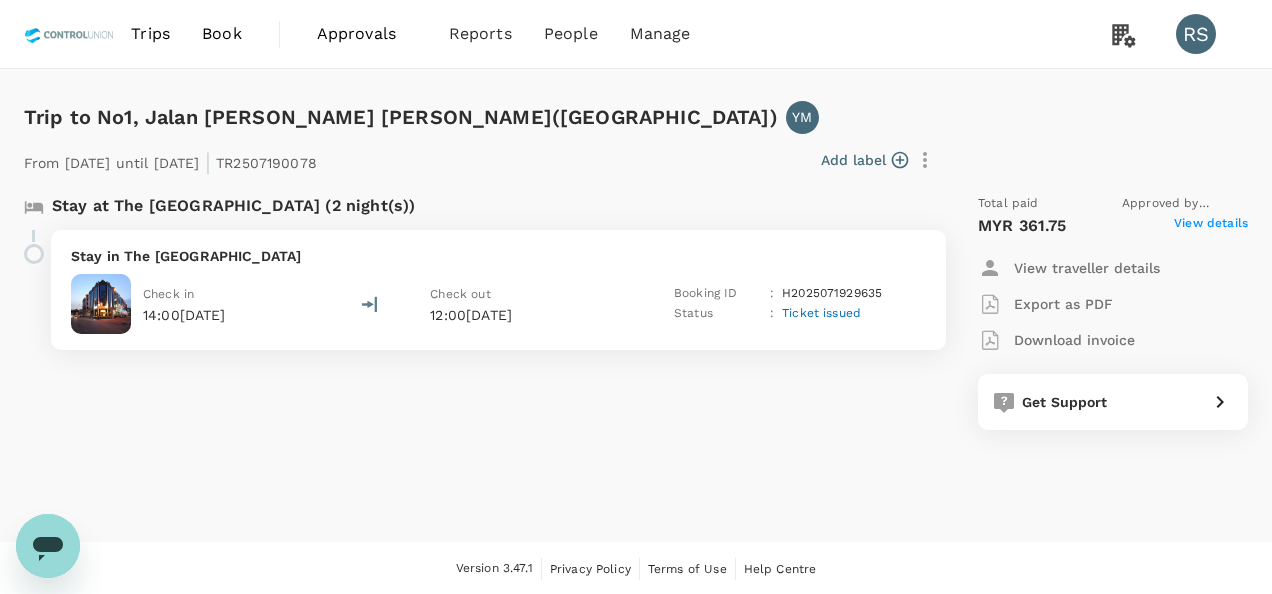 click on "Download invoice" at bounding box center [1074, 340] 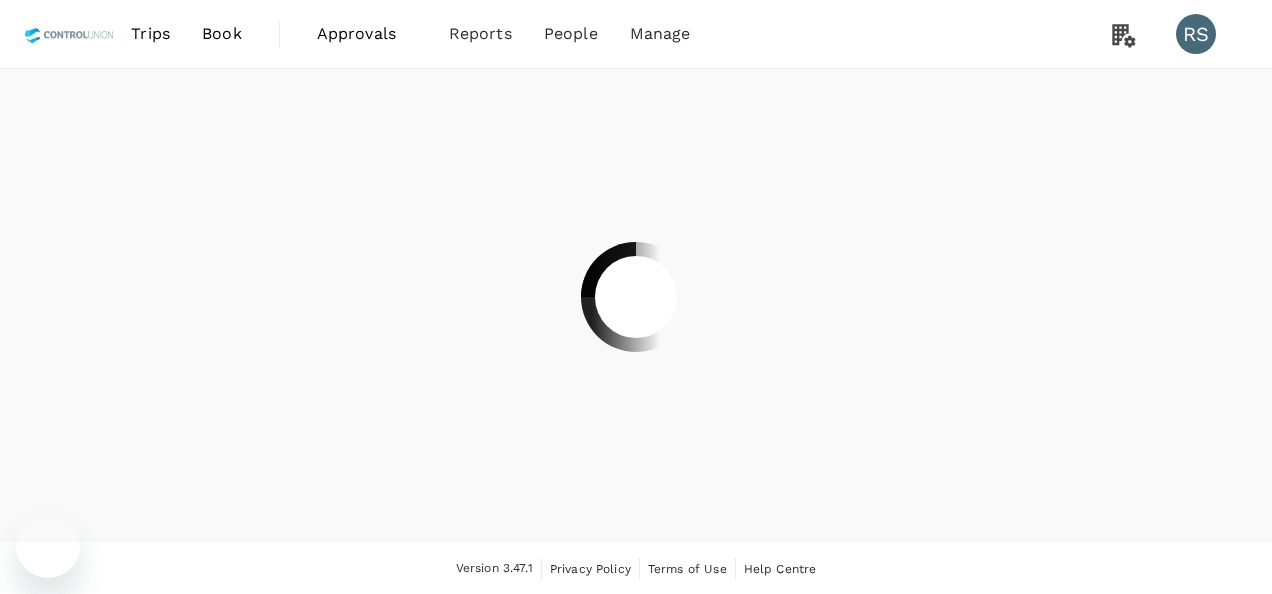 scroll, scrollTop: 0, scrollLeft: 0, axis: both 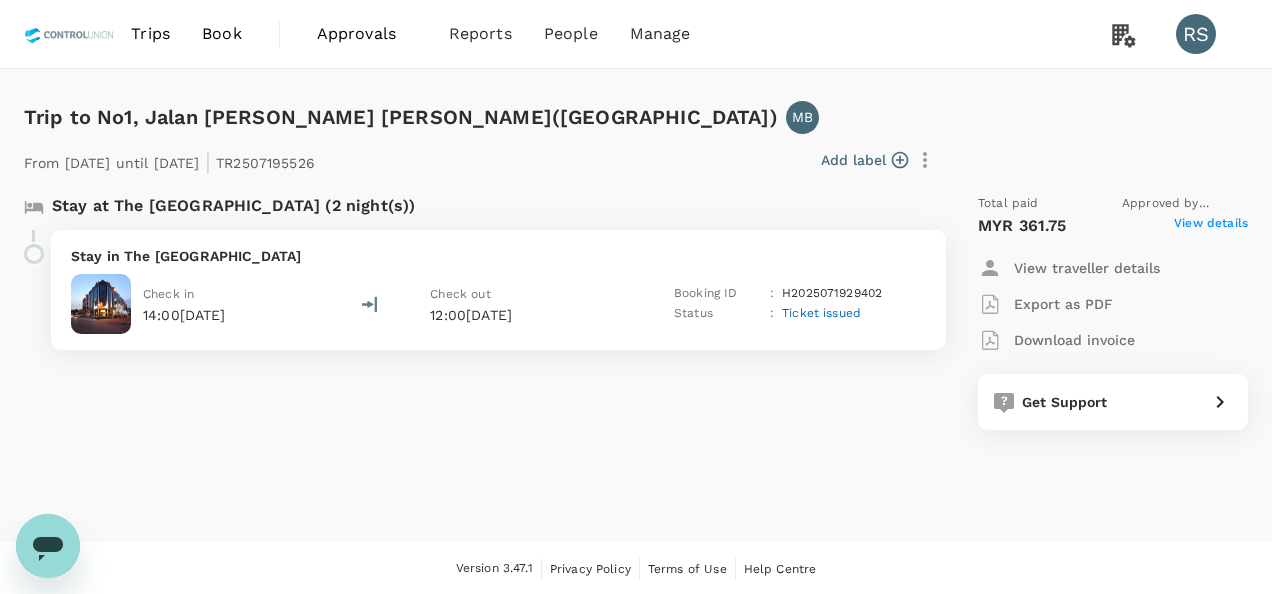click on "View details" at bounding box center [1211, 226] 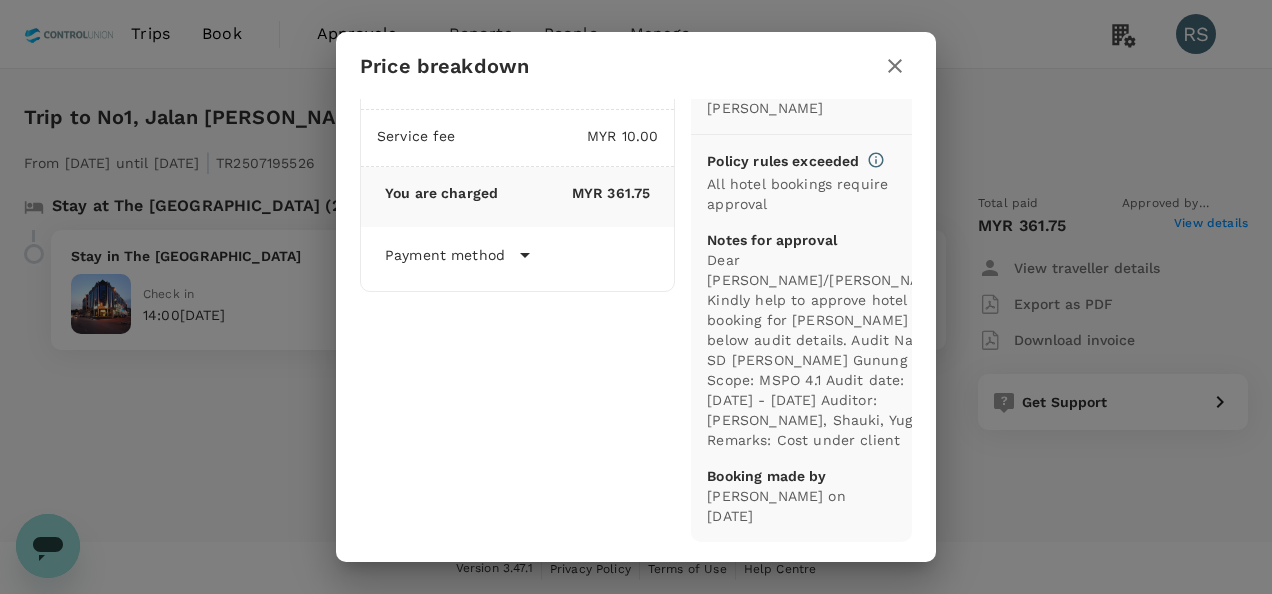 scroll, scrollTop: 0, scrollLeft: 0, axis: both 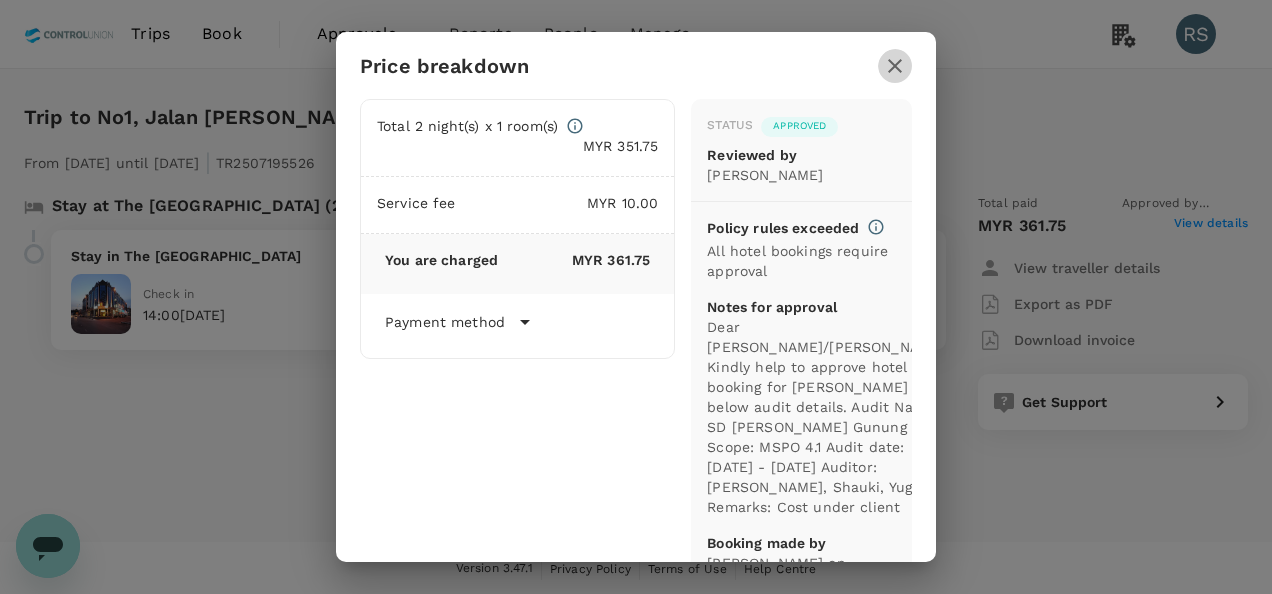 click 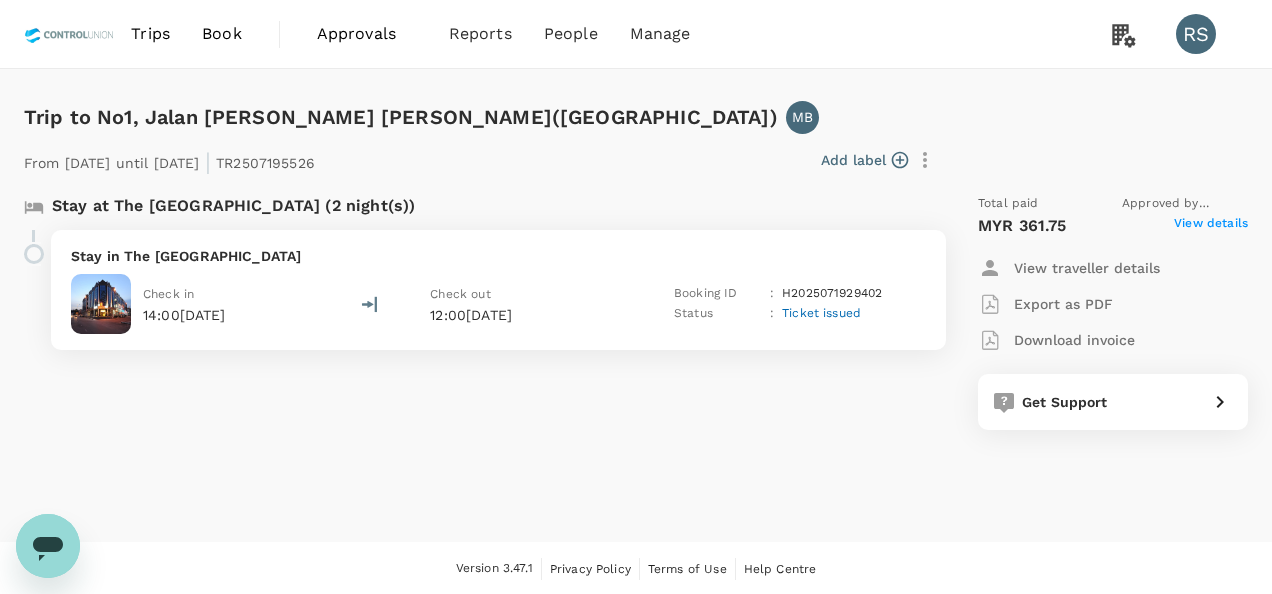 click on "Download invoice" at bounding box center [1074, 340] 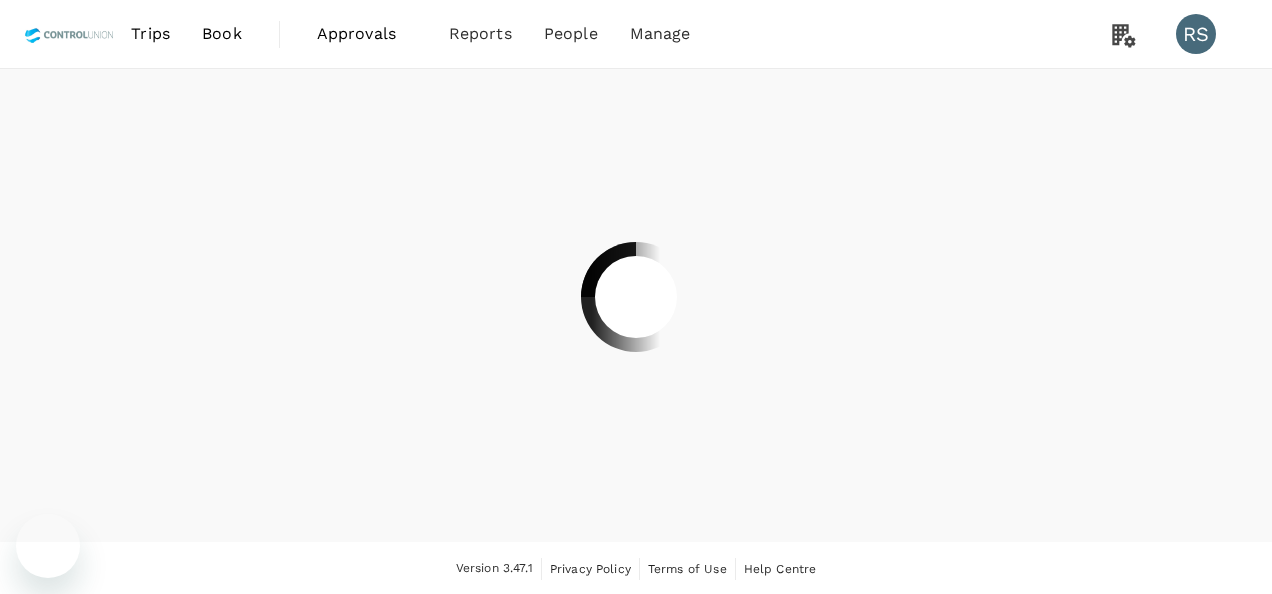 scroll, scrollTop: 0, scrollLeft: 0, axis: both 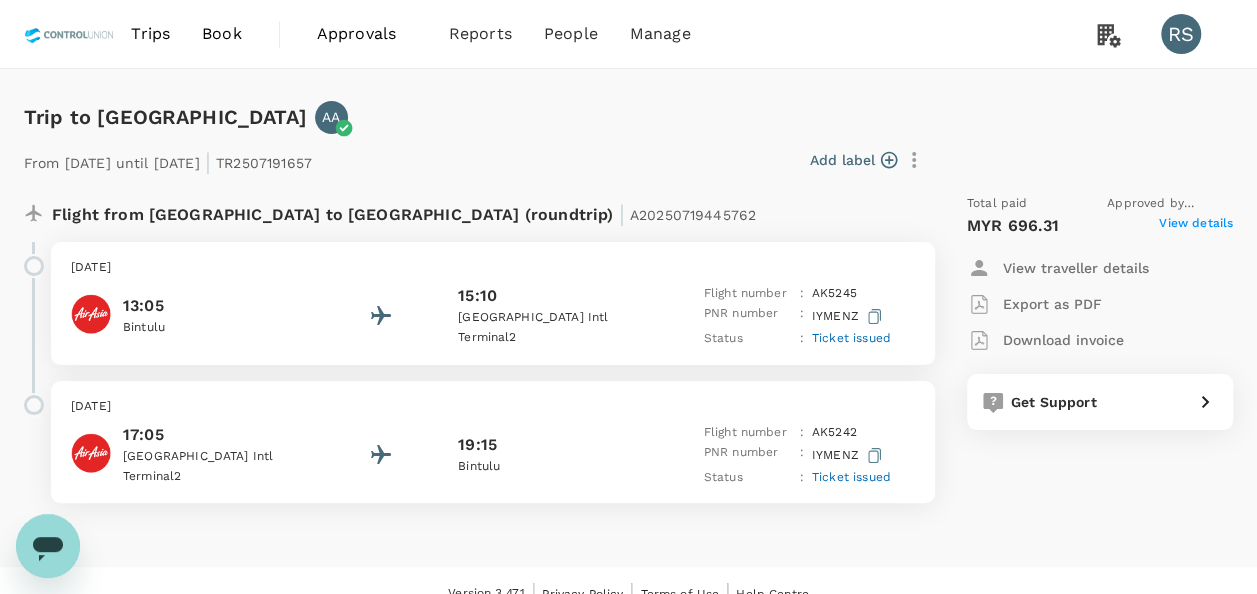 click on "View details" at bounding box center (1196, 226) 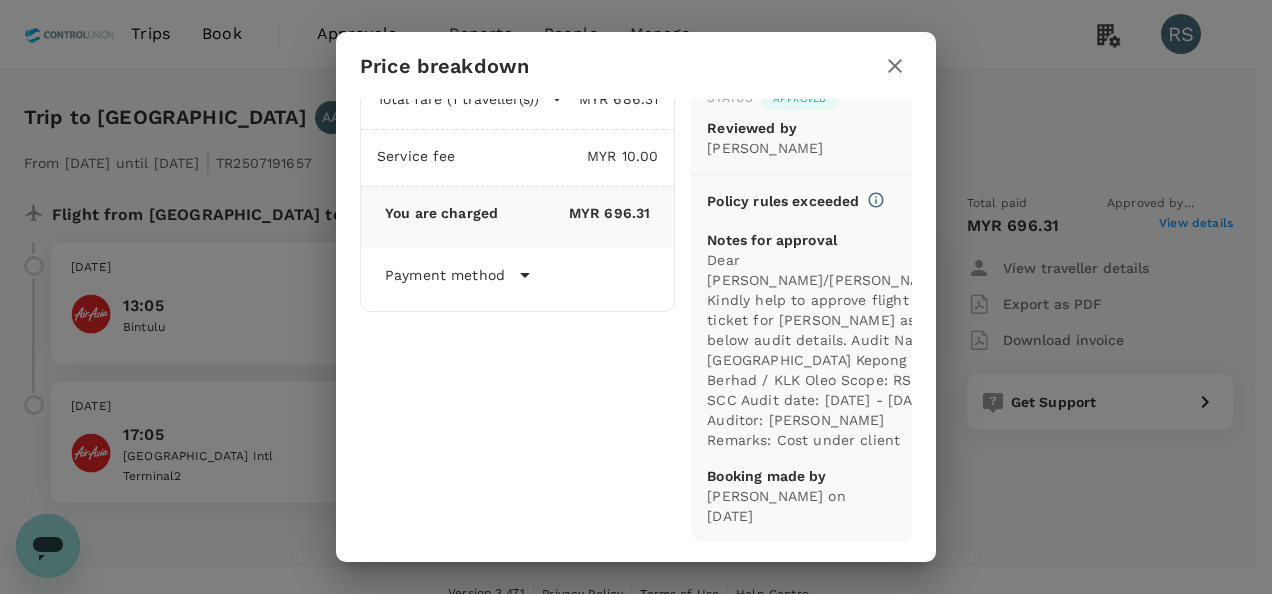 scroll, scrollTop: 0, scrollLeft: 0, axis: both 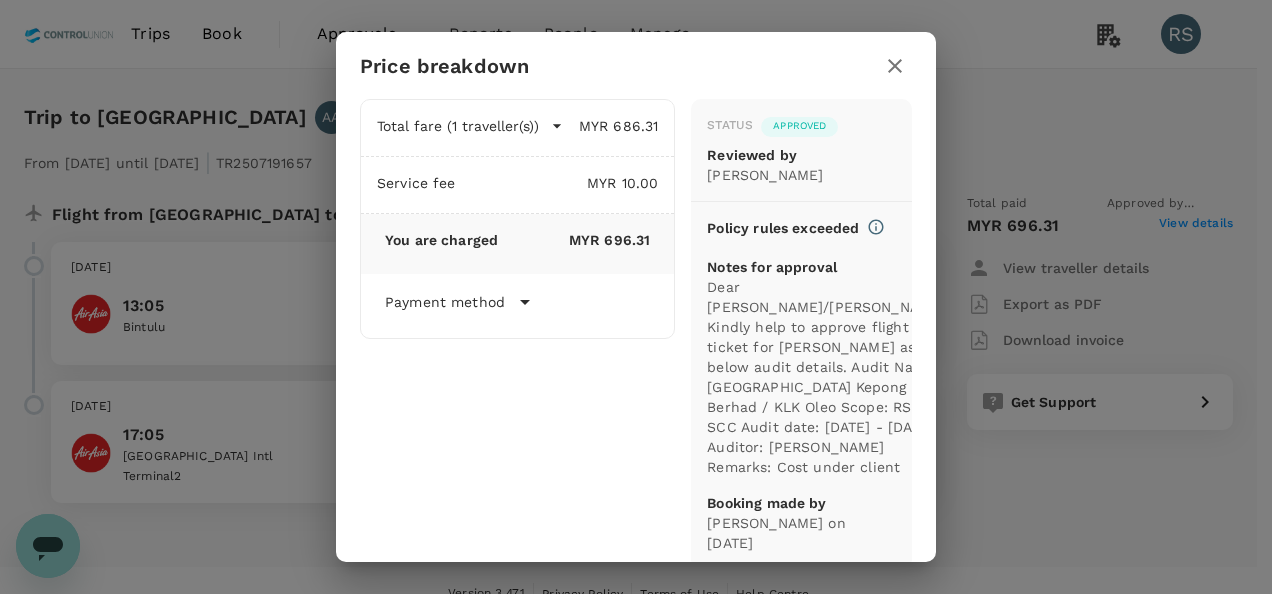 click 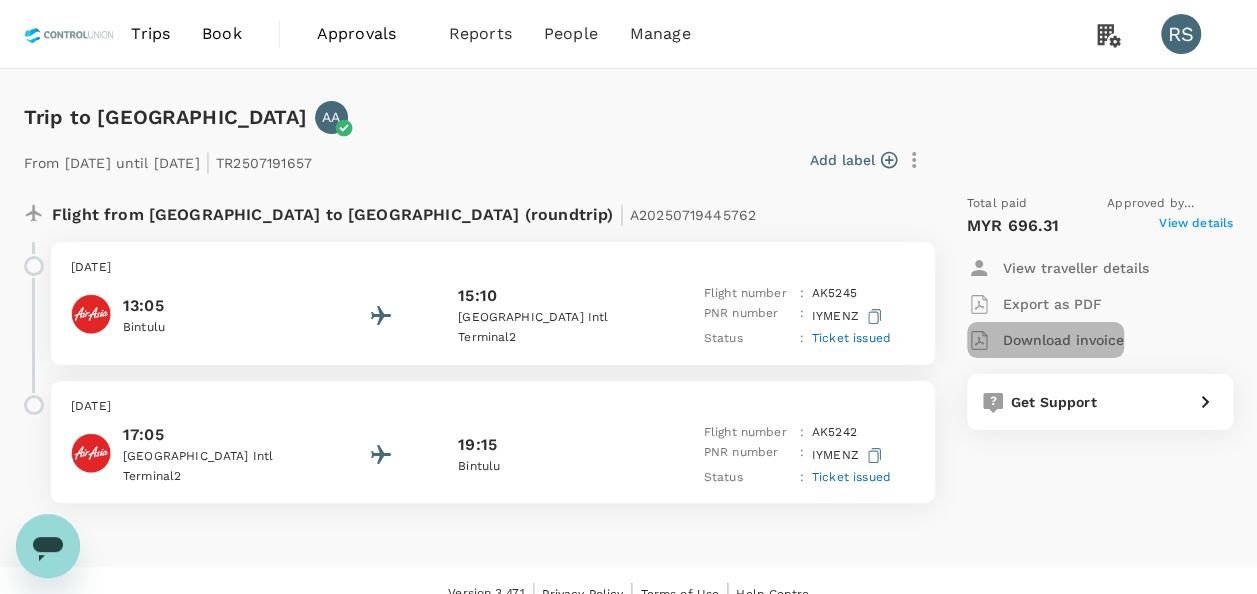 click on "Download invoice" at bounding box center (1063, 340) 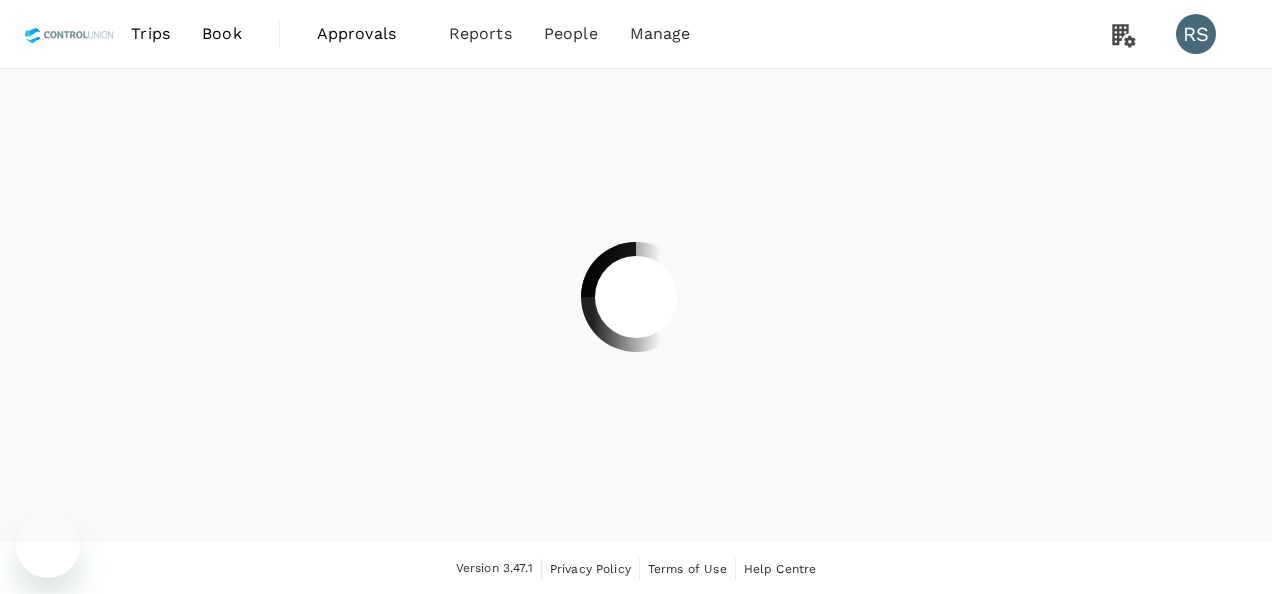 scroll, scrollTop: 0, scrollLeft: 0, axis: both 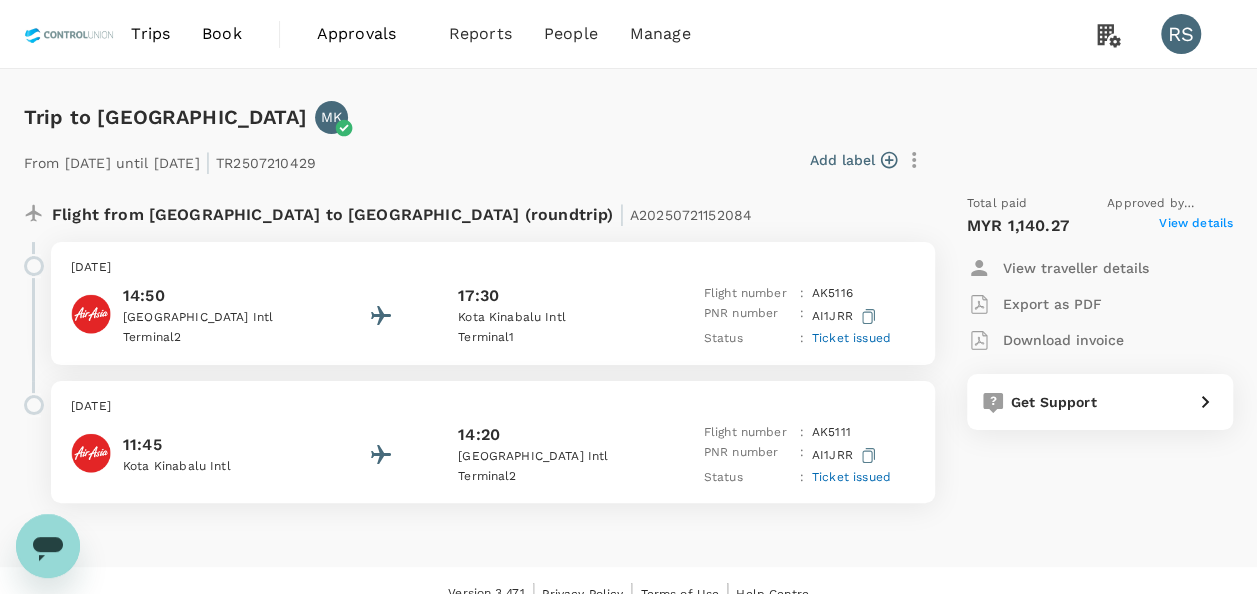 click on "View details" at bounding box center [1196, 226] 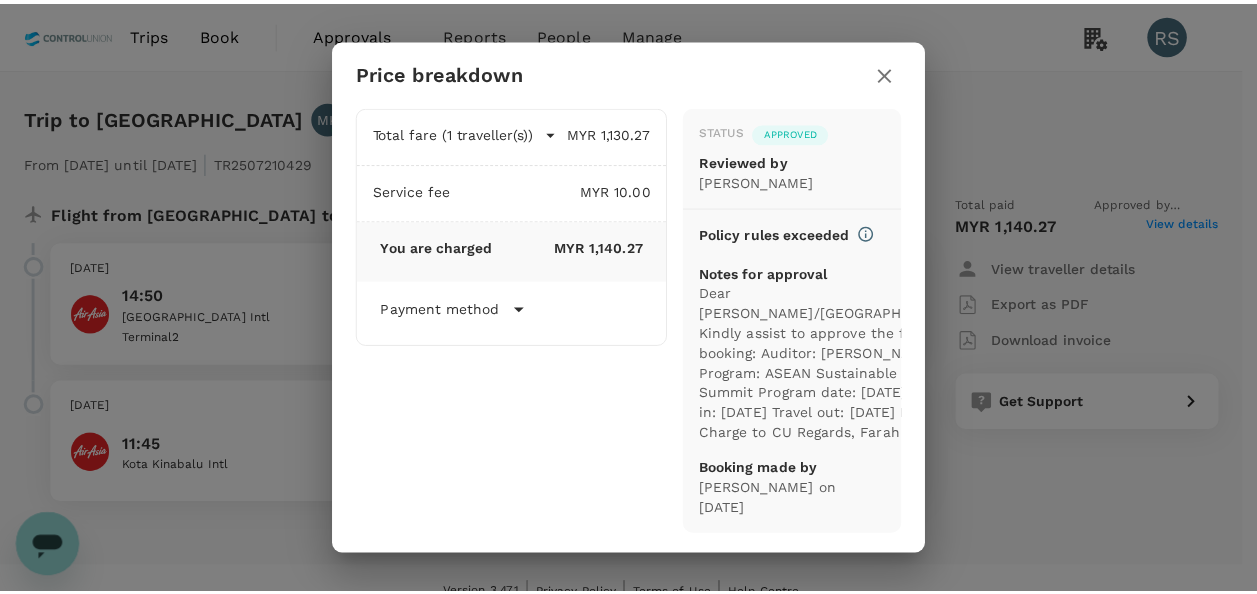 scroll, scrollTop: 0, scrollLeft: 0, axis: both 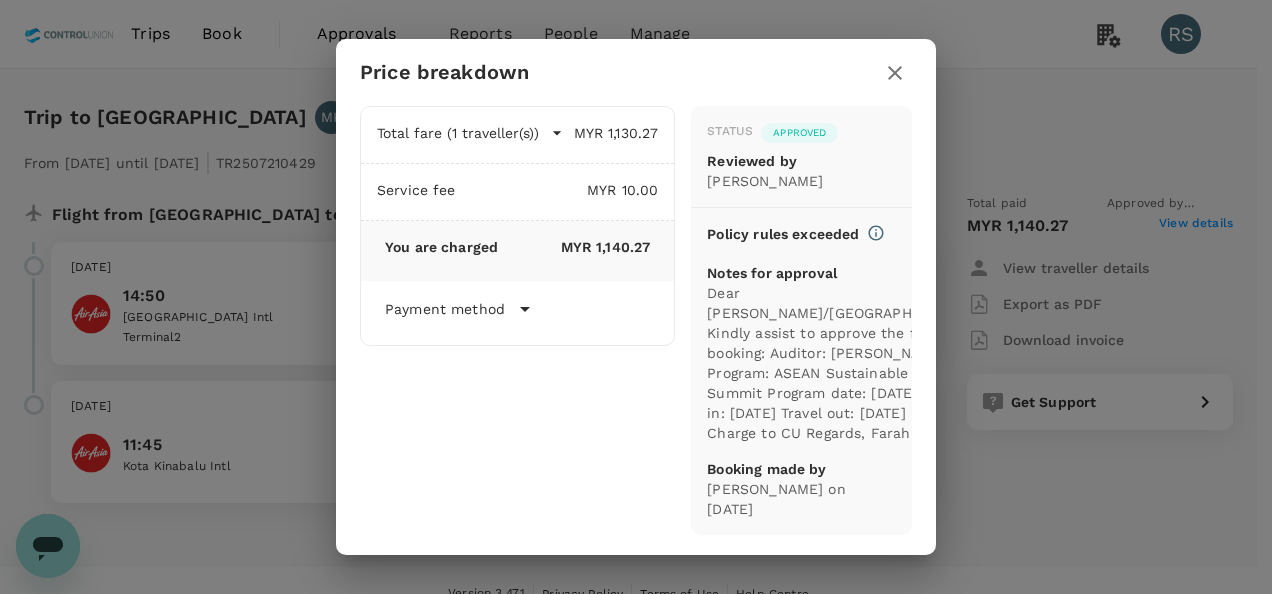 click on "Price breakdown Total fare (1 traveller(s)) MYR 1,130.27 Air fare MYR 985.15 Baggage fee MYR 145.12 Seat fee MYR 0.00 Service fee MYR 10.00 You are charged MYR 1,140.27 Payment method Direct payment (Deposit) Group Certification Booking date [DATE] 11:07 Account number F963088 Status Approved Reviewed by Chathuranga Iroshan Deshapriya Policy rules exceeded Notes for approval Dear [PERSON_NAME]/Chathuranga,
Kindly assist to approve the flight booking:
Auditor: [PERSON_NAME]
Program: ASEAN Sustainable Forestry Summit
Program date: [DATE]
Travel in: [DATE]
Travel out: [DATE]
Remarks: Charge to CU
Regards,
Farah Booking made by [PERSON_NAME] on [DATE]" at bounding box center (636, 297) 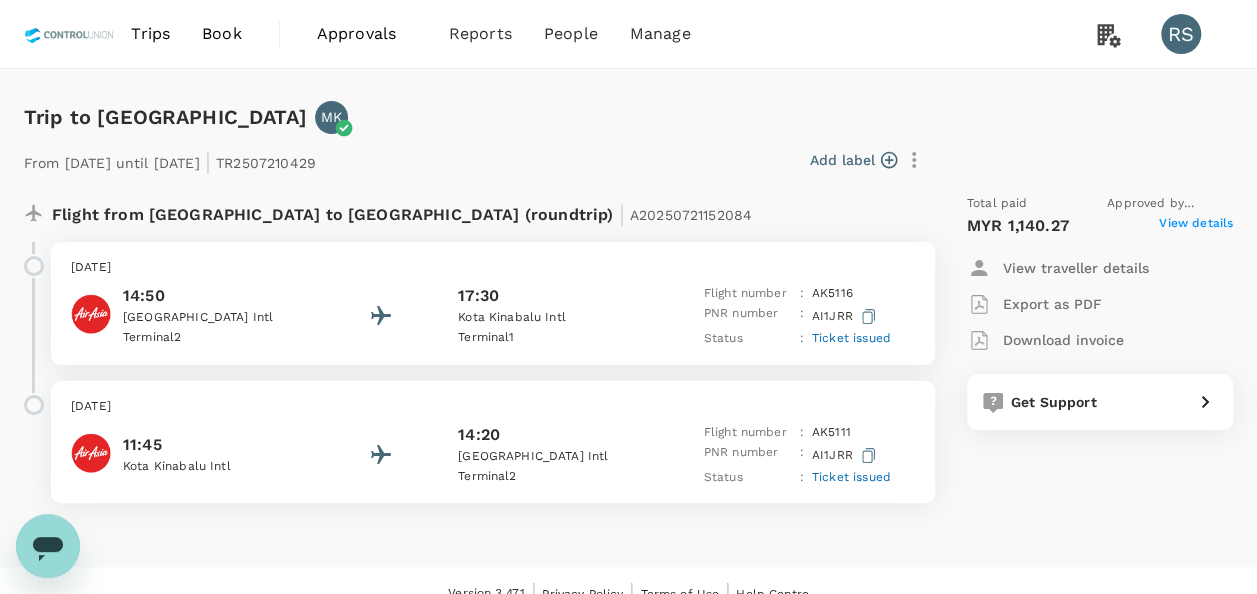 click on "Download invoice" at bounding box center [1063, 340] 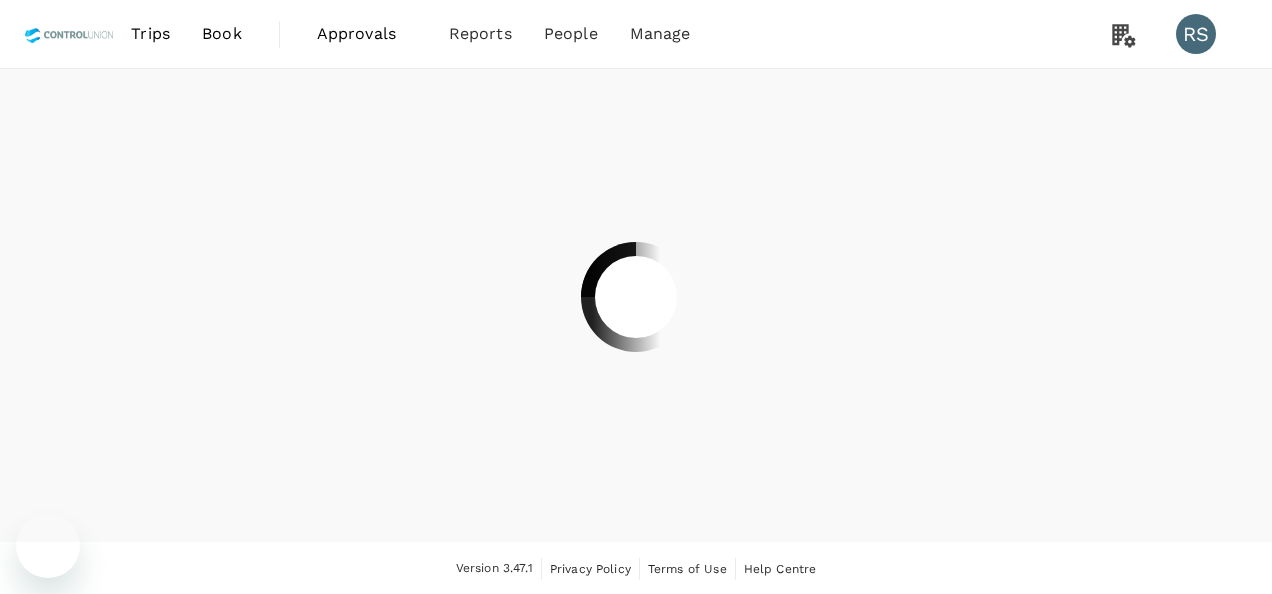 scroll, scrollTop: 0, scrollLeft: 0, axis: both 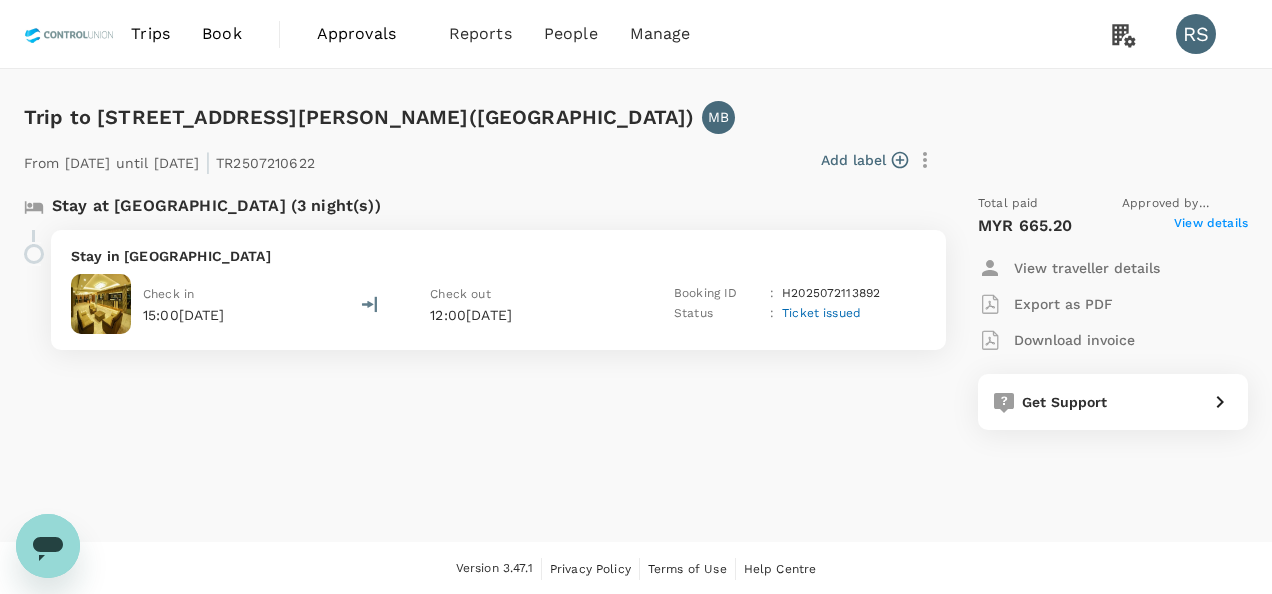 click on "View details" at bounding box center (1211, 226) 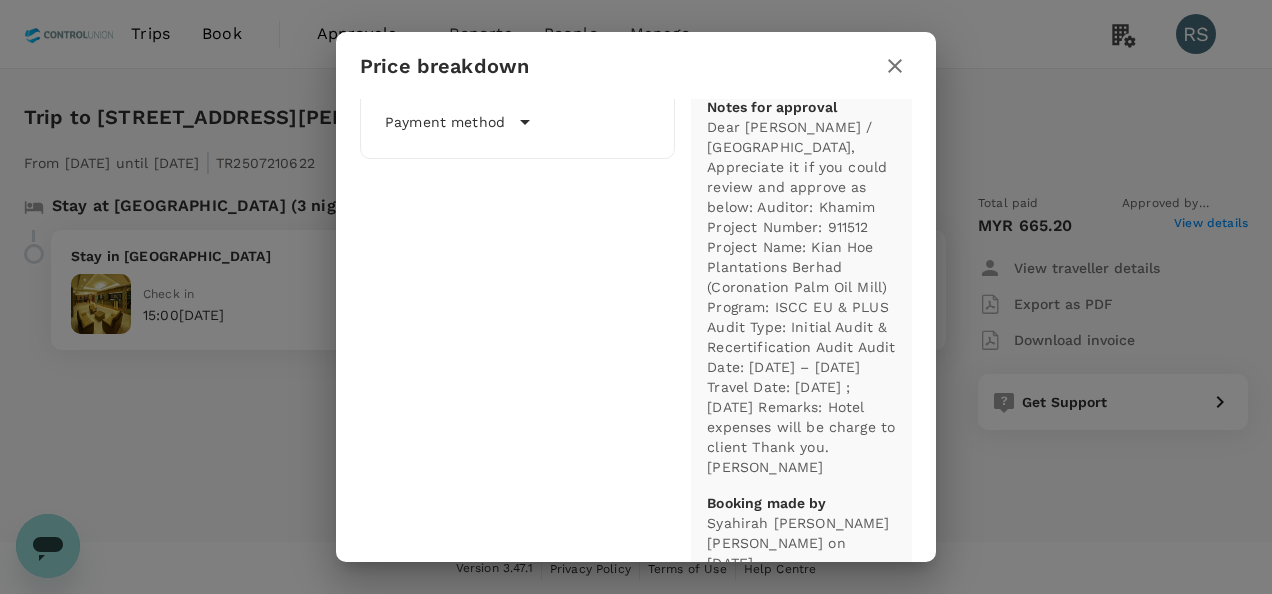 scroll, scrollTop: 0, scrollLeft: 0, axis: both 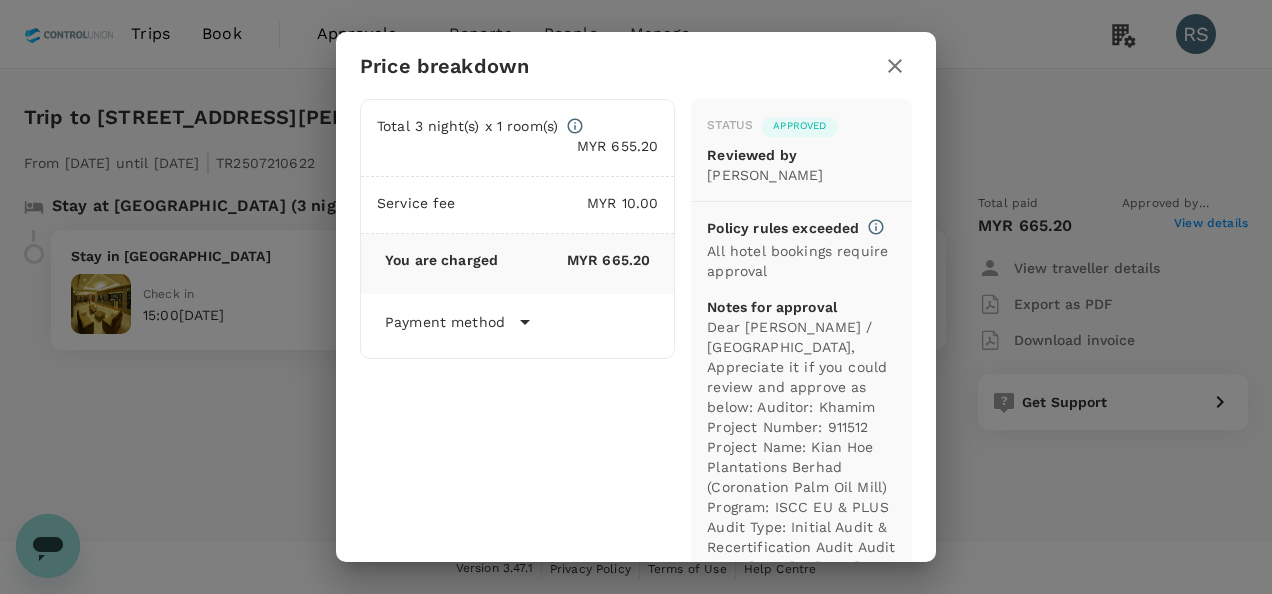 click 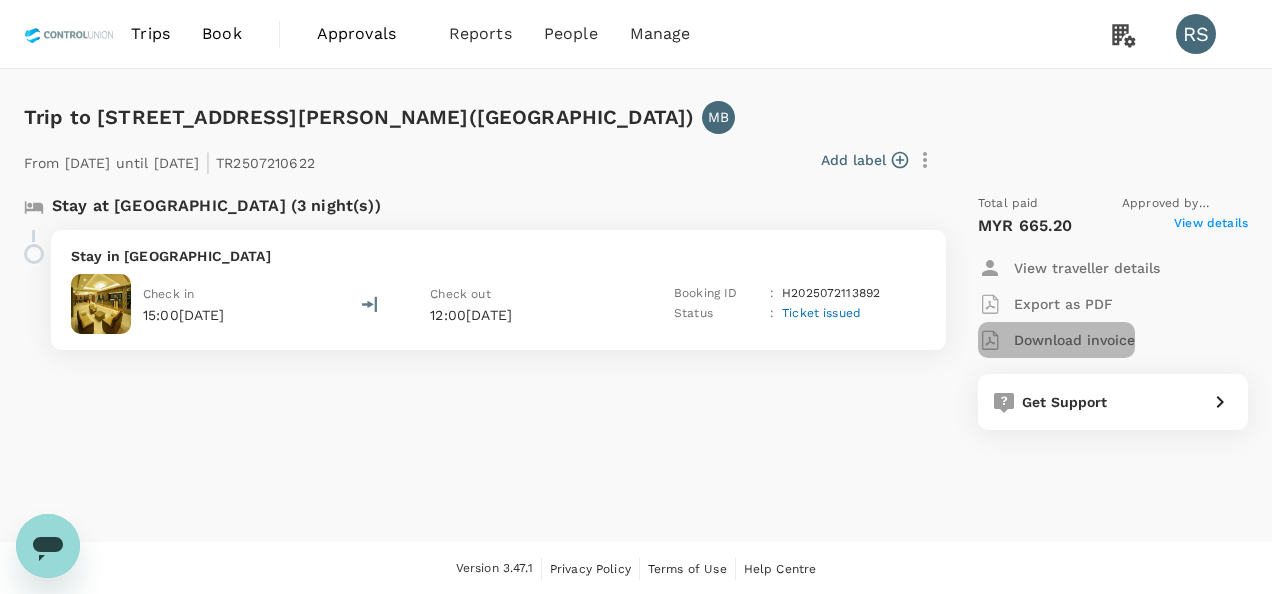 click on "Download invoice" at bounding box center (1074, 340) 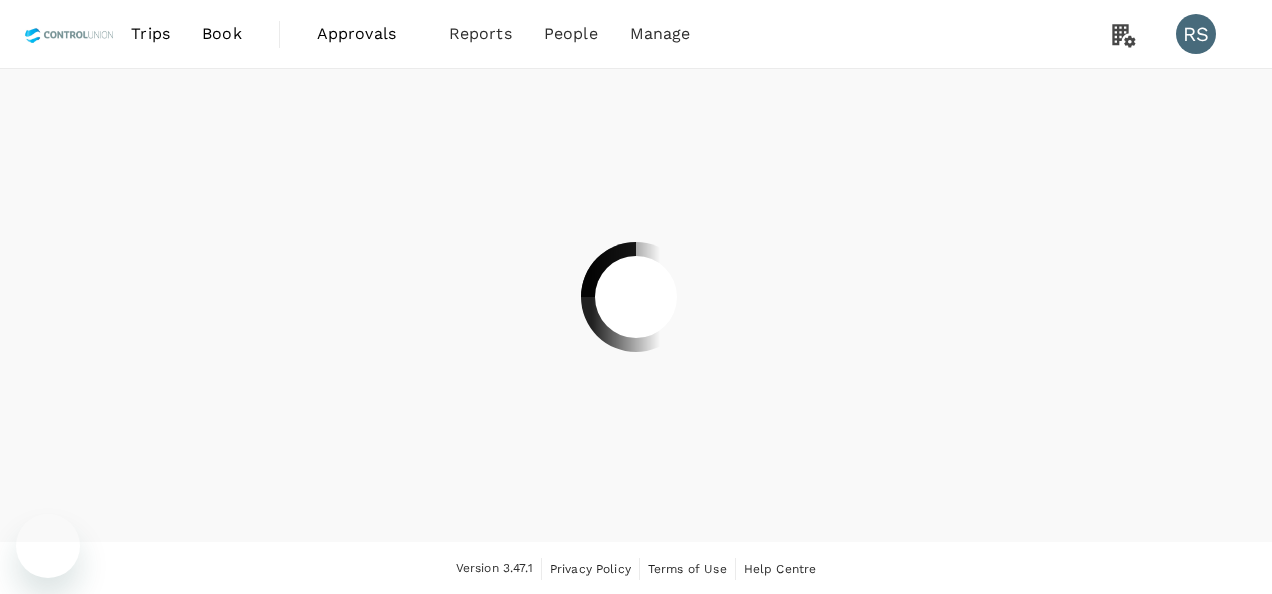 scroll, scrollTop: 0, scrollLeft: 0, axis: both 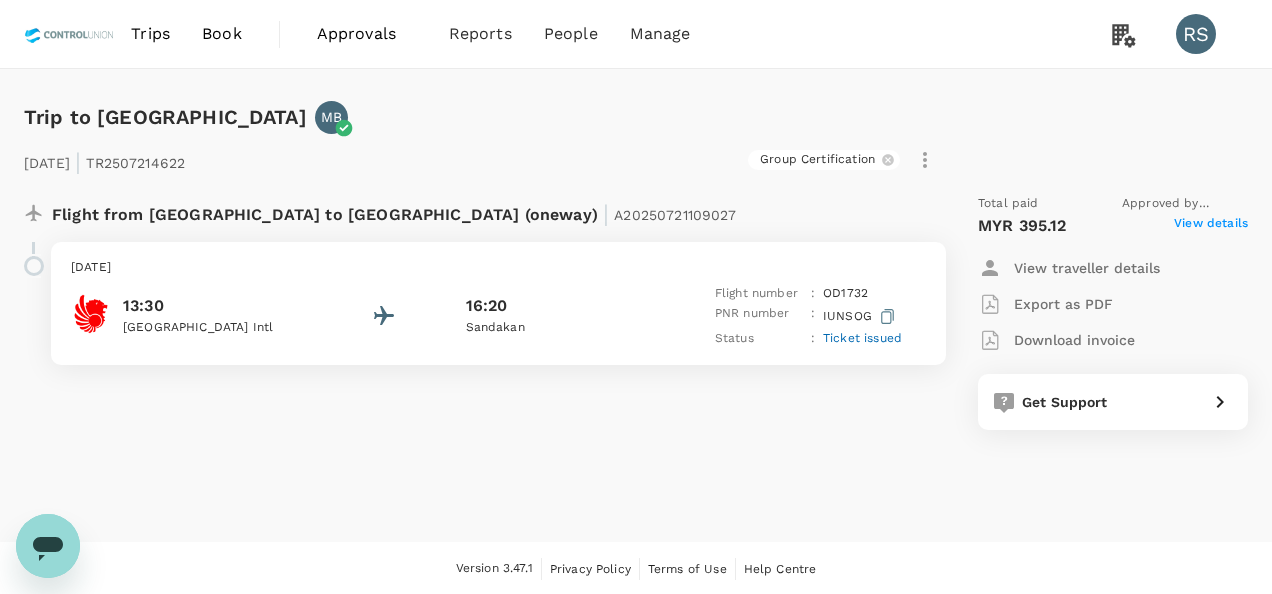 click on "View details" at bounding box center (1211, 226) 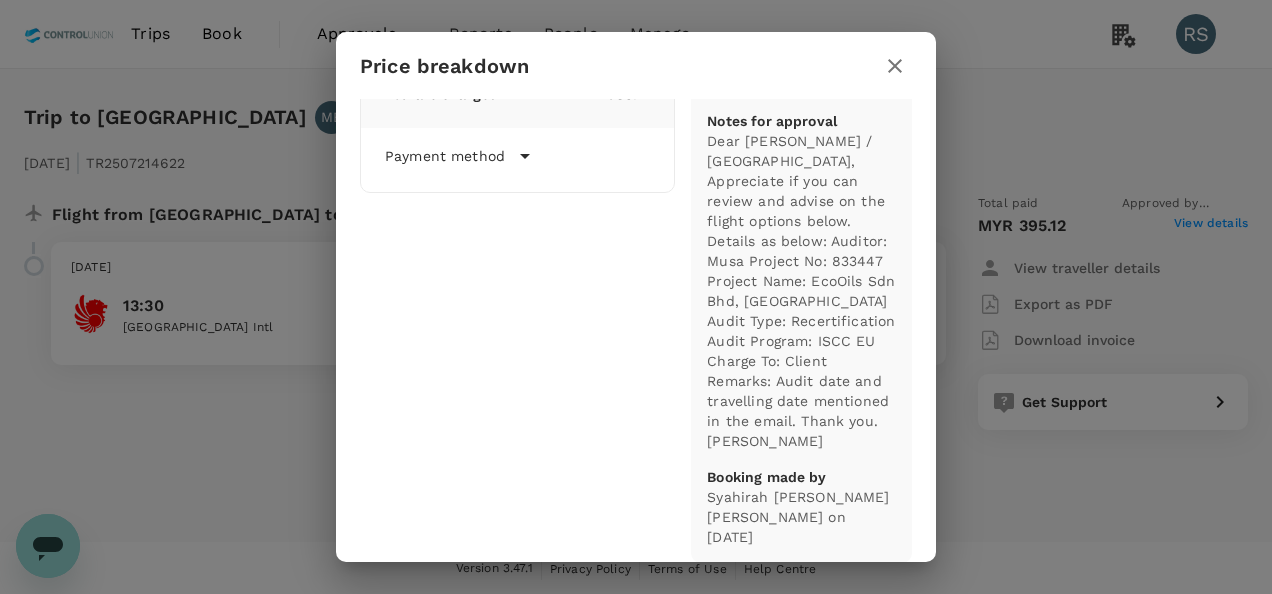 scroll, scrollTop: 0, scrollLeft: 0, axis: both 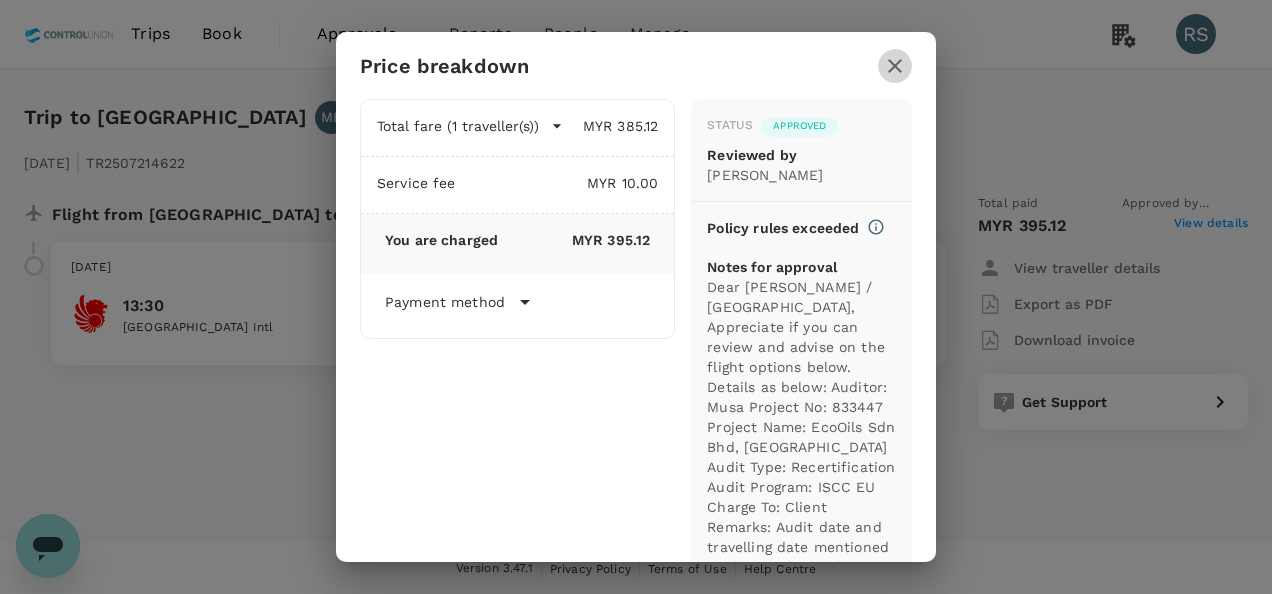 click 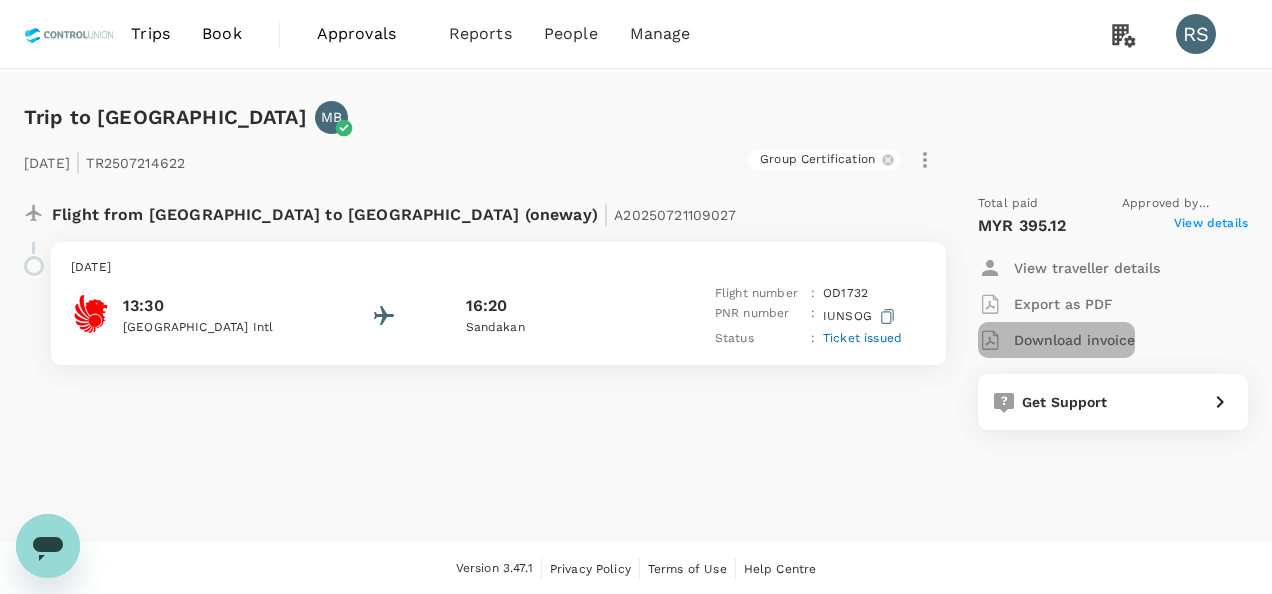 click on "Download invoice" at bounding box center (1074, 340) 